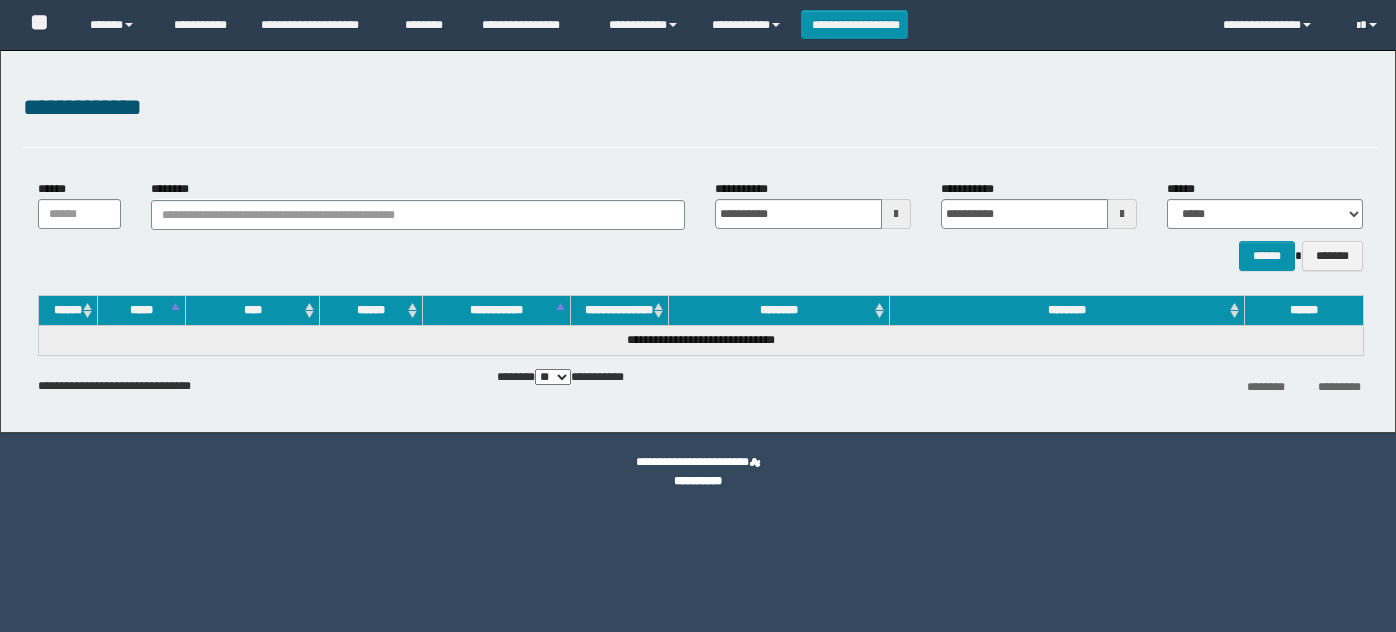 scroll, scrollTop: 0, scrollLeft: 0, axis: both 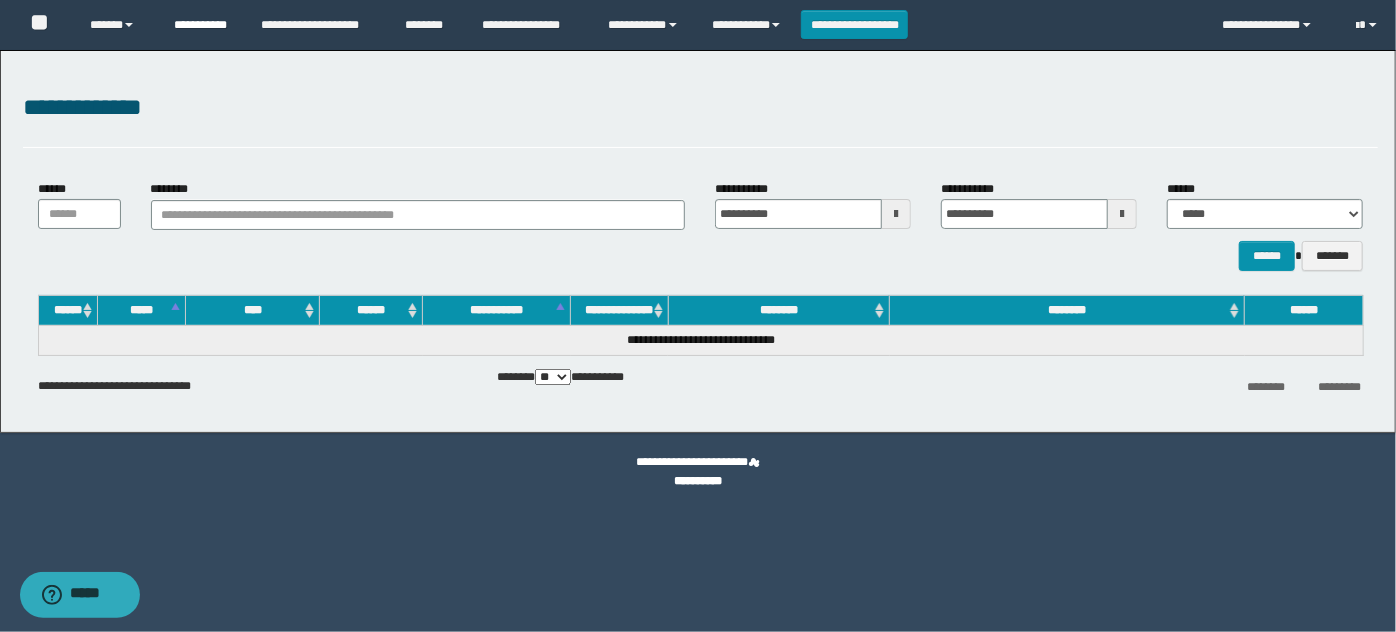 click on "**********" at bounding box center [202, 25] 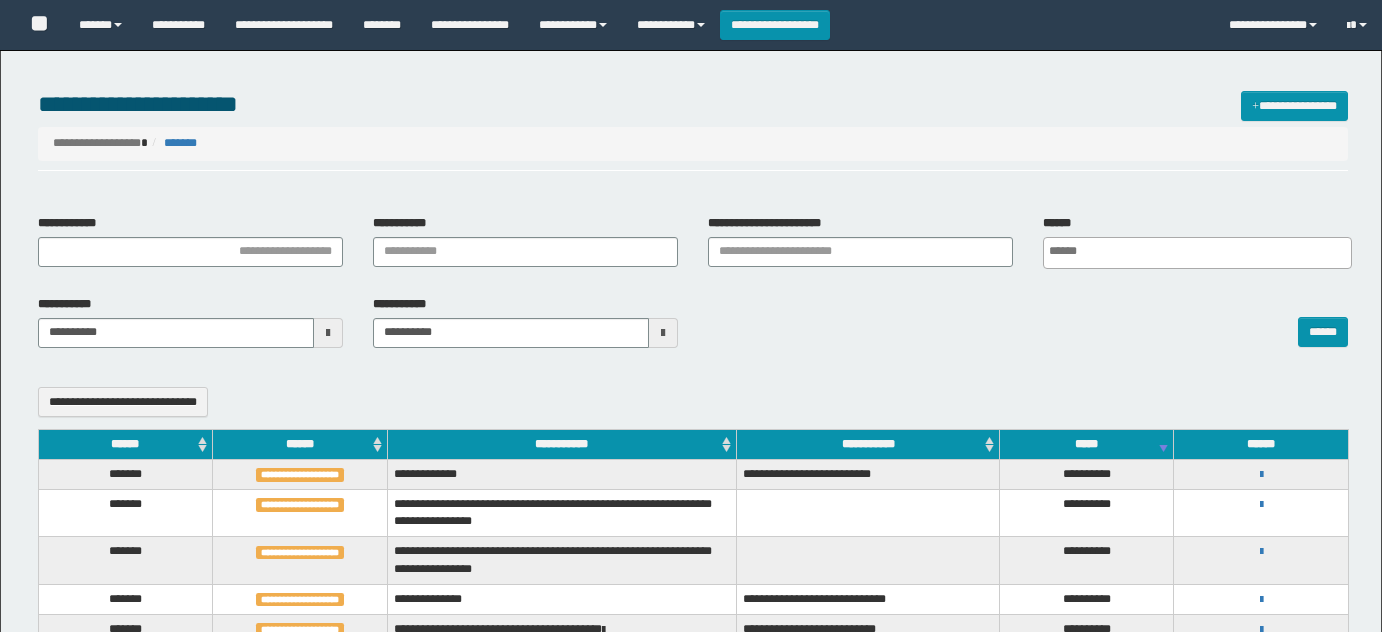 select 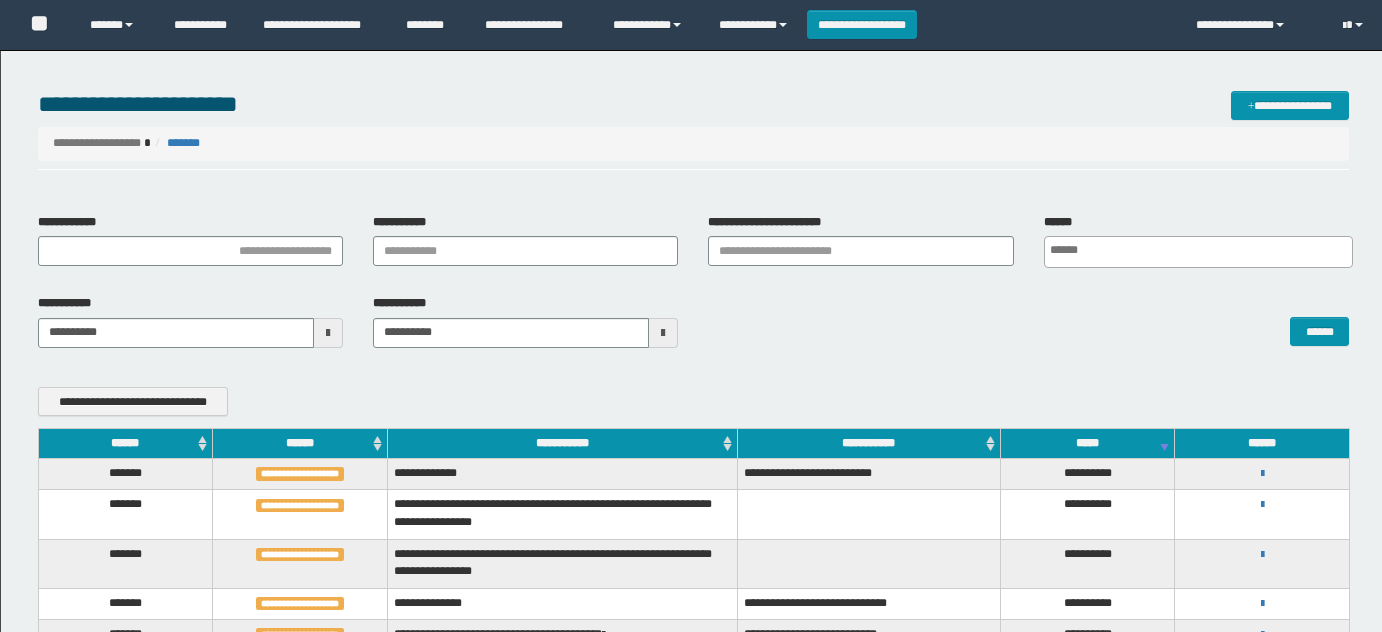 scroll, scrollTop: 0, scrollLeft: 0, axis: both 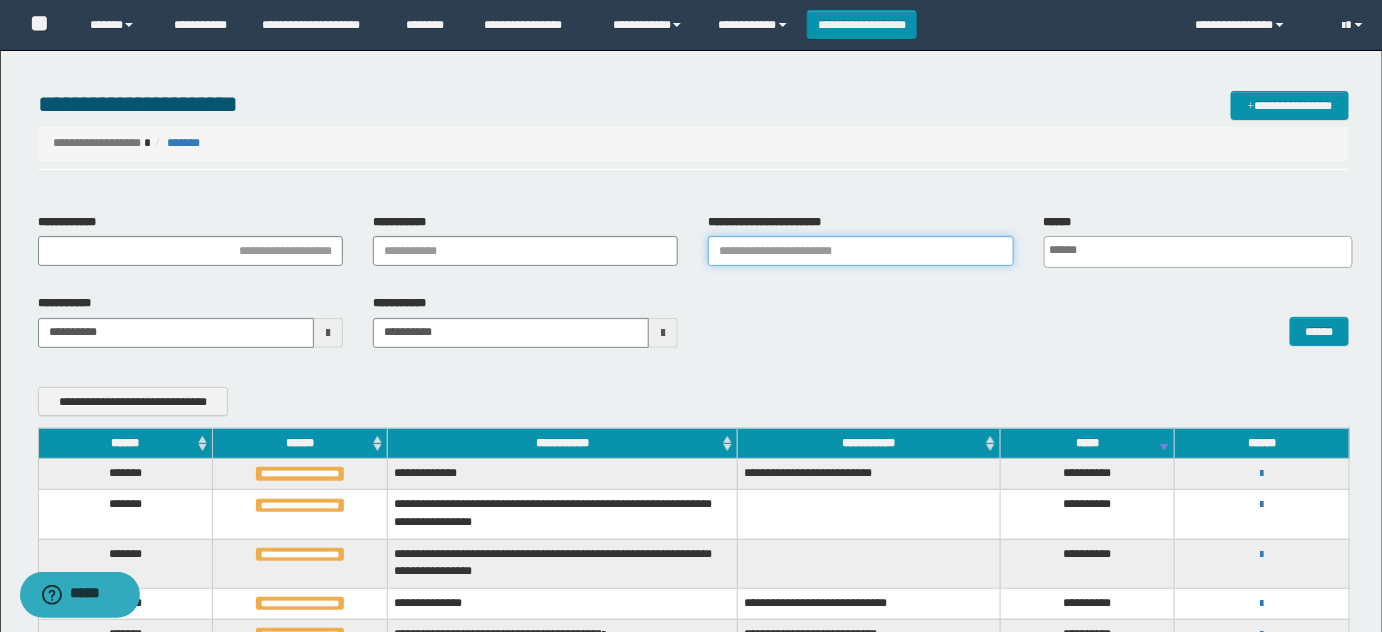 click on "**********" at bounding box center [860, 251] 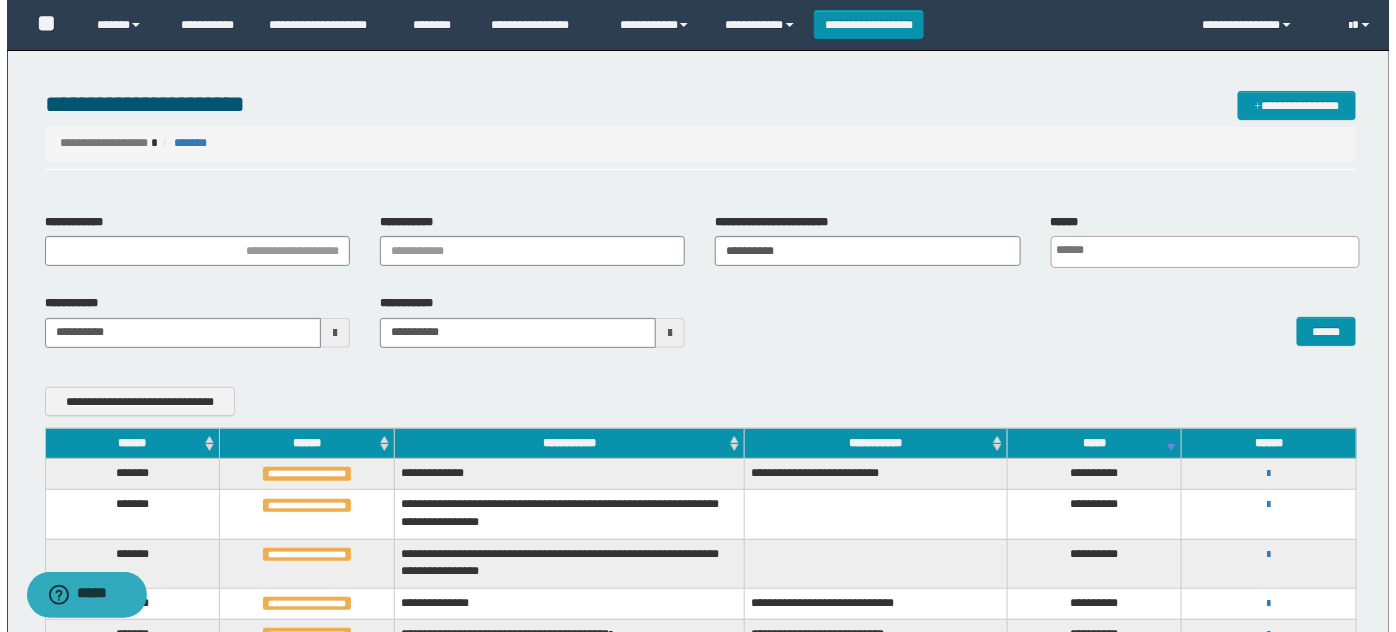 scroll, scrollTop: 0, scrollLeft: 5, axis: horizontal 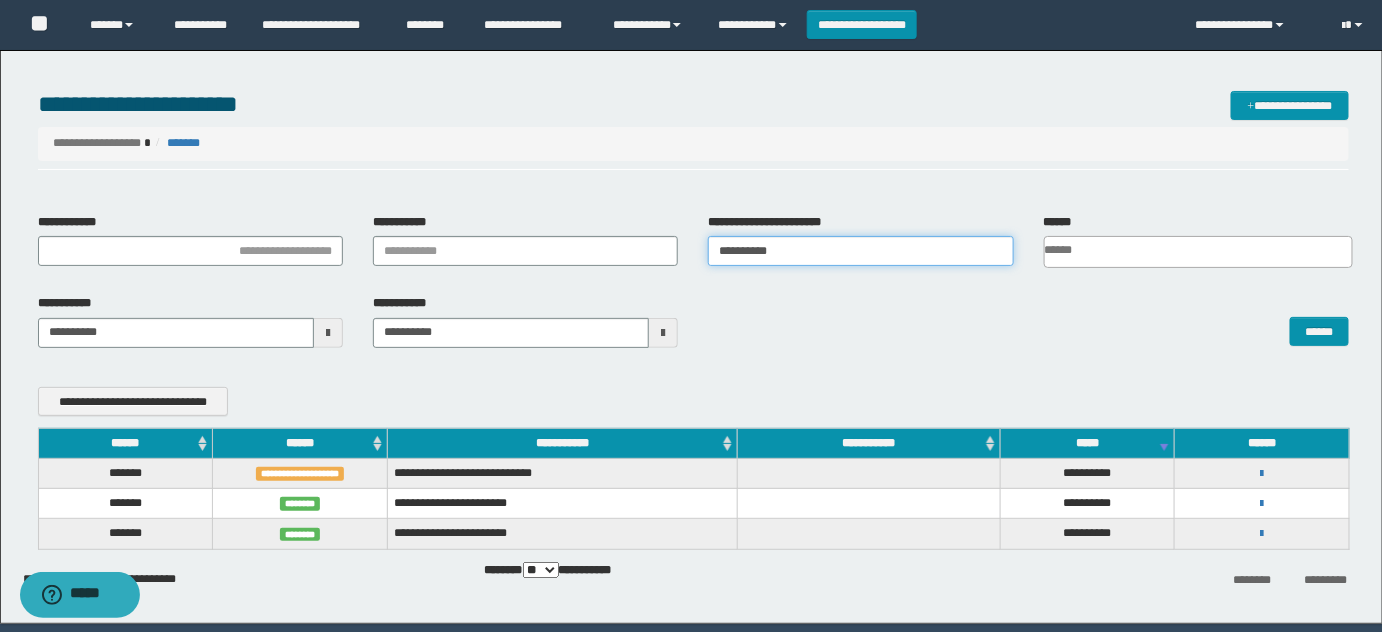 drag, startPoint x: 790, startPoint y: 248, endPoint x: 456, endPoint y: 247, distance: 334.0015 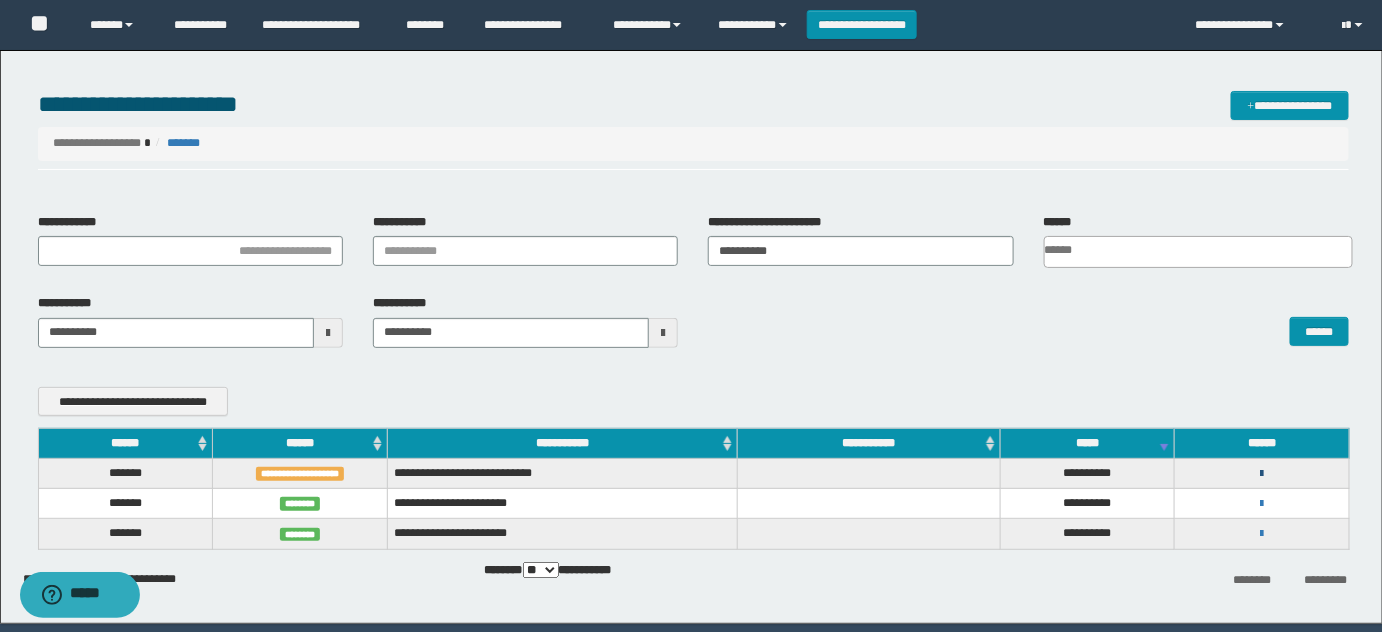 click at bounding box center (1262, 474) 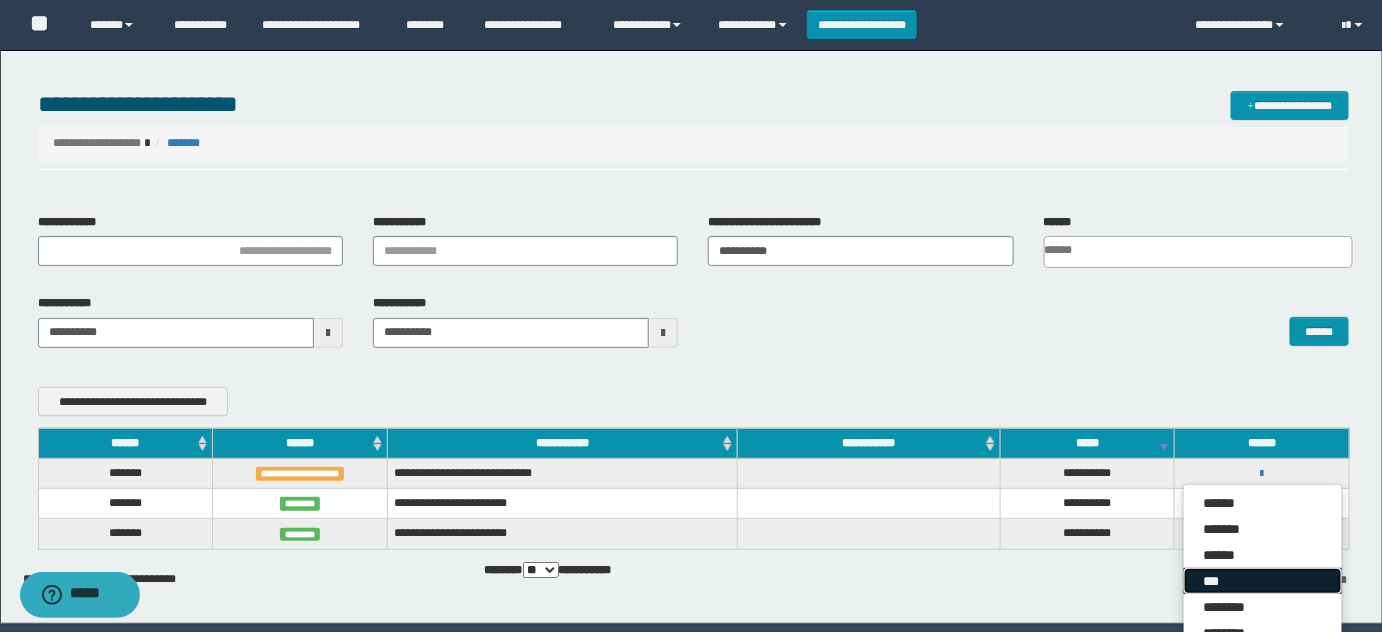 click on "***" at bounding box center (1263, 581) 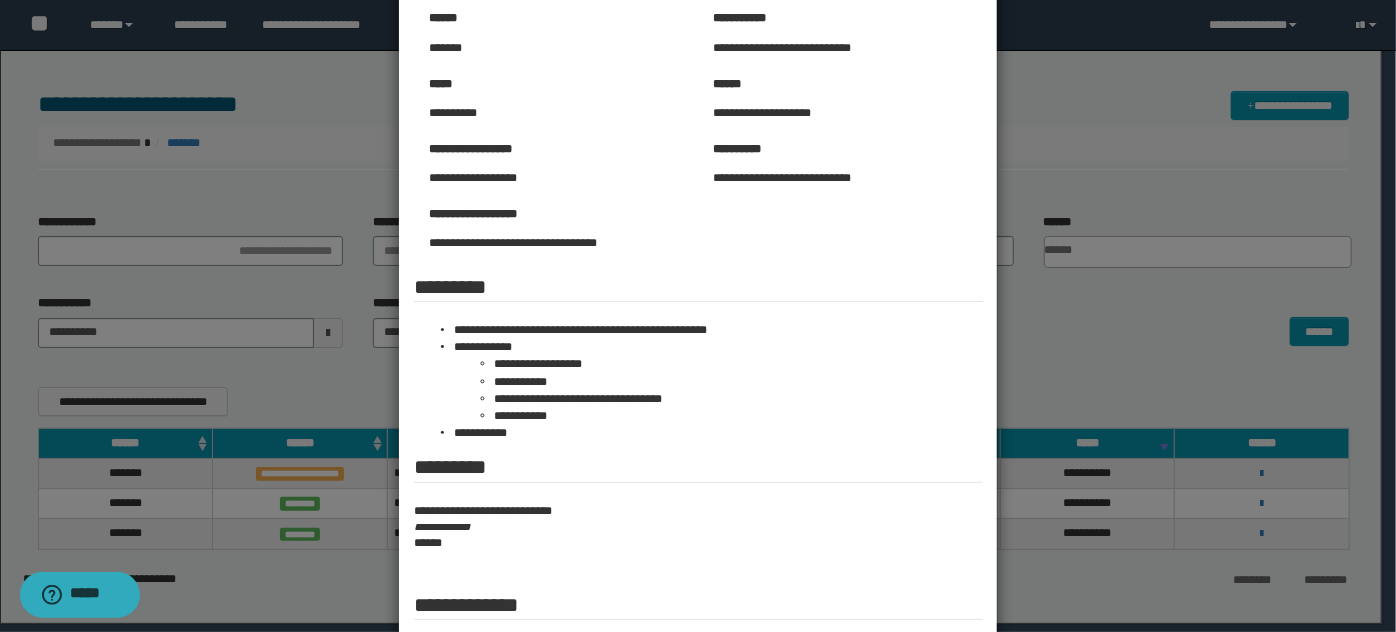 scroll, scrollTop: 245, scrollLeft: 0, axis: vertical 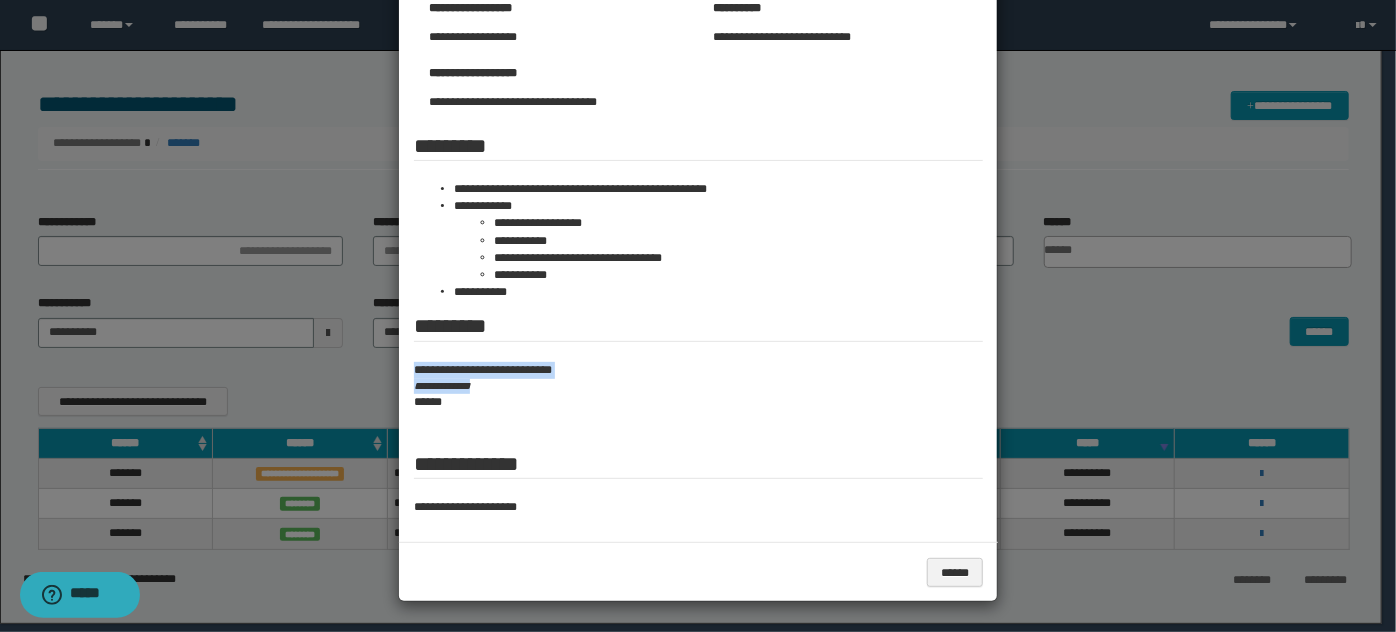 drag, startPoint x: 495, startPoint y: 388, endPoint x: 407, endPoint y: 356, distance: 93.637596 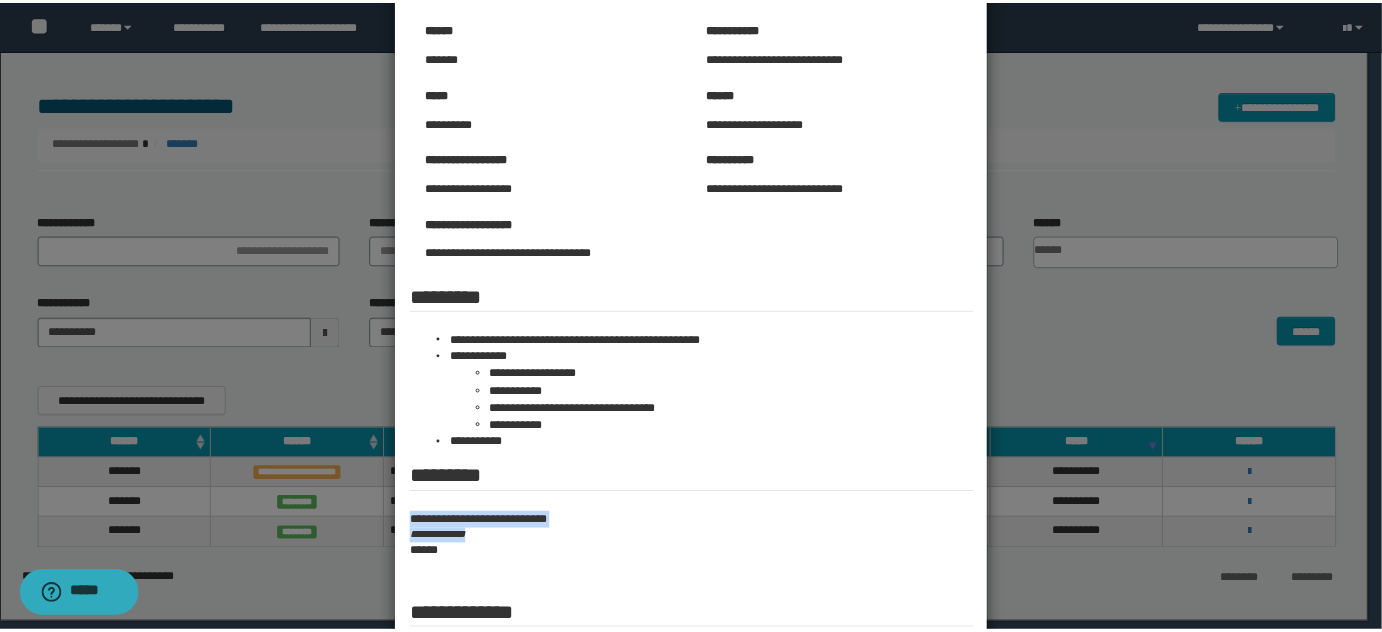 scroll, scrollTop: 0, scrollLeft: 0, axis: both 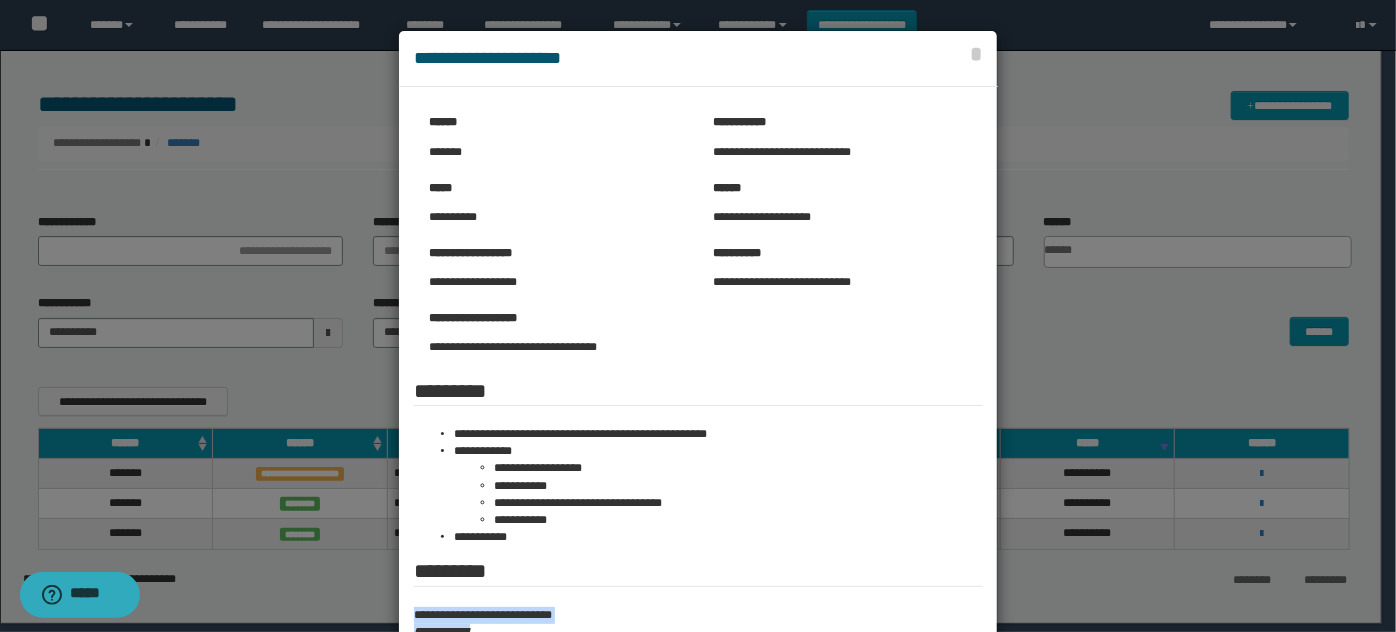 copy on "**********" 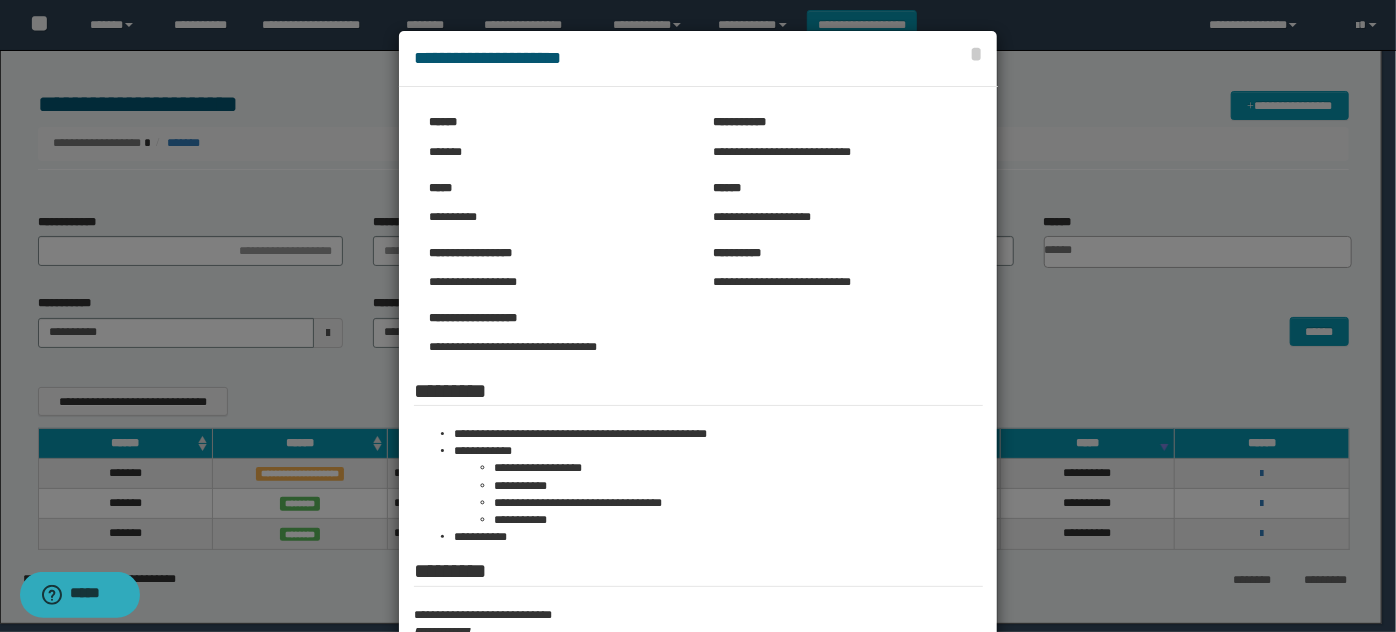 click at bounding box center [698, 438] 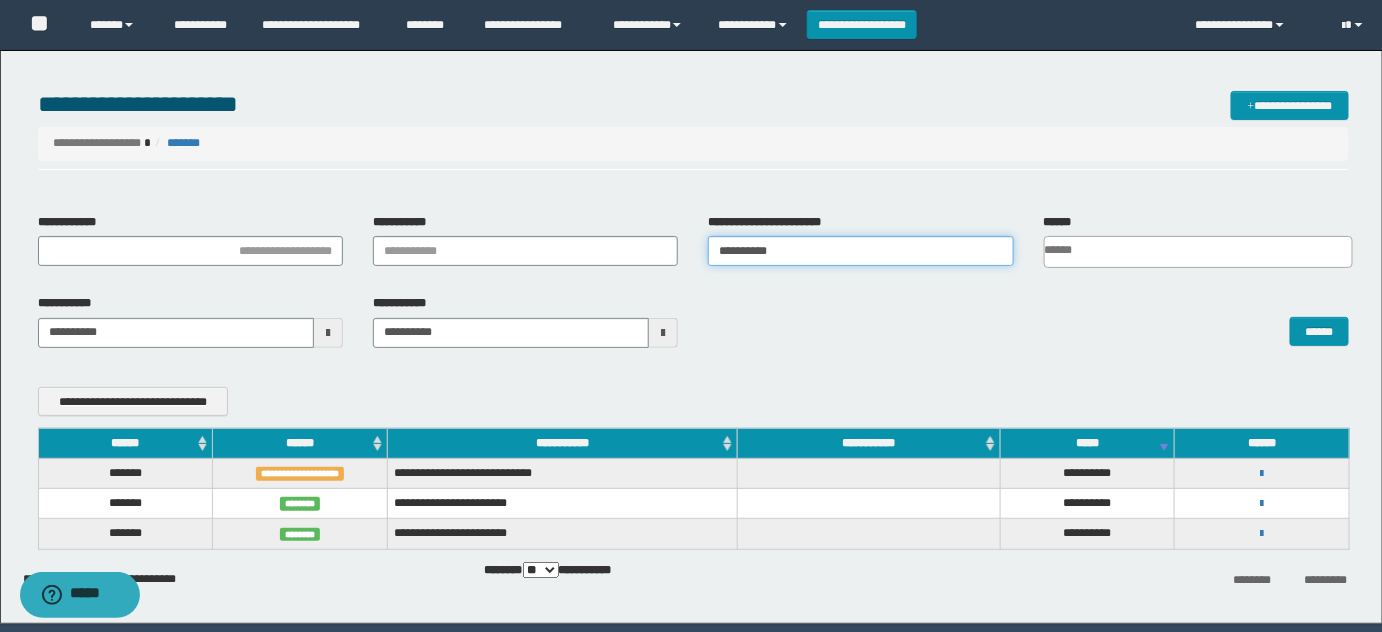 drag, startPoint x: 902, startPoint y: 263, endPoint x: 461, endPoint y: 274, distance: 441.13718 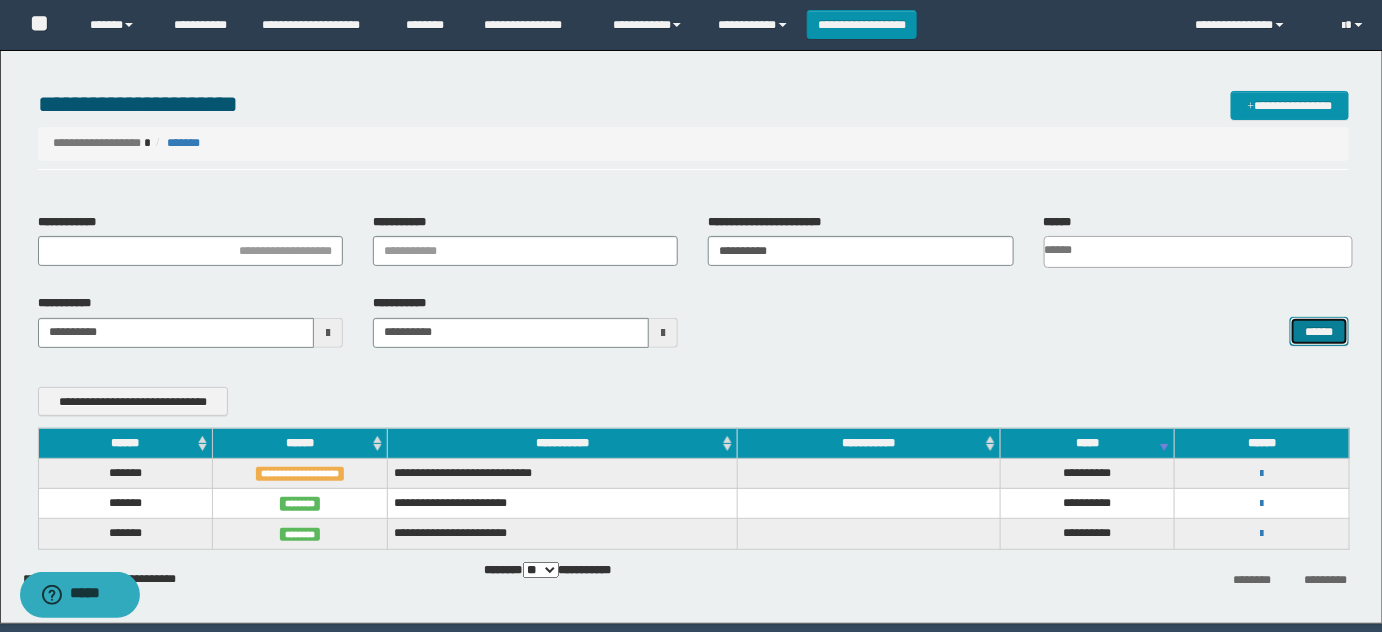 click on "******" at bounding box center [1319, 331] 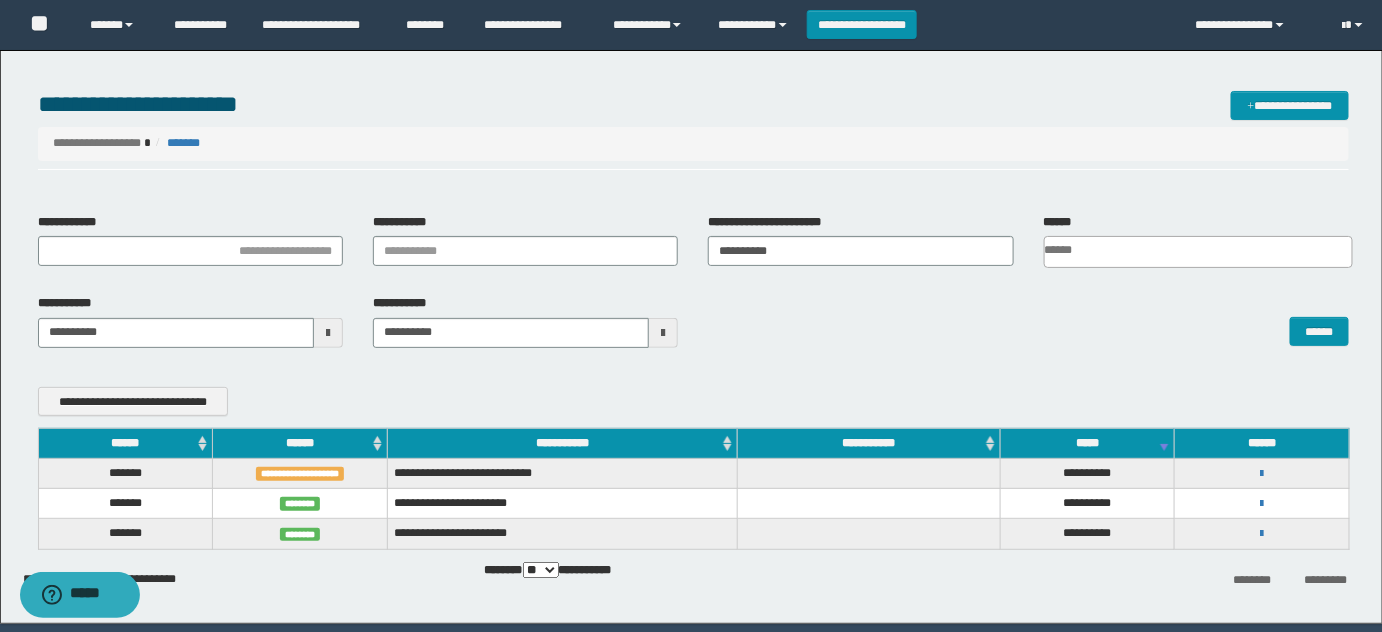 click on "**********" at bounding box center [1262, 473] 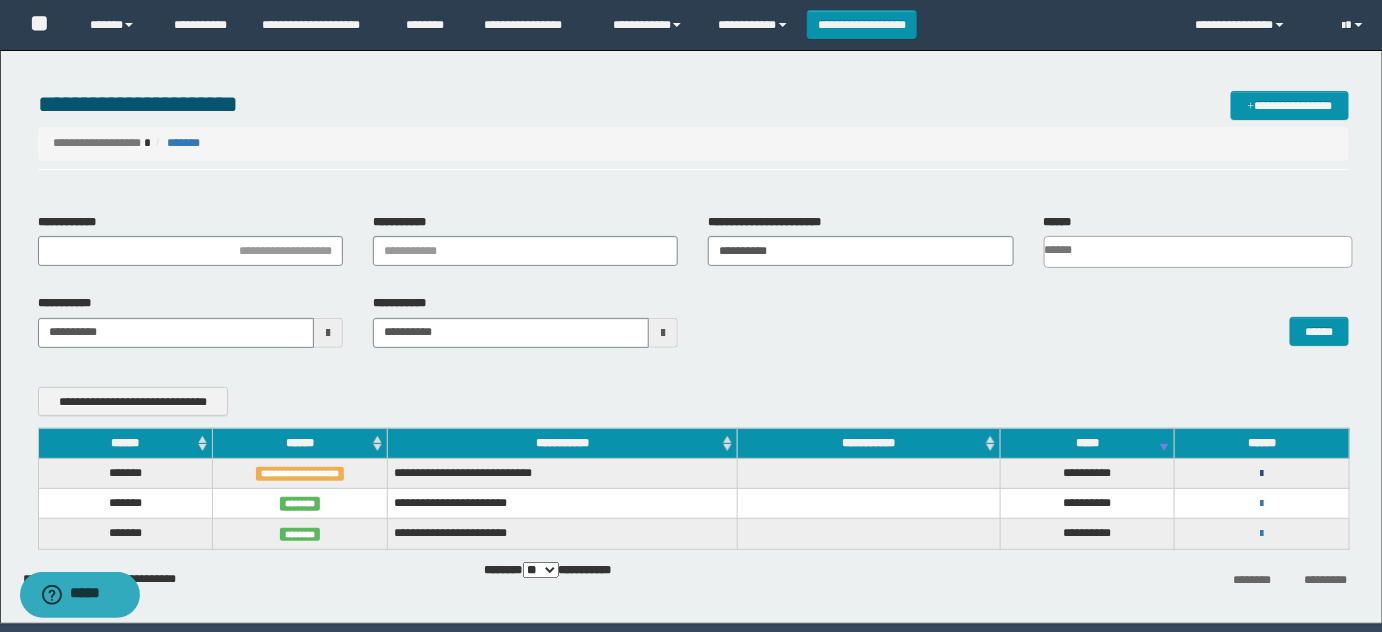 click at bounding box center [1262, 474] 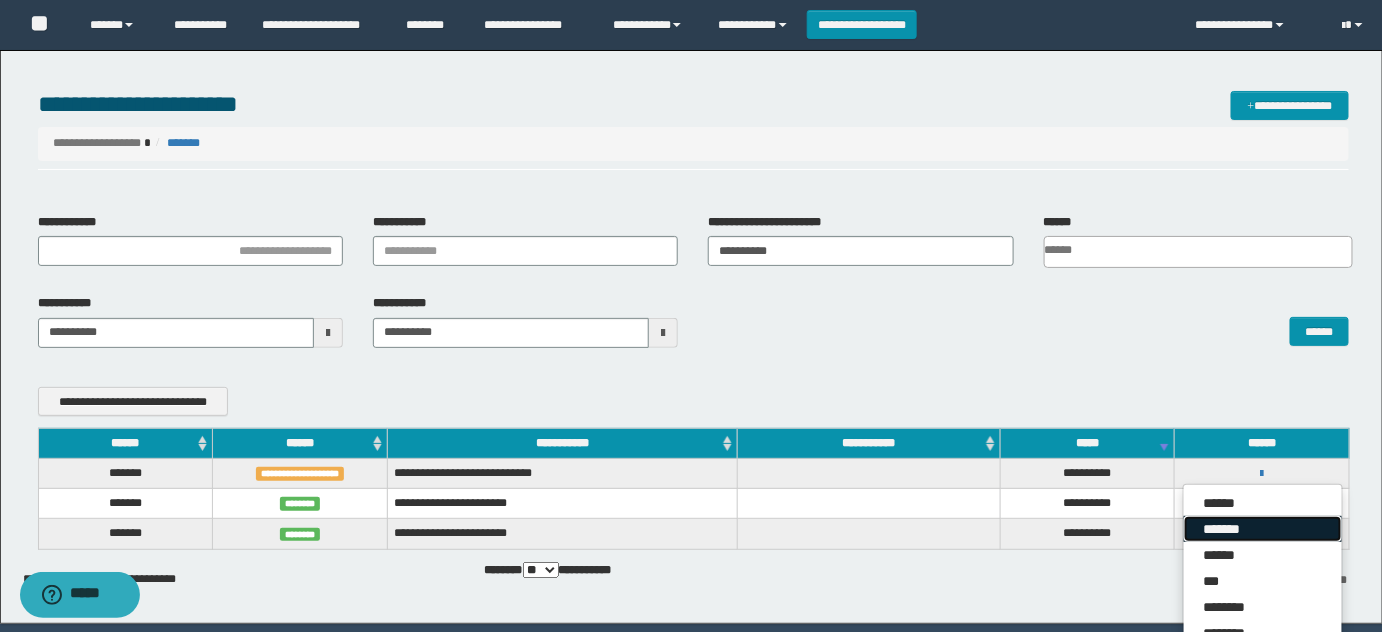 click on "*******" at bounding box center [1263, 529] 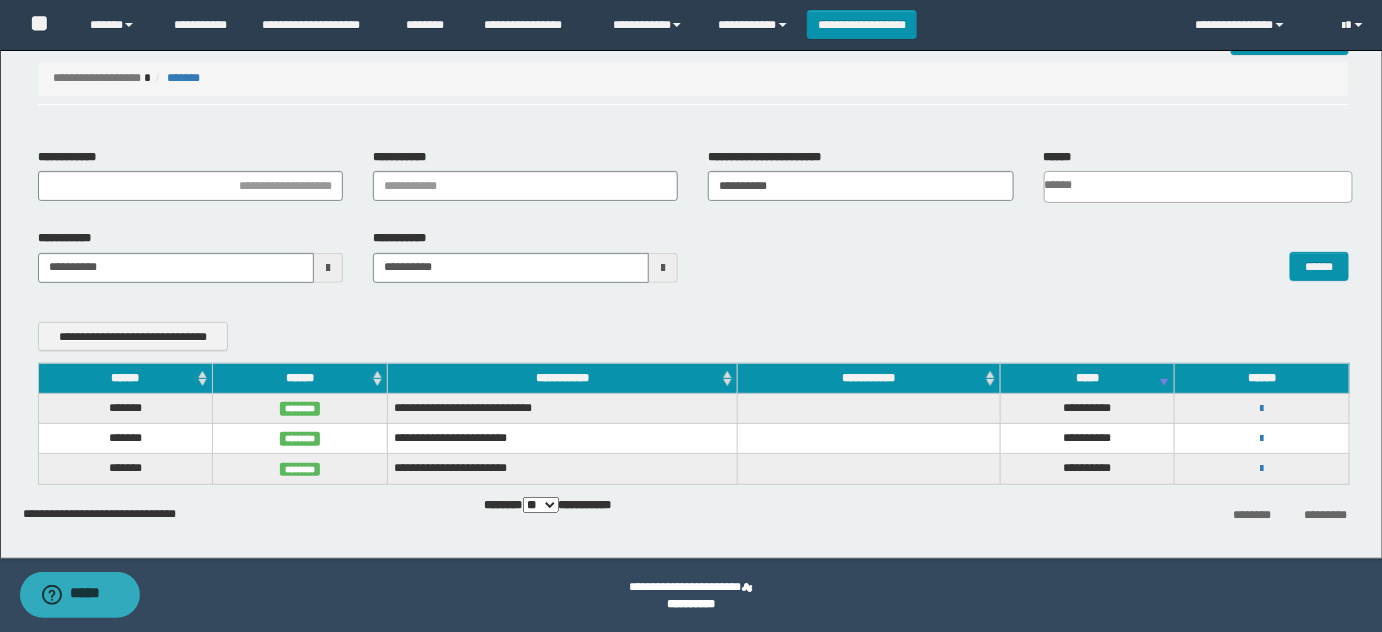 scroll, scrollTop: 66, scrollLeft: 0, axis: vertical 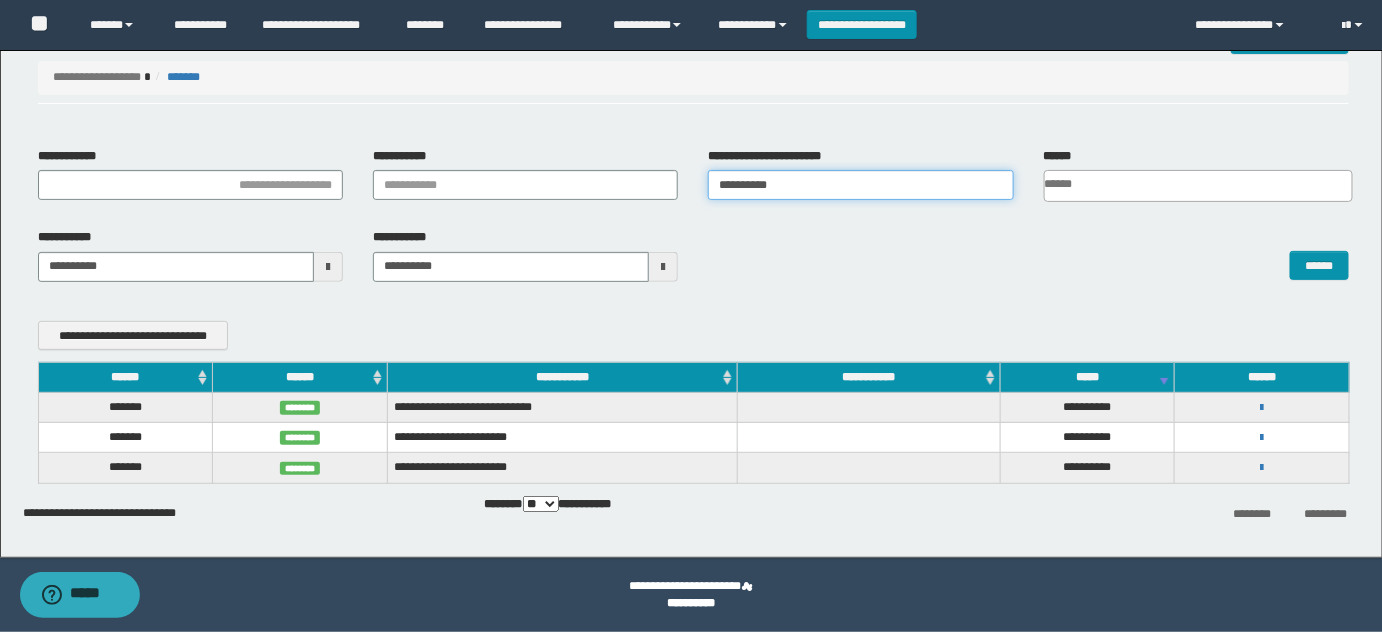 drag, startPoint x: 830, startPoint y: 179, endPoint x: 454, endPoint y: 167, distance: 376.19144 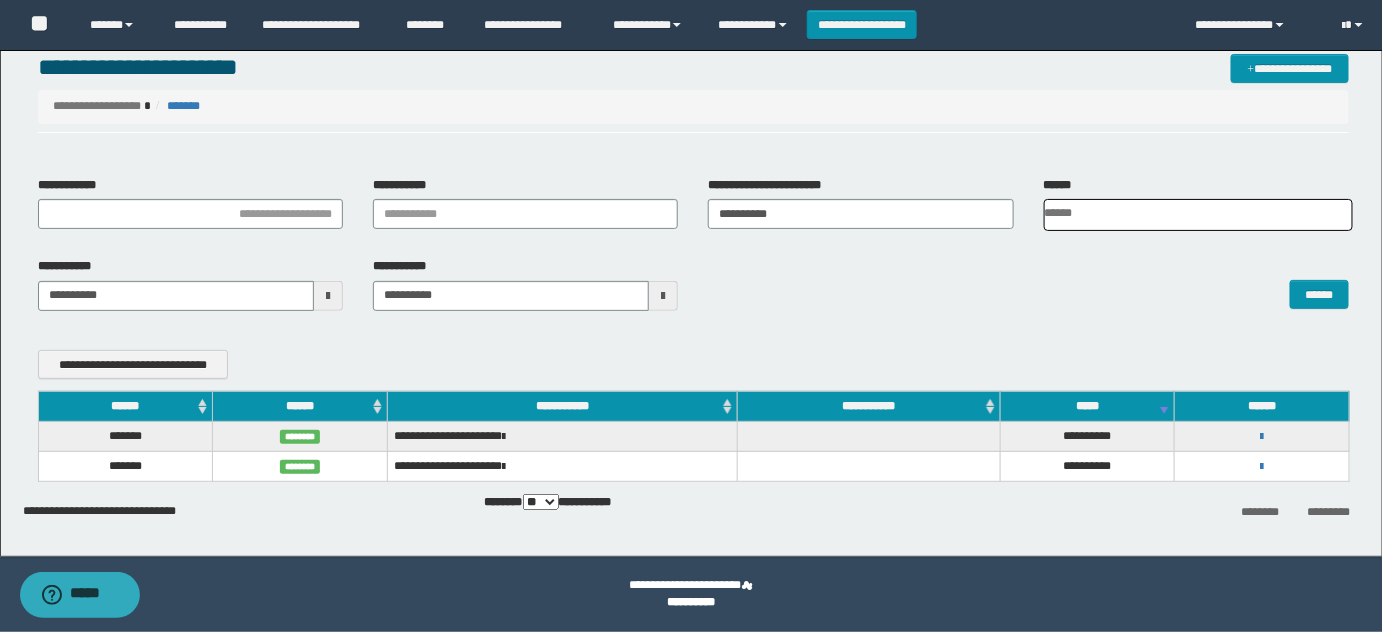 scroll, scrollTop: 36, scrollLeft: 0, axis: vertical 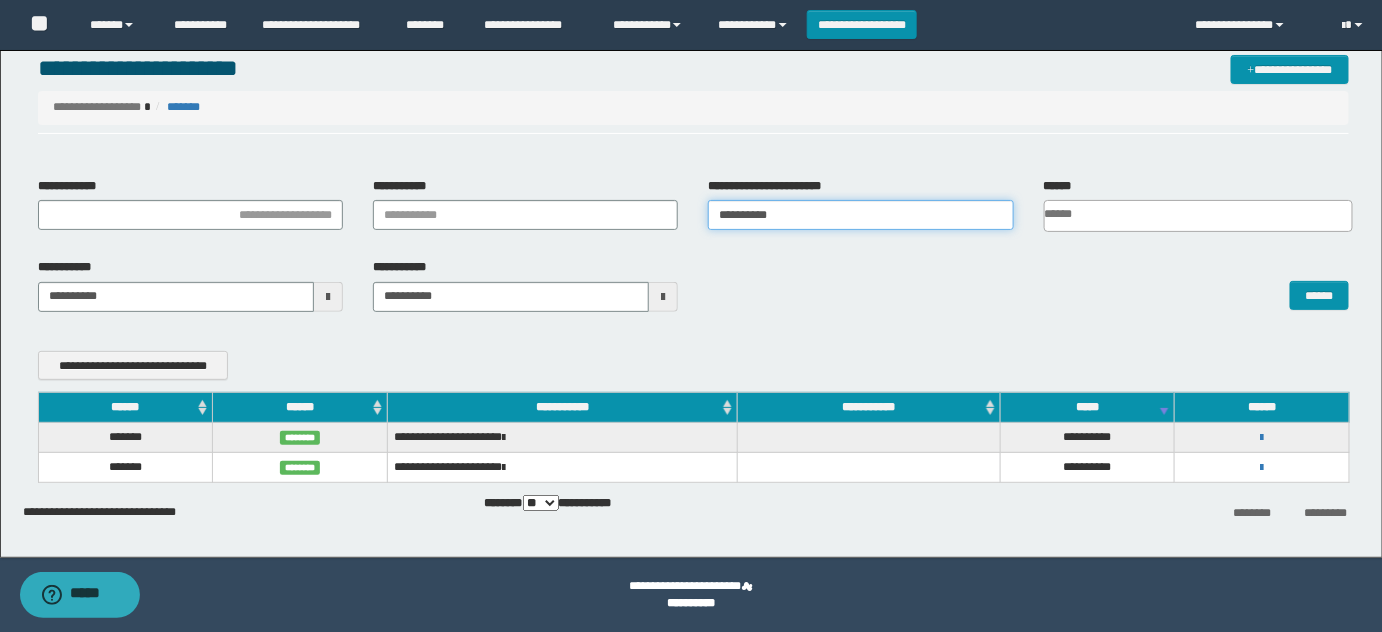 drag, startPoint x: 807, startPoint y: 220, endPoint x: 440, endPoint y: 221, distance: 367.00137 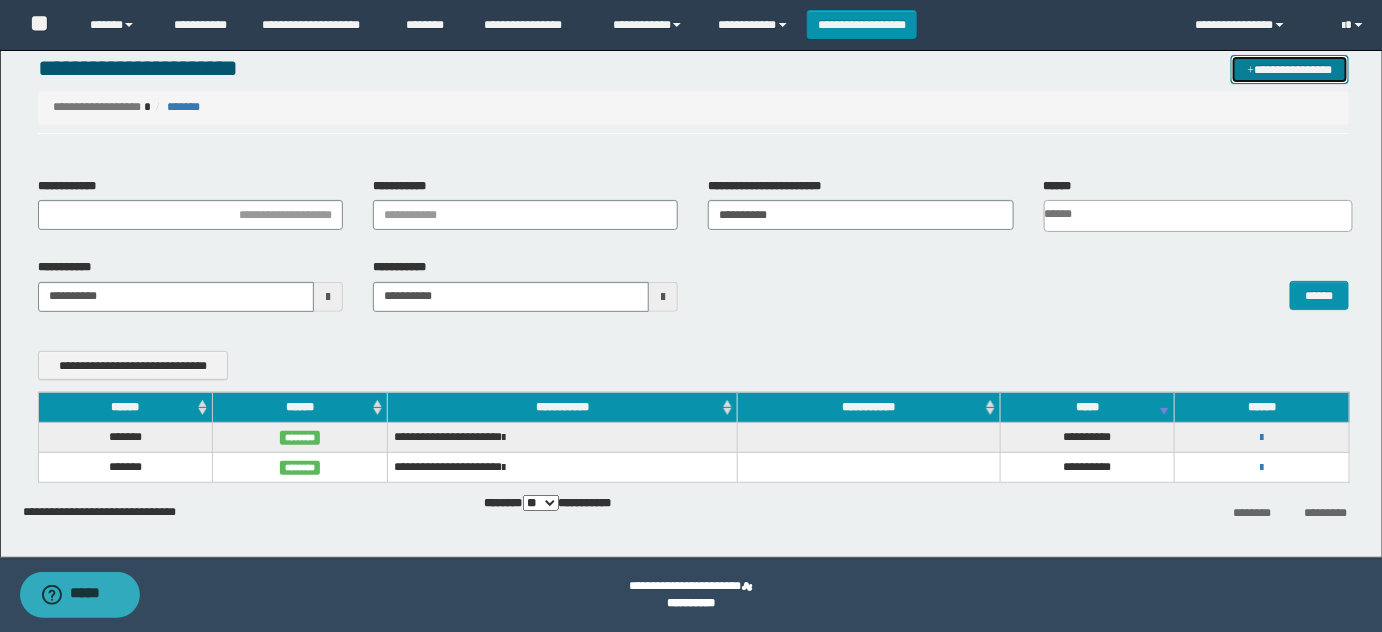 click on "**********" at bounding box center (1290, 69) 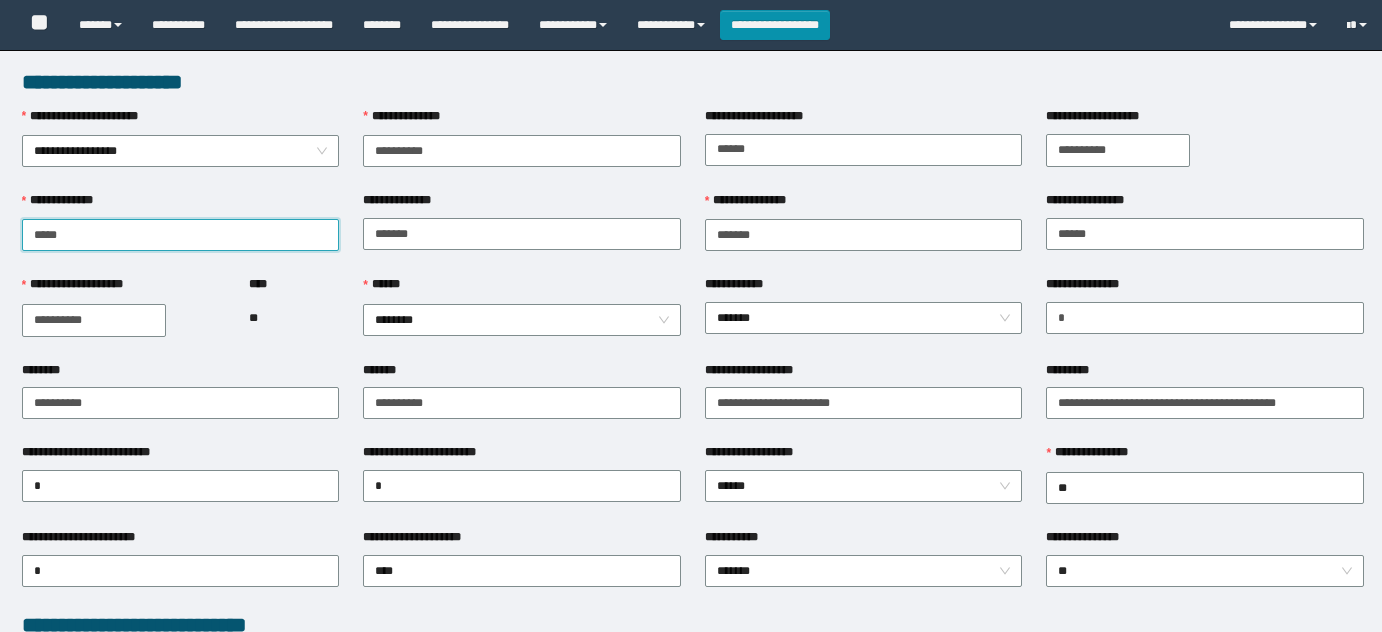 scroll, scrollTop: 0, scrollLeft: 0, axis: both 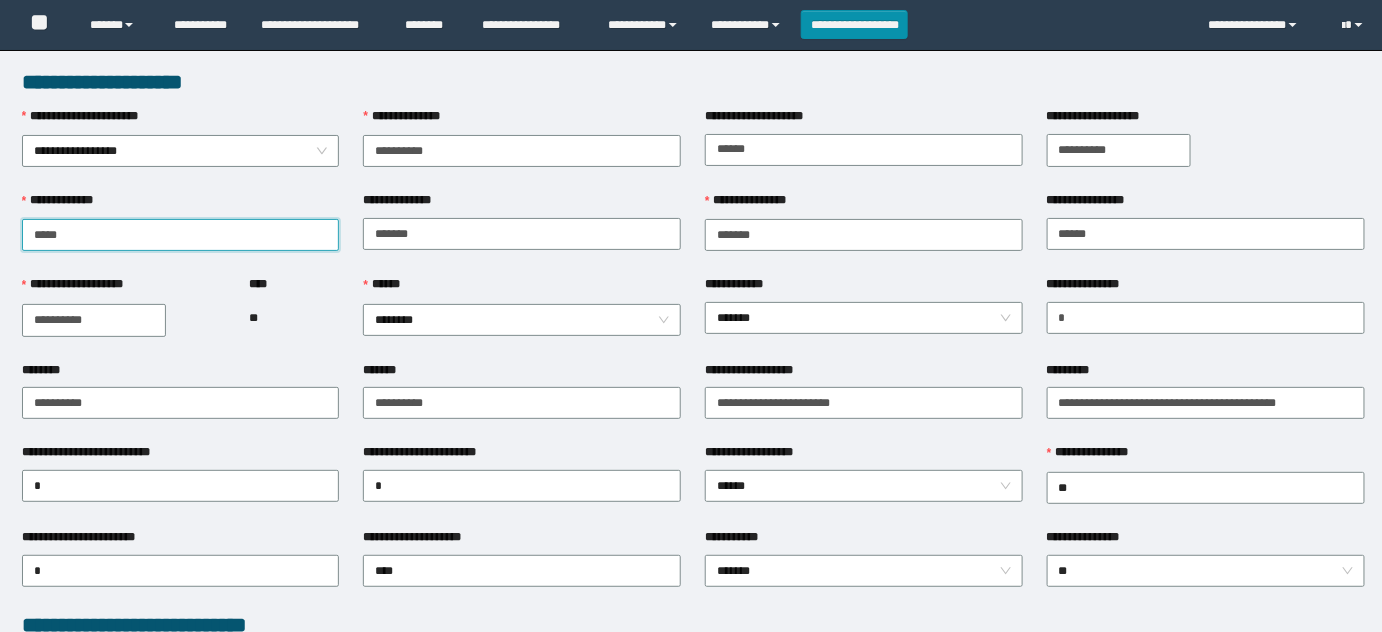 click on "**********" at bounding box center [691, 840] 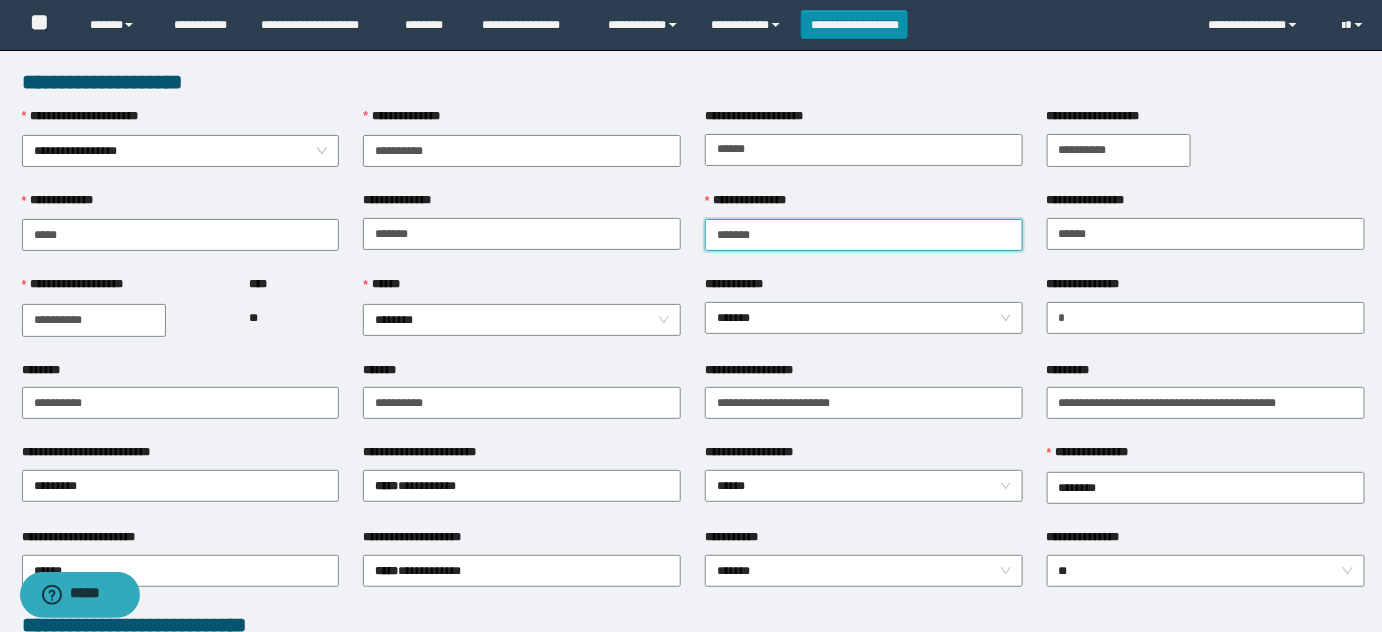 click on "*******" at bounding box center (864, 235) 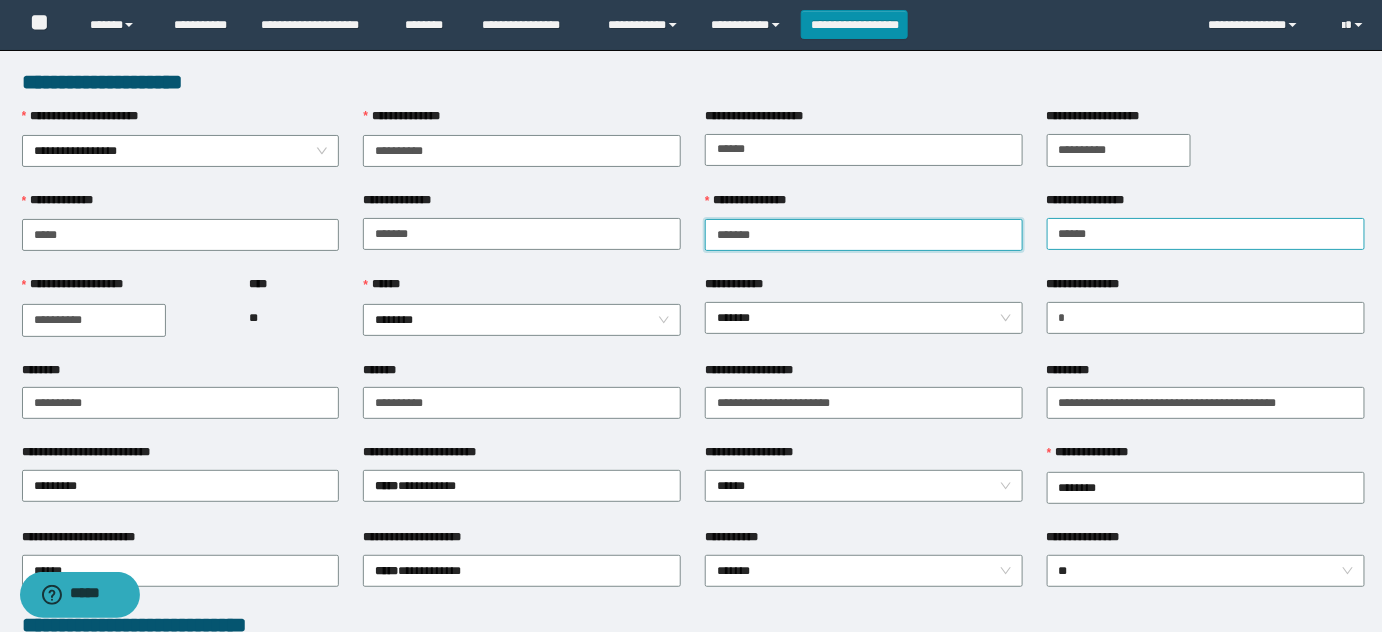 type on "*******" 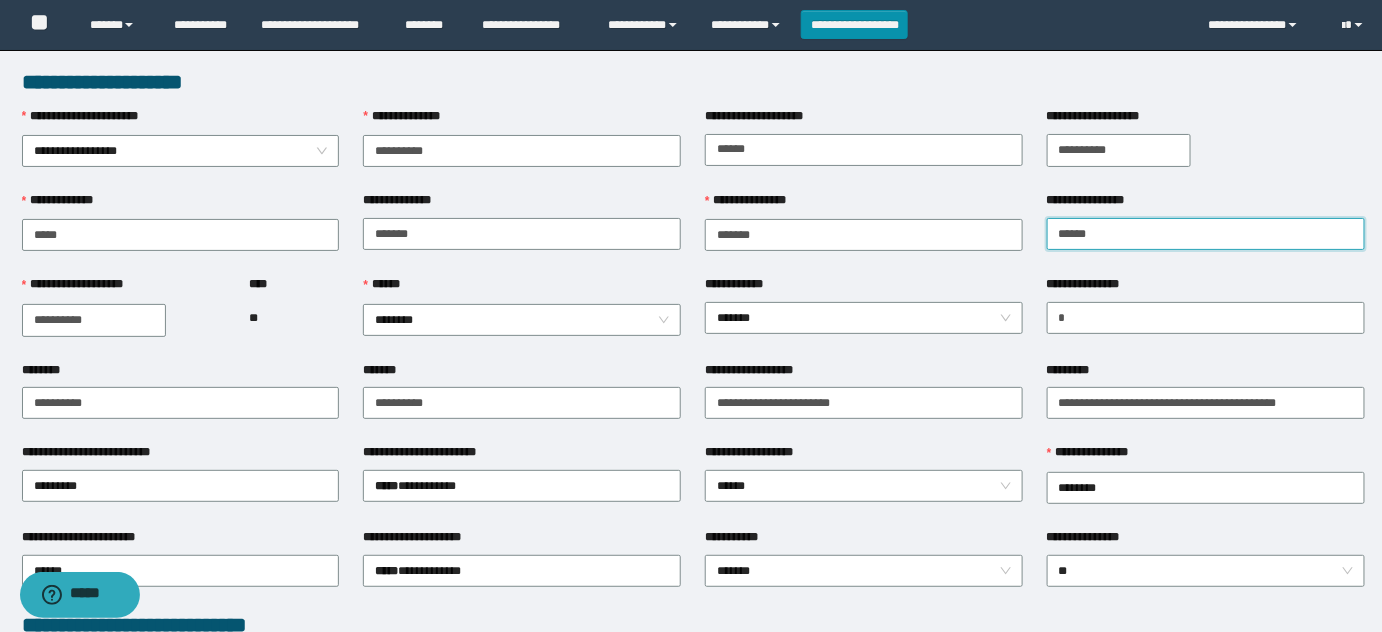 click on "******" at bounding box center (1206, 234) 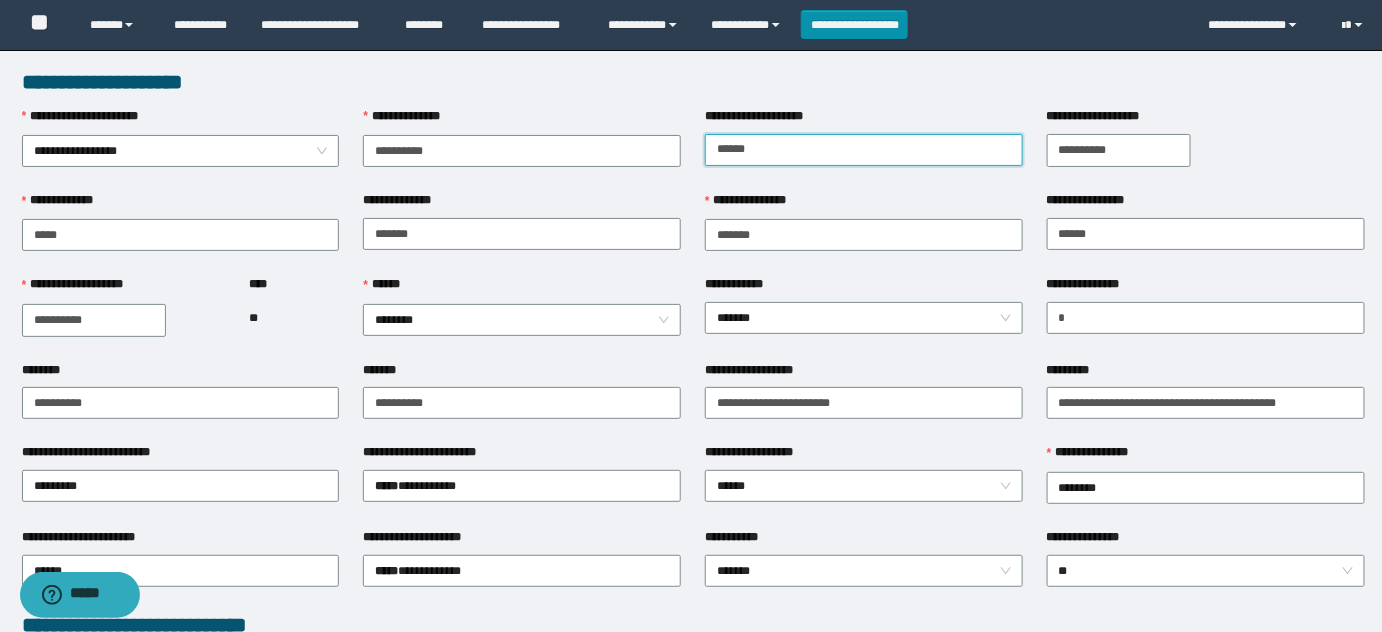 click on "******" at bounding box center (864, 150) 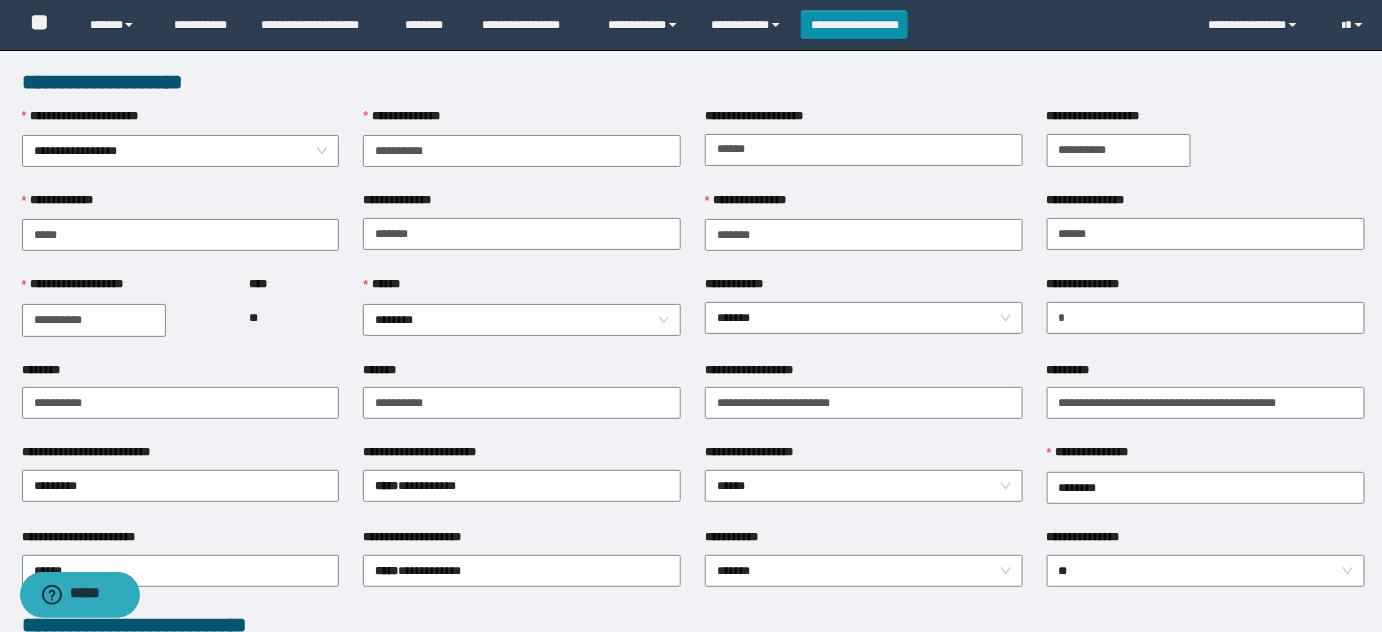 click on "**********" at bounding box center [1206, 149] 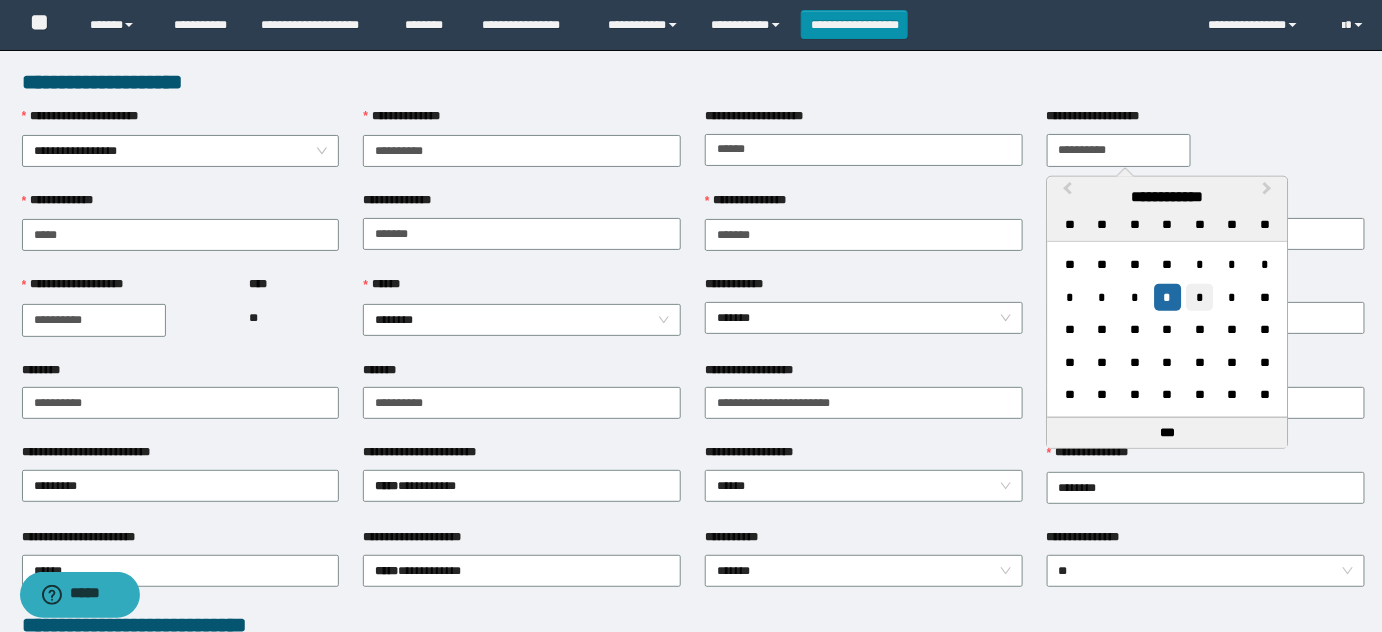 click on "*" at bounding box center (1200, 297) 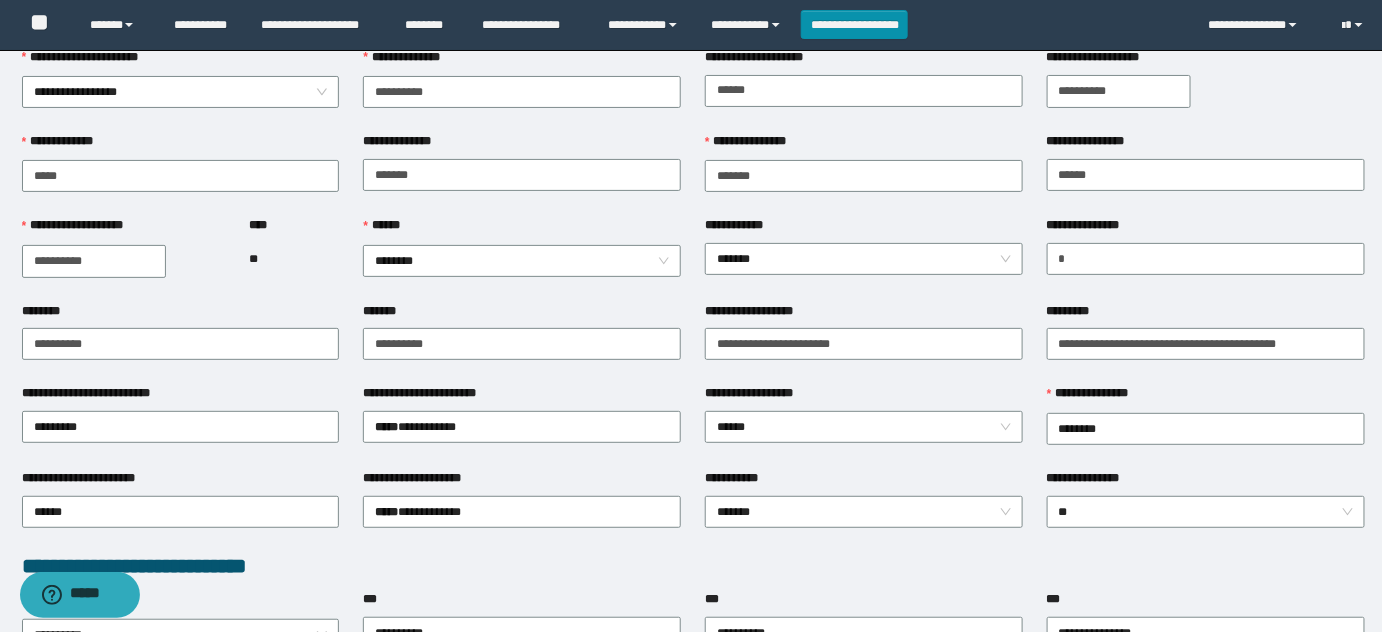 scroll, scrollTop: 90, scrollLeft: 0, axis: vertical 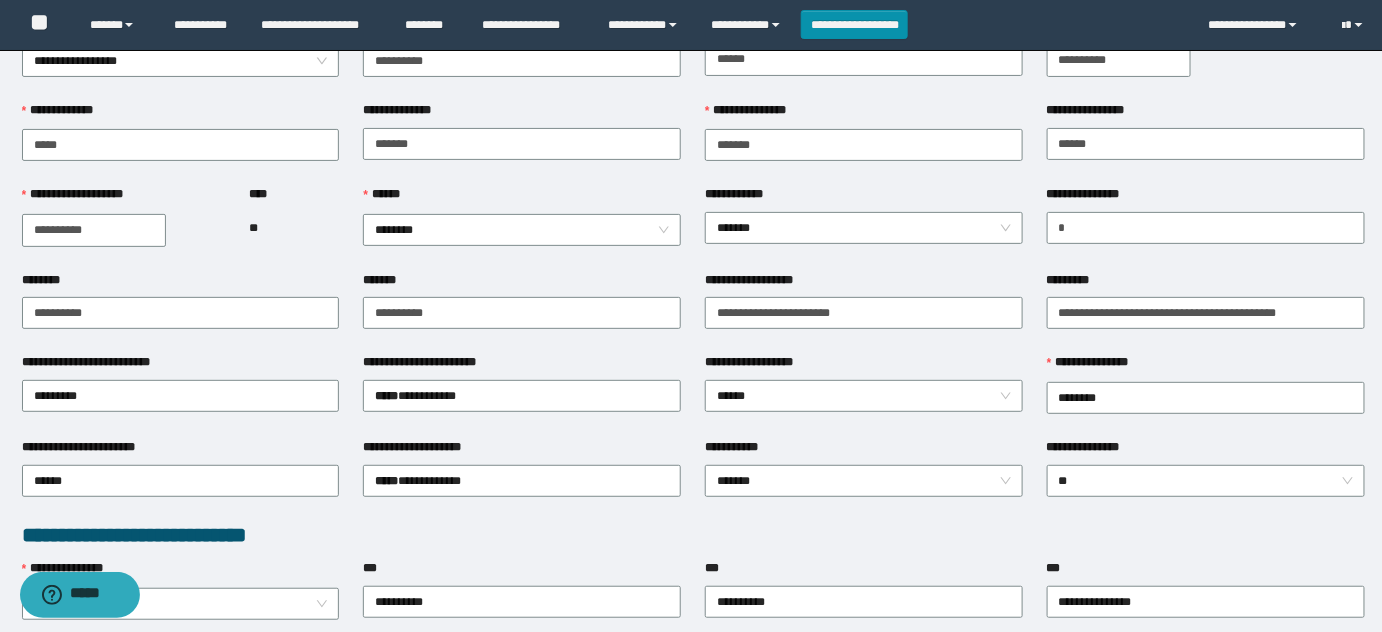 type on "**********" 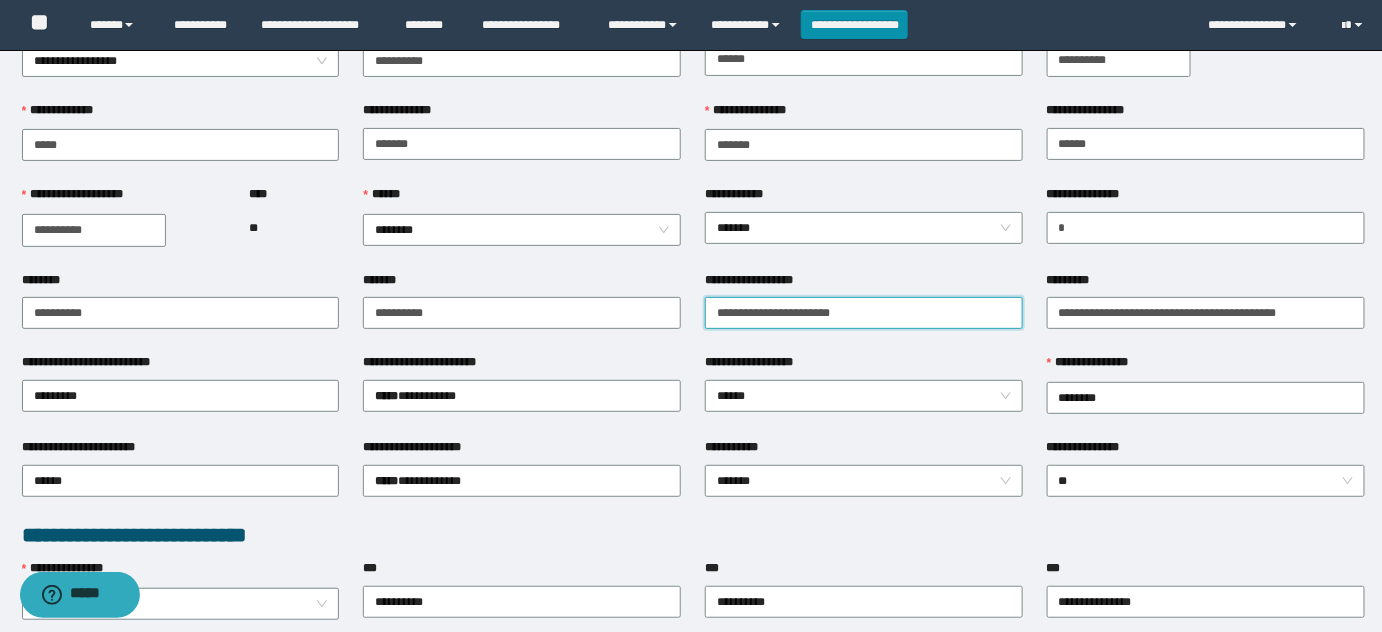 click on "**********" at bounding box center [864, 313] 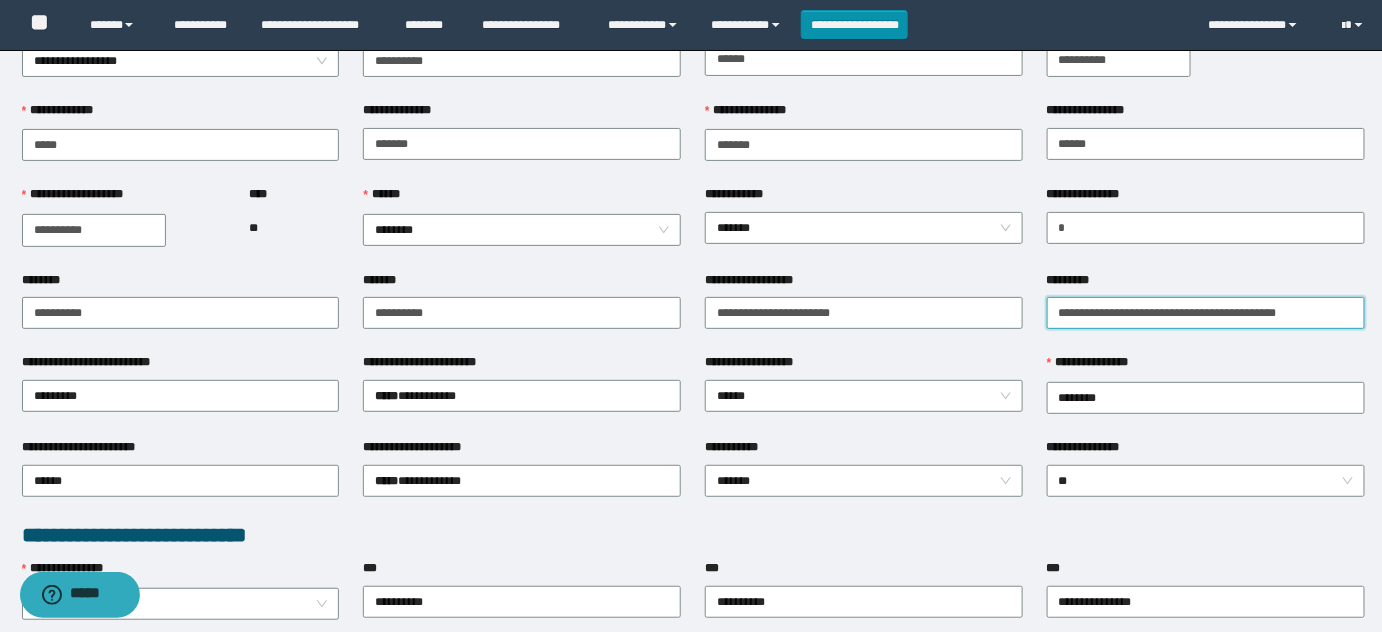 click on "**********" at bounding box center (1206, 313) 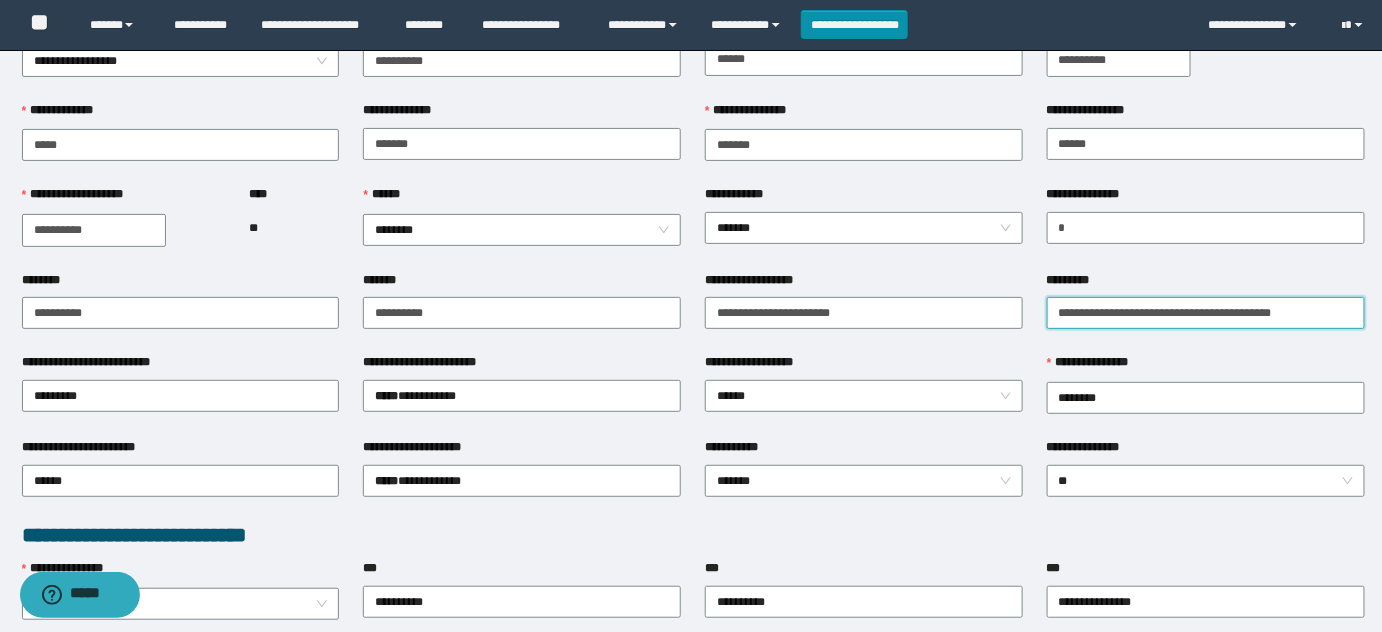 click on "**********" at bounding box center (1206, 313) 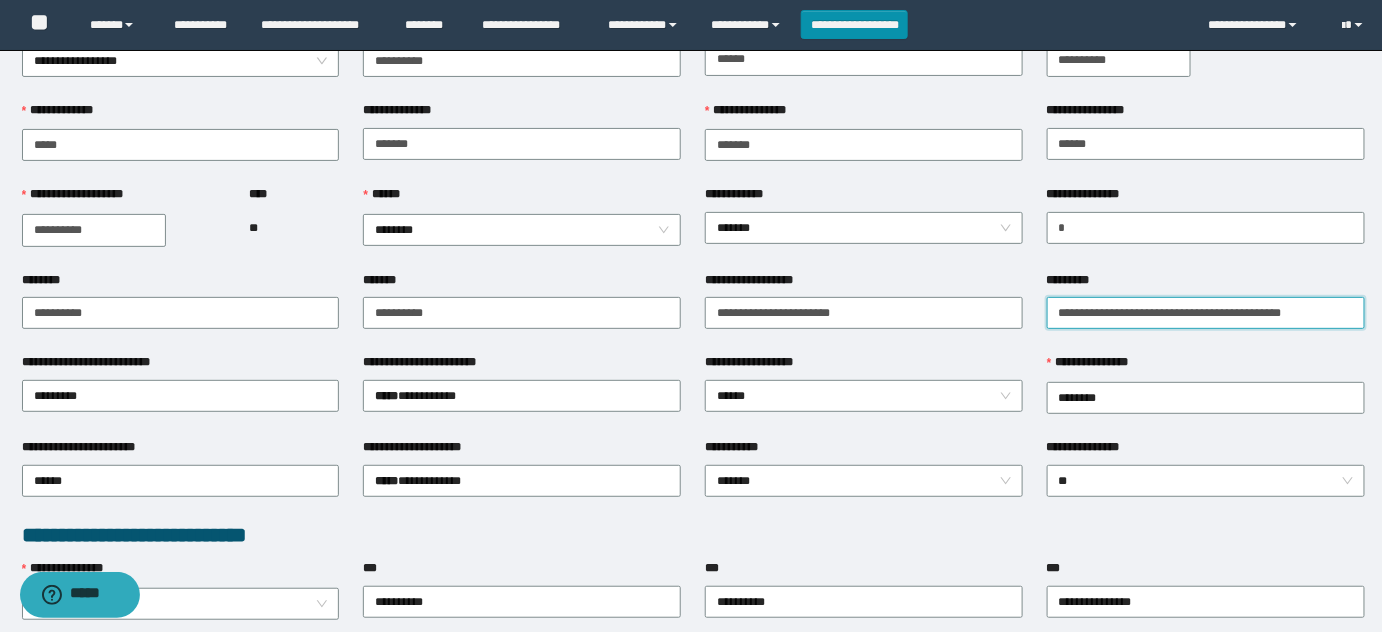 click on "**********" at bounding box center (1206, 313) 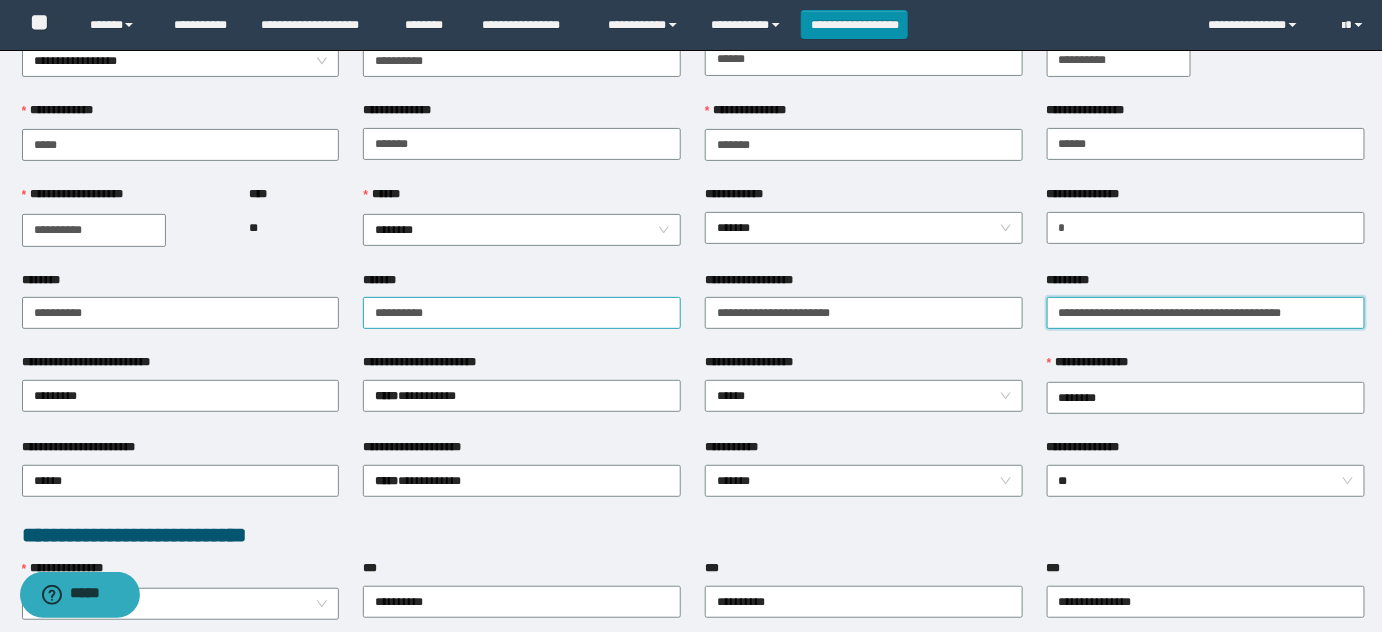 drag, startPoint x: 1322, startPoint y: 303, endPoint x: 604, endPoint y: 298, distance: 718.0174 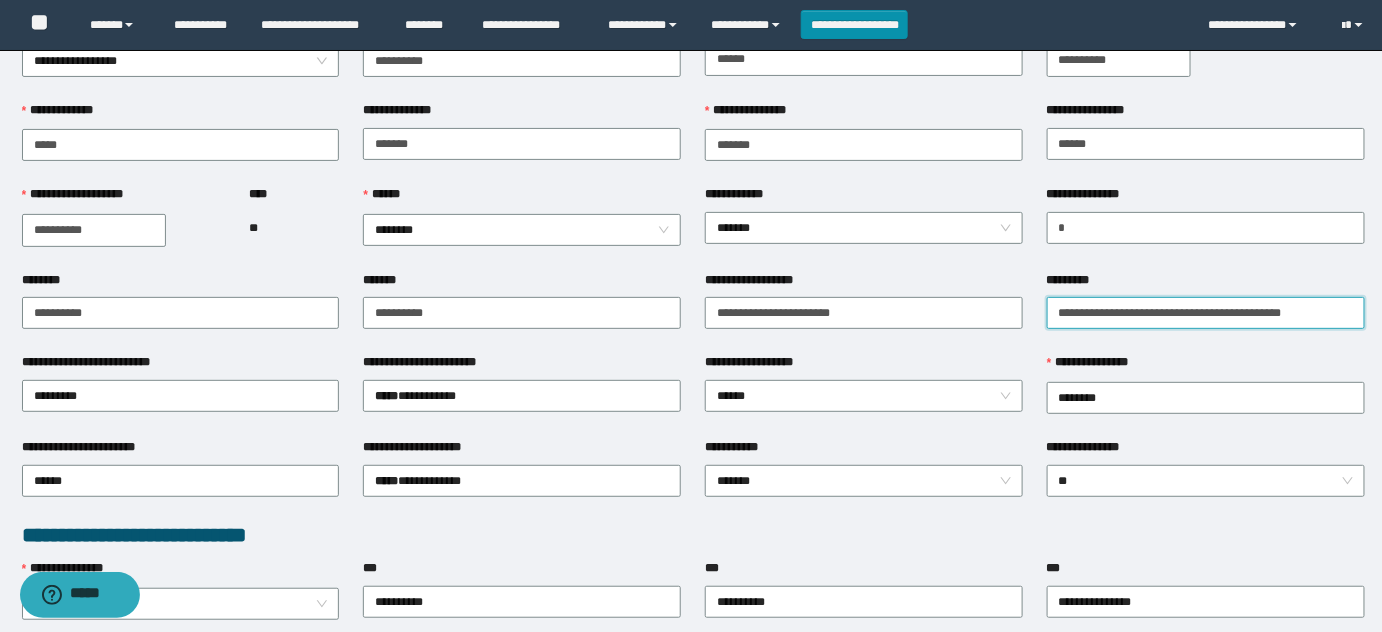 click on "**********" at bounding box center [1206, 313] 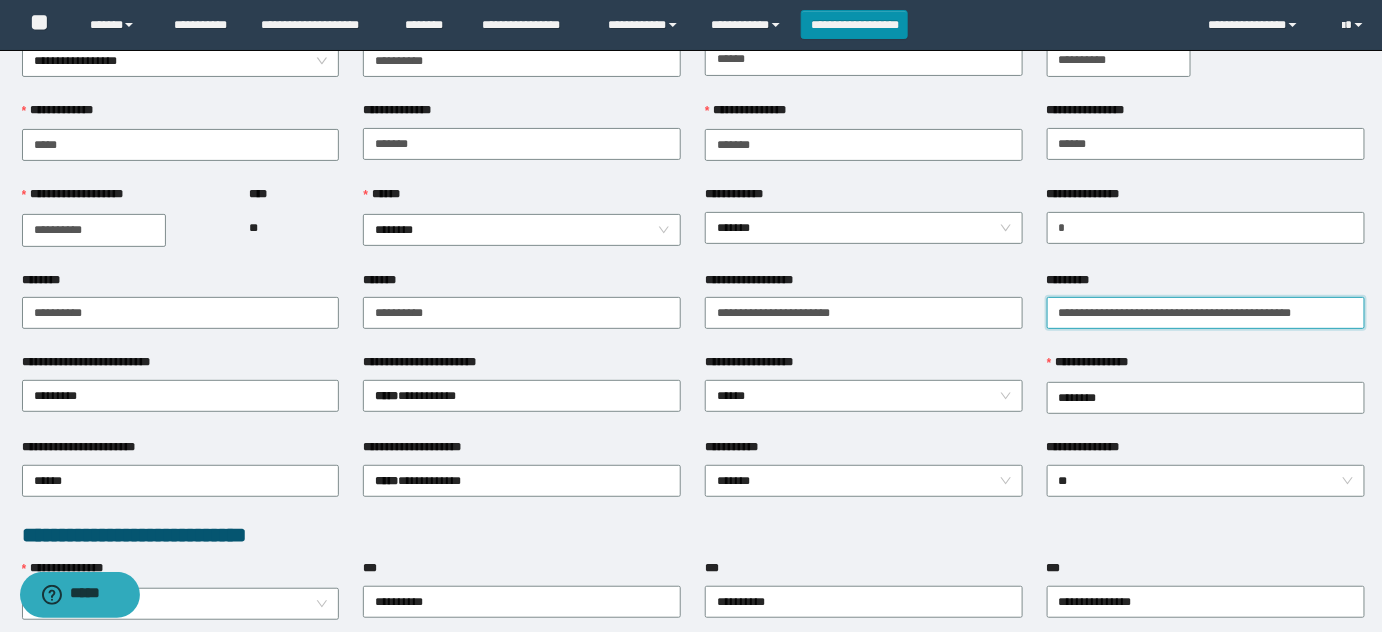 type on "**********" 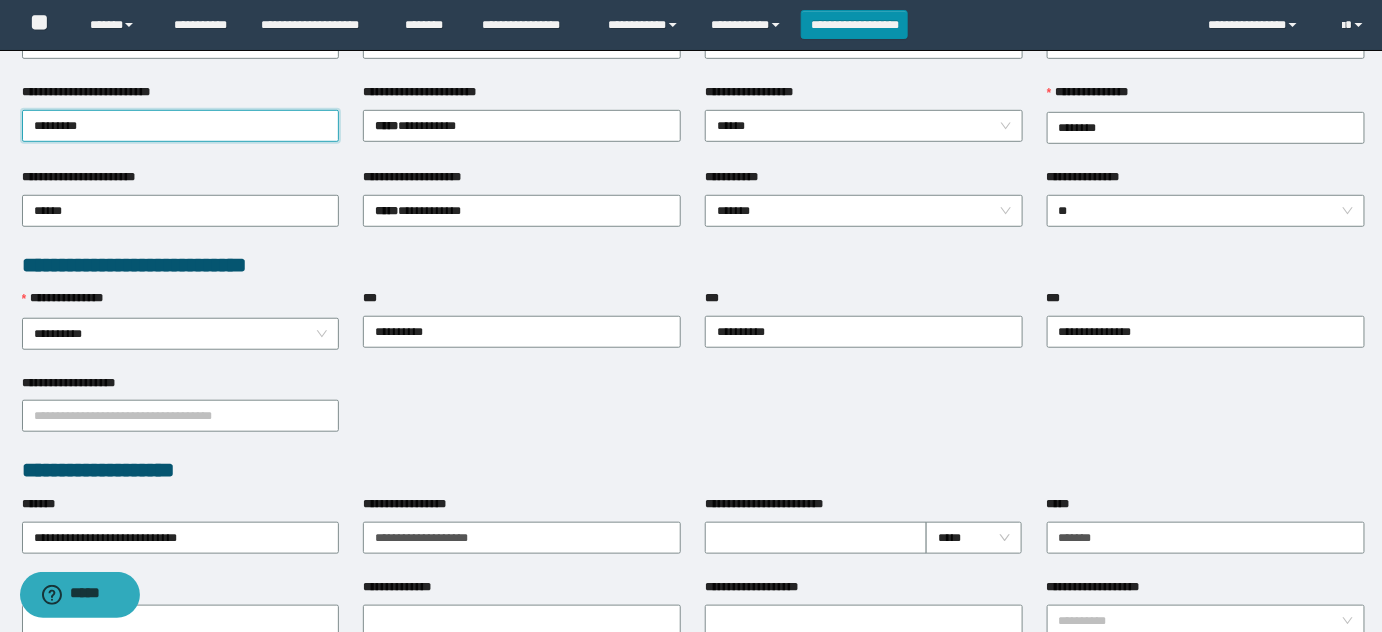 scroll, scrollTop: 363, scrollLeft: 0, axis: vertical 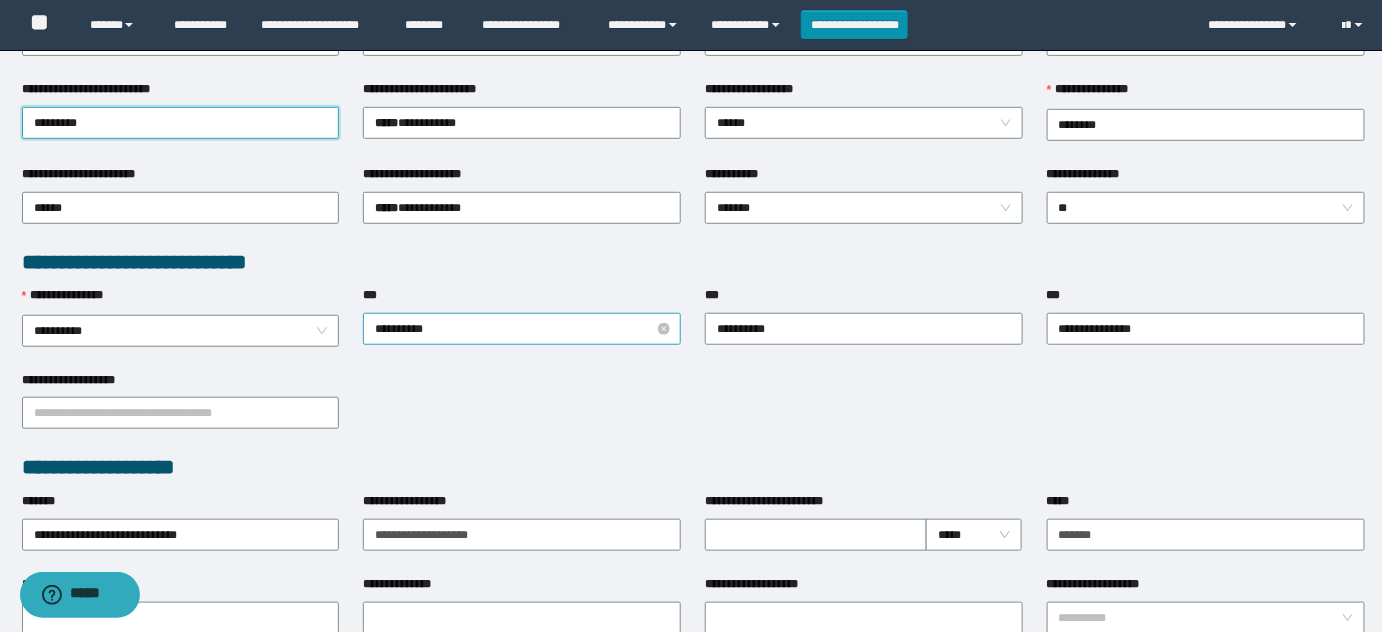 click on "**********" at bounding box center (522, 329) 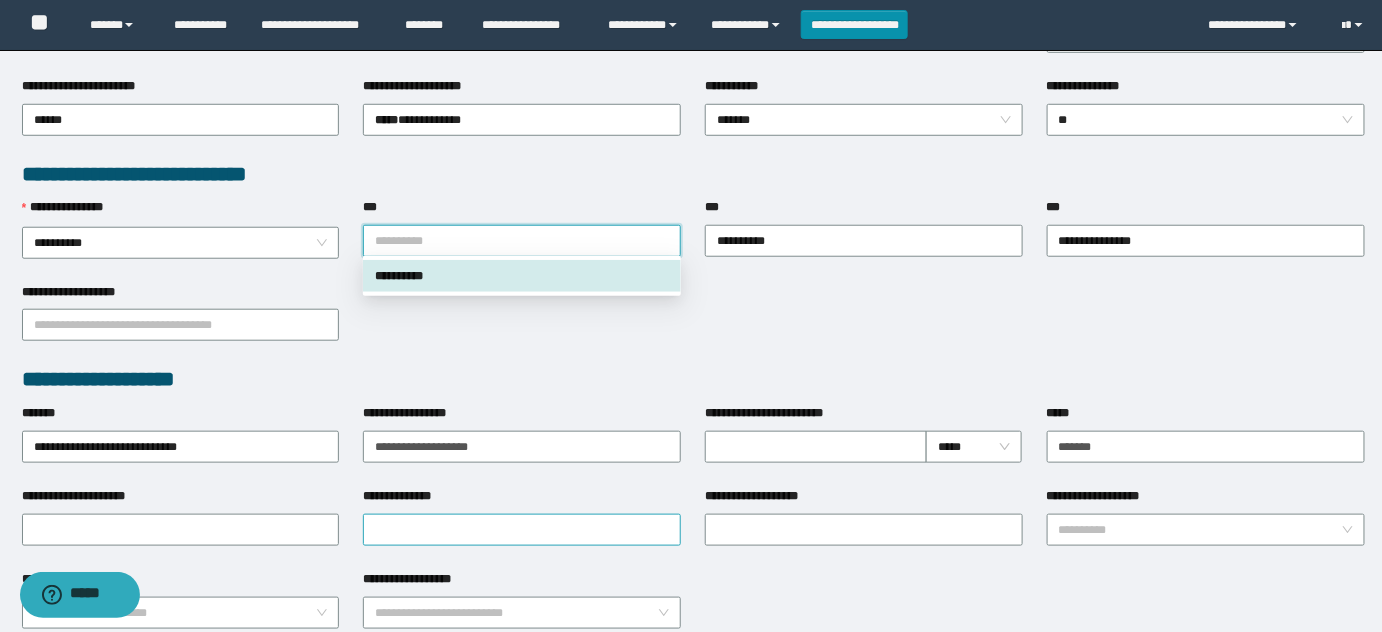 scroll, scrollTop: 545, scrollLeft: 0, axis: vertical 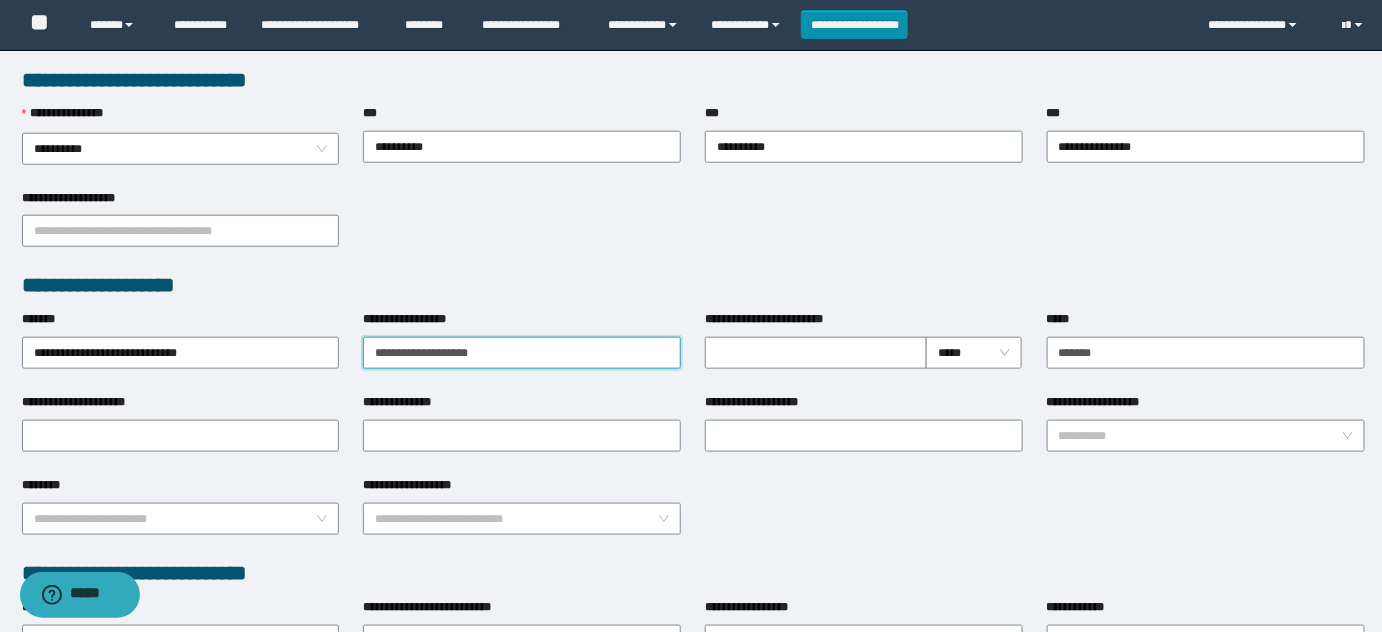 drag, startPoint x: 536, startPoint y: 338, endPoint x: 118, endPoint y: 290, distance: 420.74695 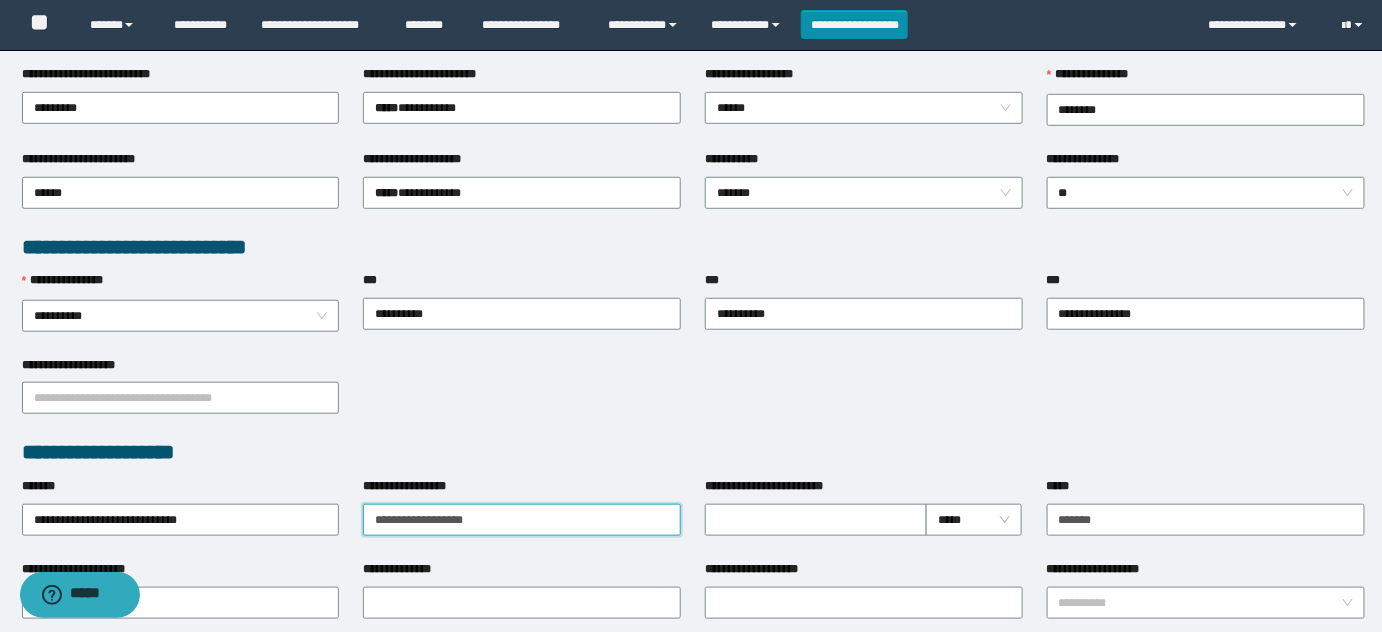 scroll, scrollTop: 363, scrollLeft: 0, axis: vertical 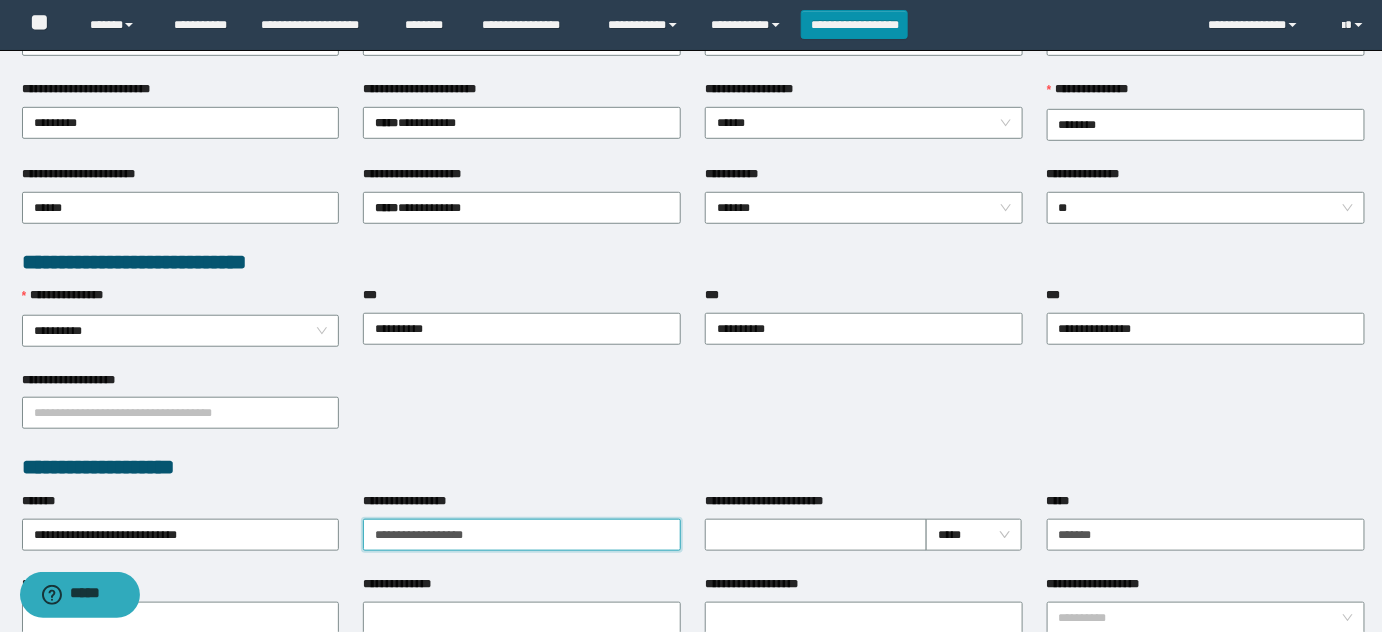 type on "**********" 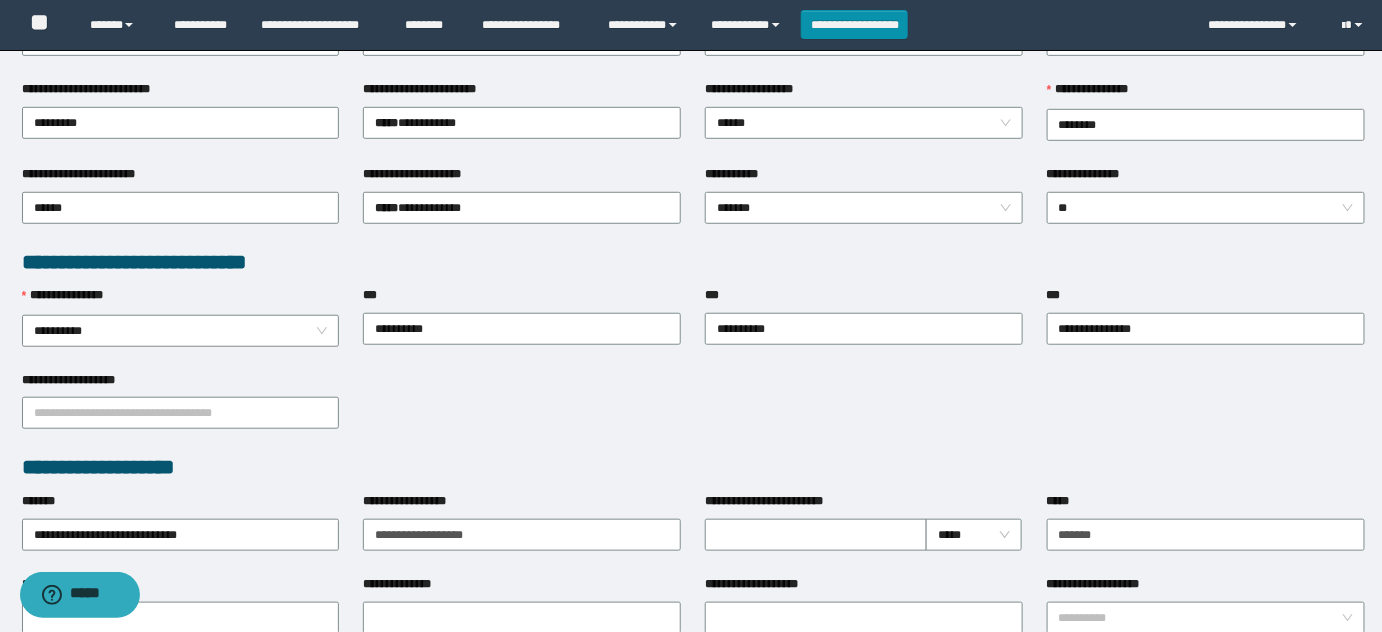 click on "**********" at bounding box center [864, 178] 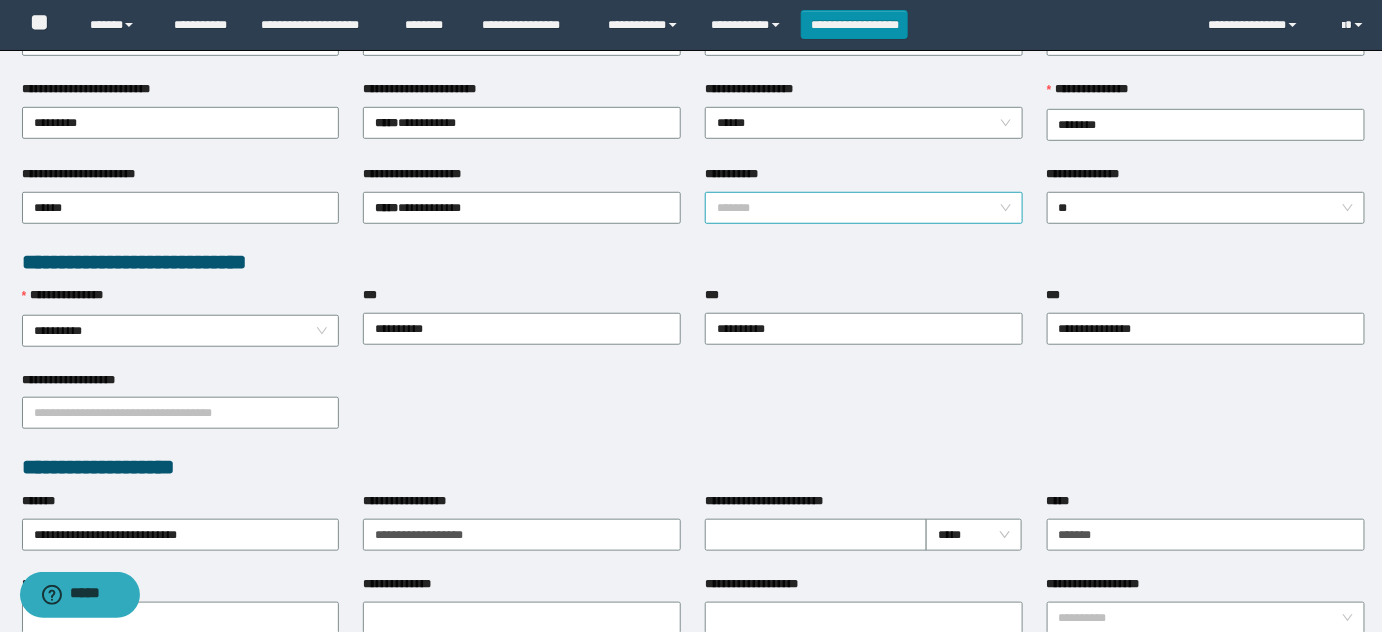 click on "*******" at bounding box center (864, 208) 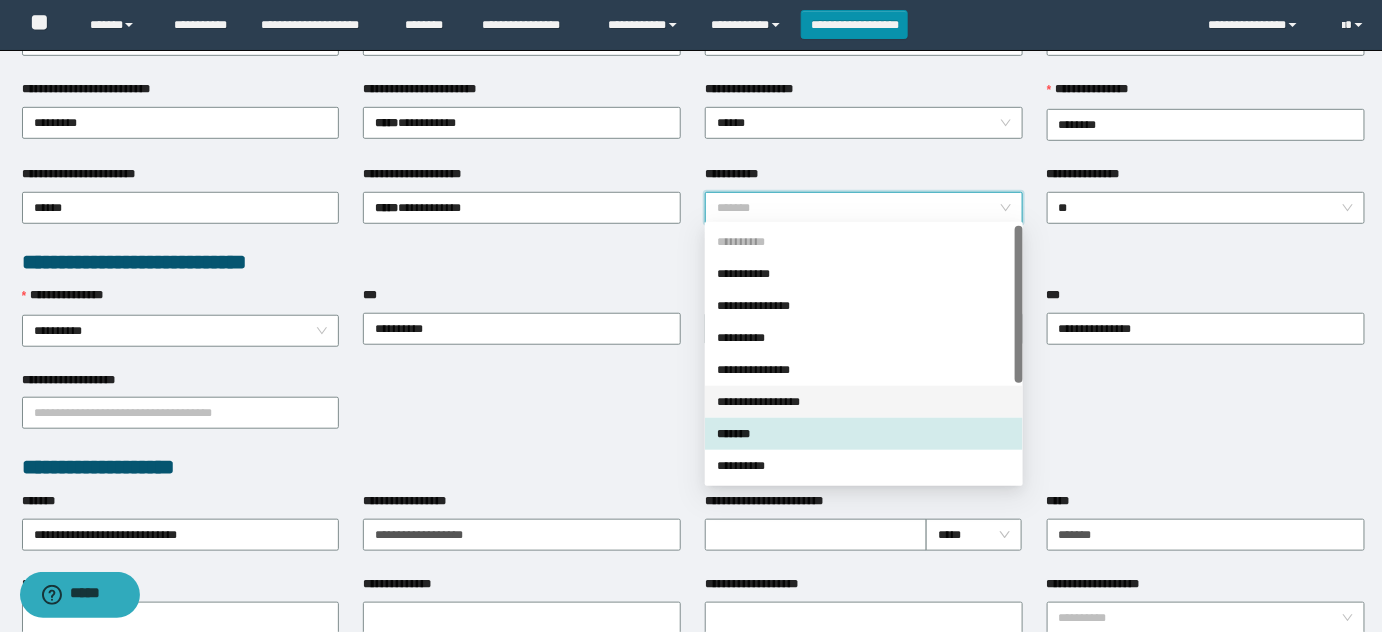 click on "**********" at bounding box center [864, 402] 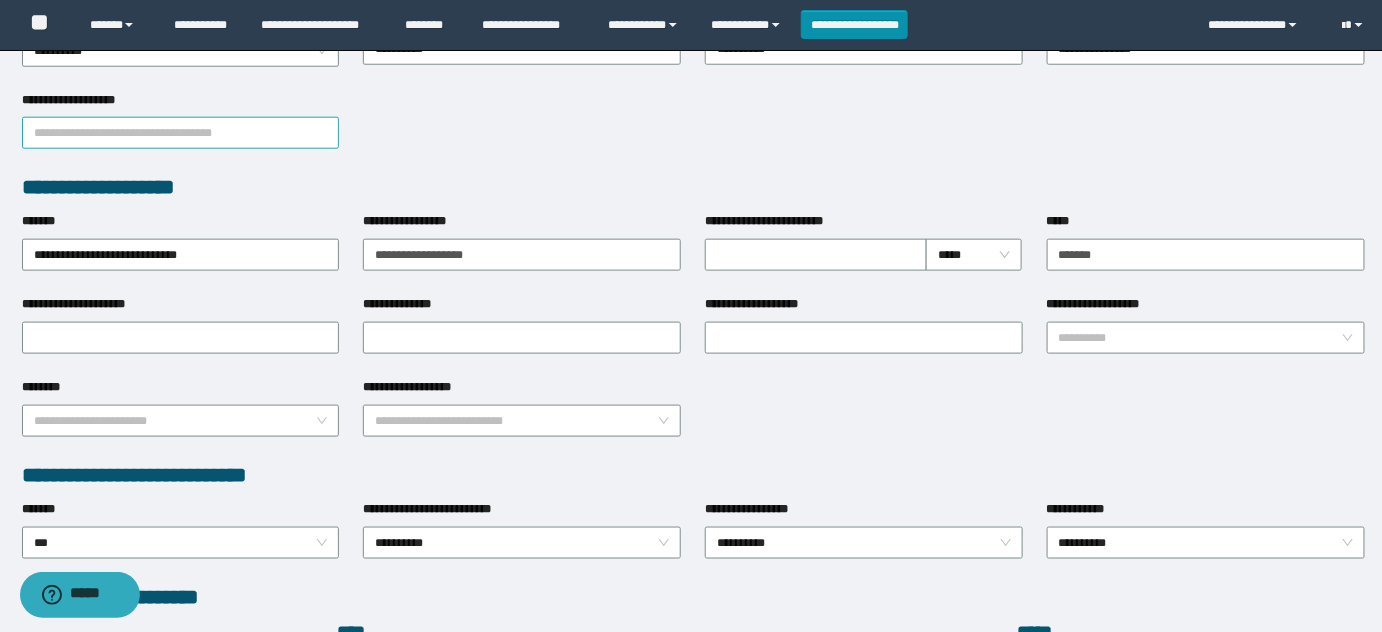 scroll, scrollTop: 524, scrollLeft: 0, axis: vertical 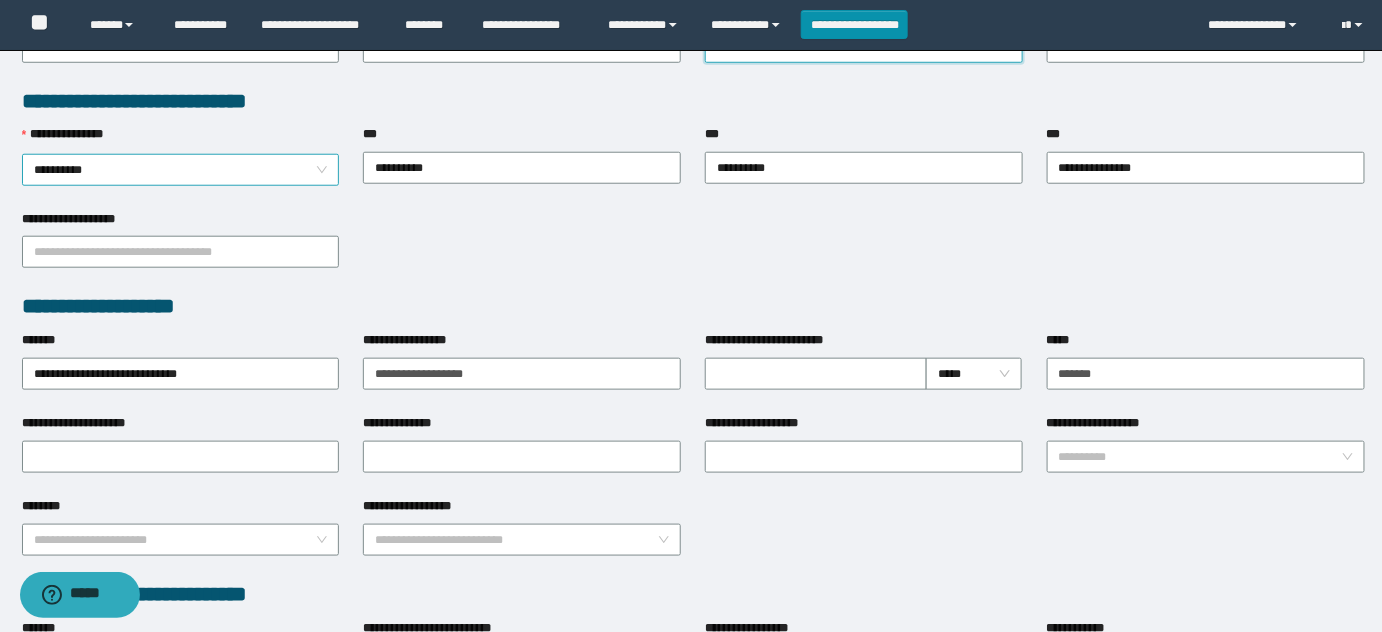 click on "**********" at bounding box center [181, 170] 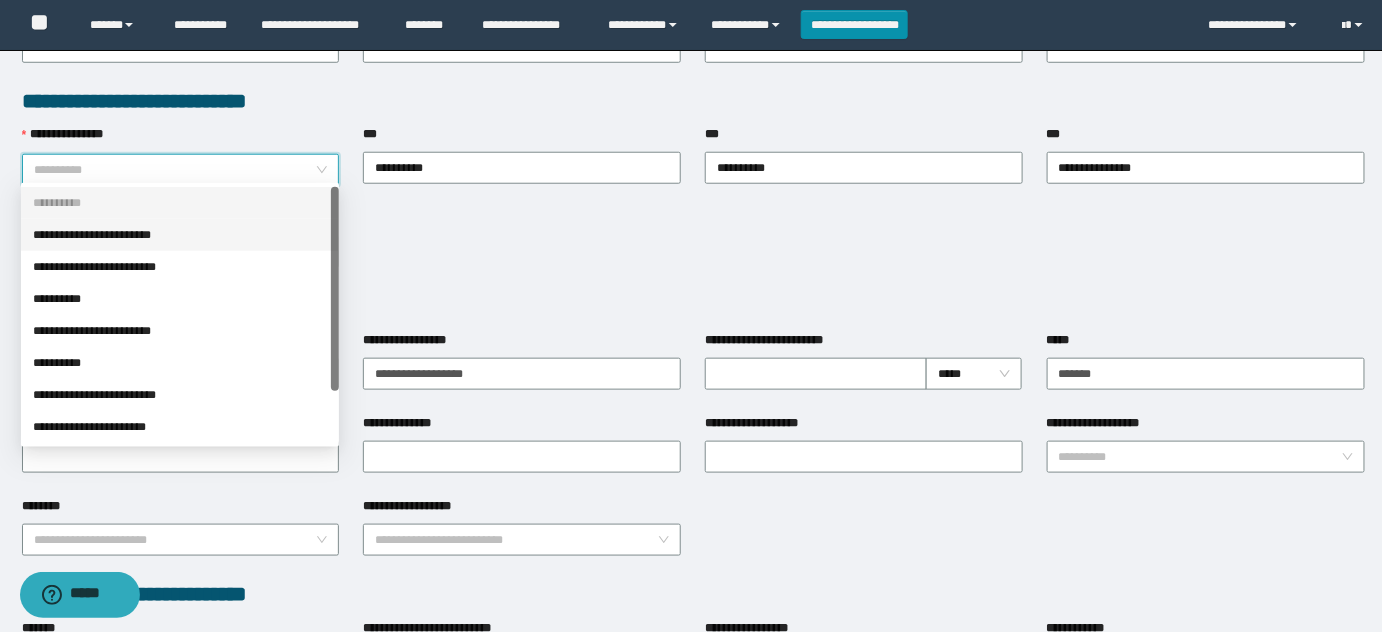 click on "**********" at bounding box center (180, 235) 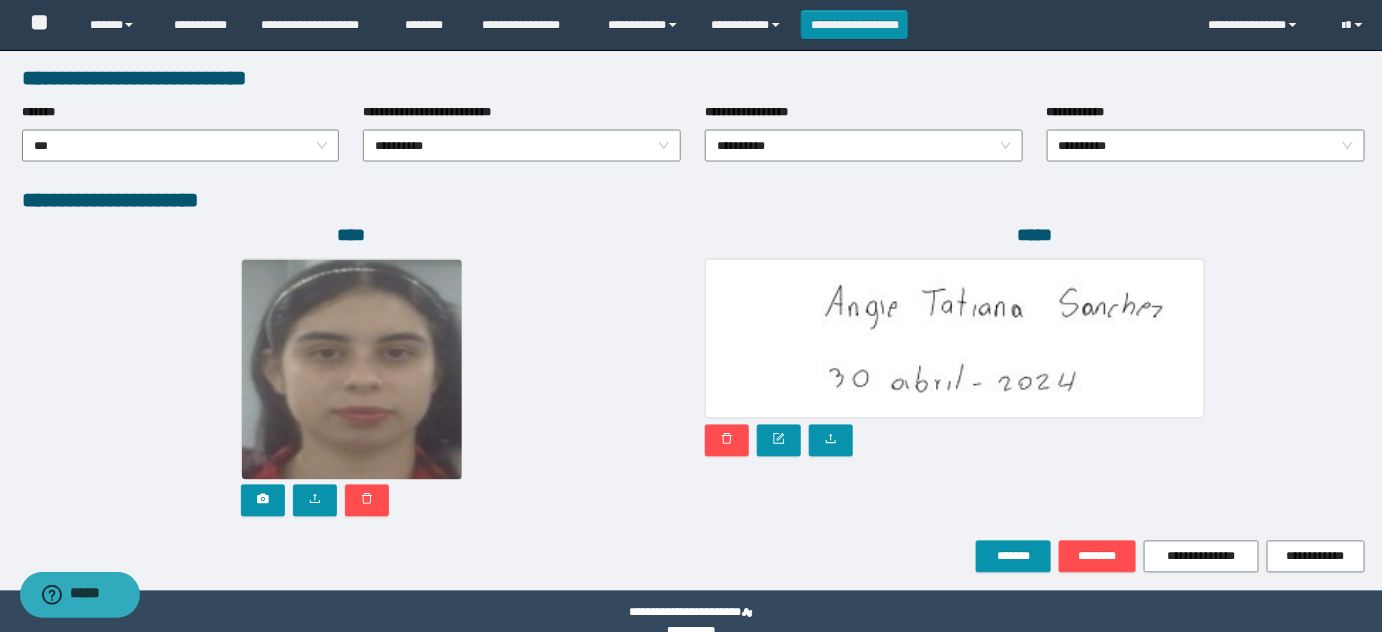 scroll, scrollTop: 1069, scrollLeft: 0, axis: vertical 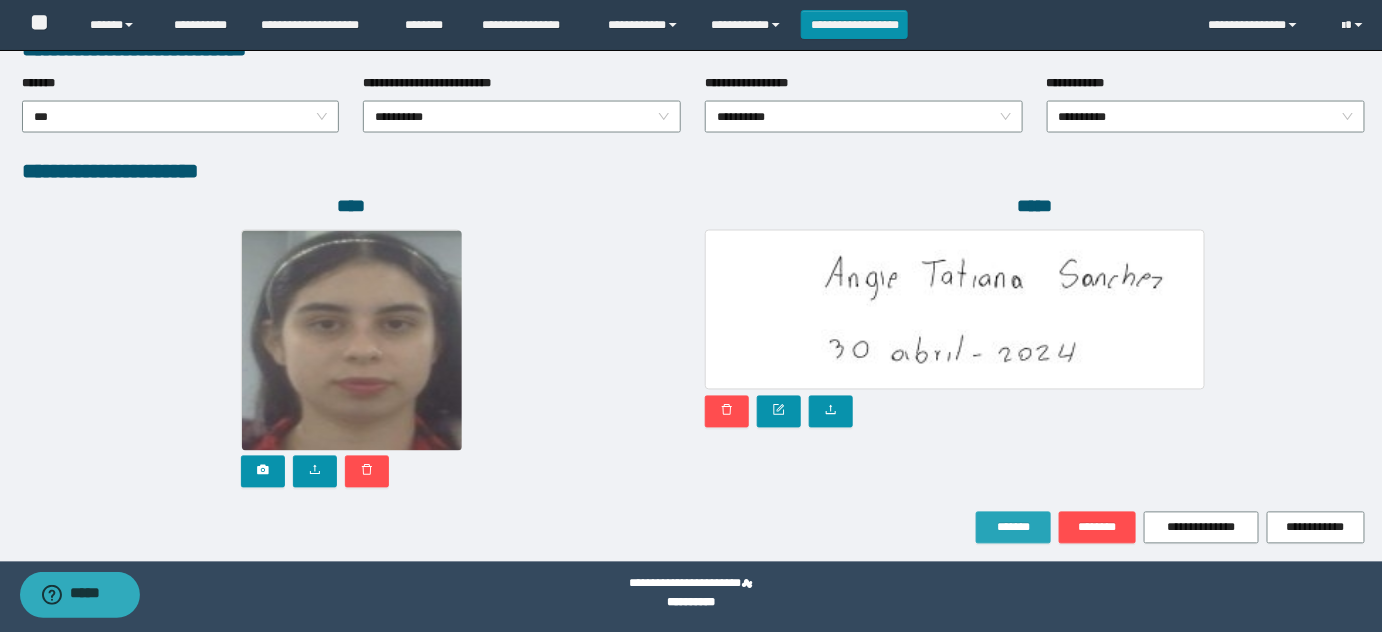 click on "*******" at bounding box center (1013, 528) 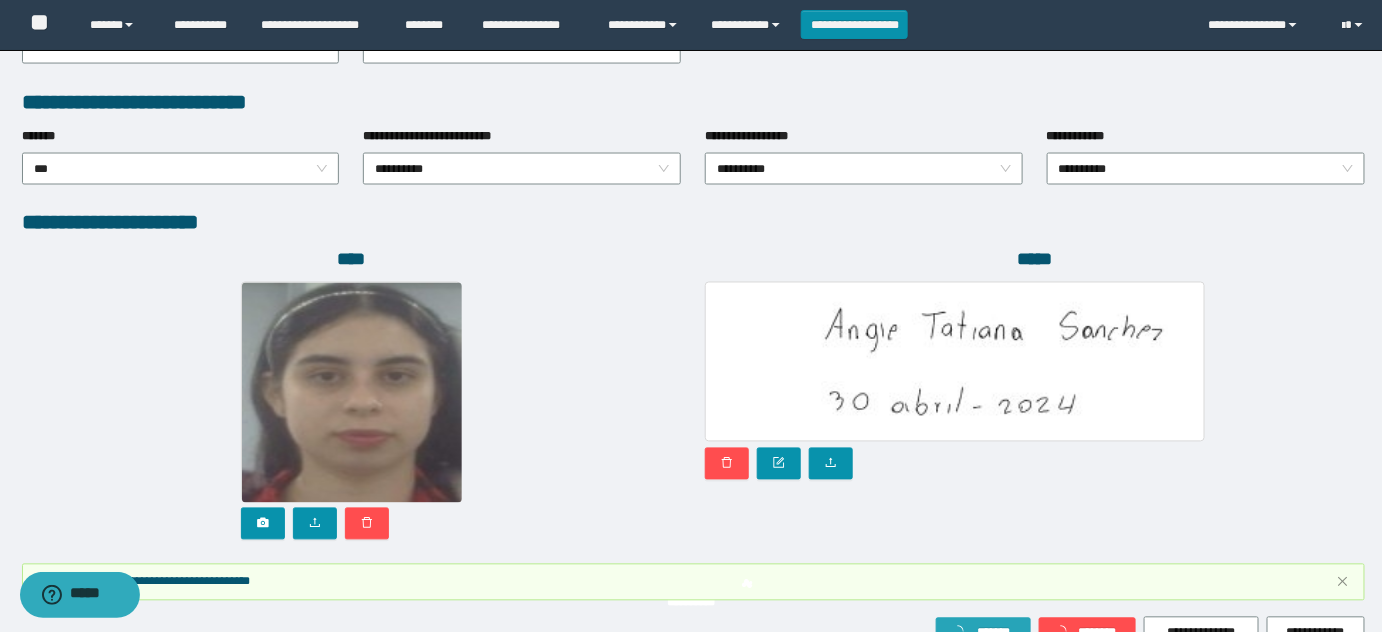 scroll, scrollTop: 1122, scrollLeft: 0, axis: vertical 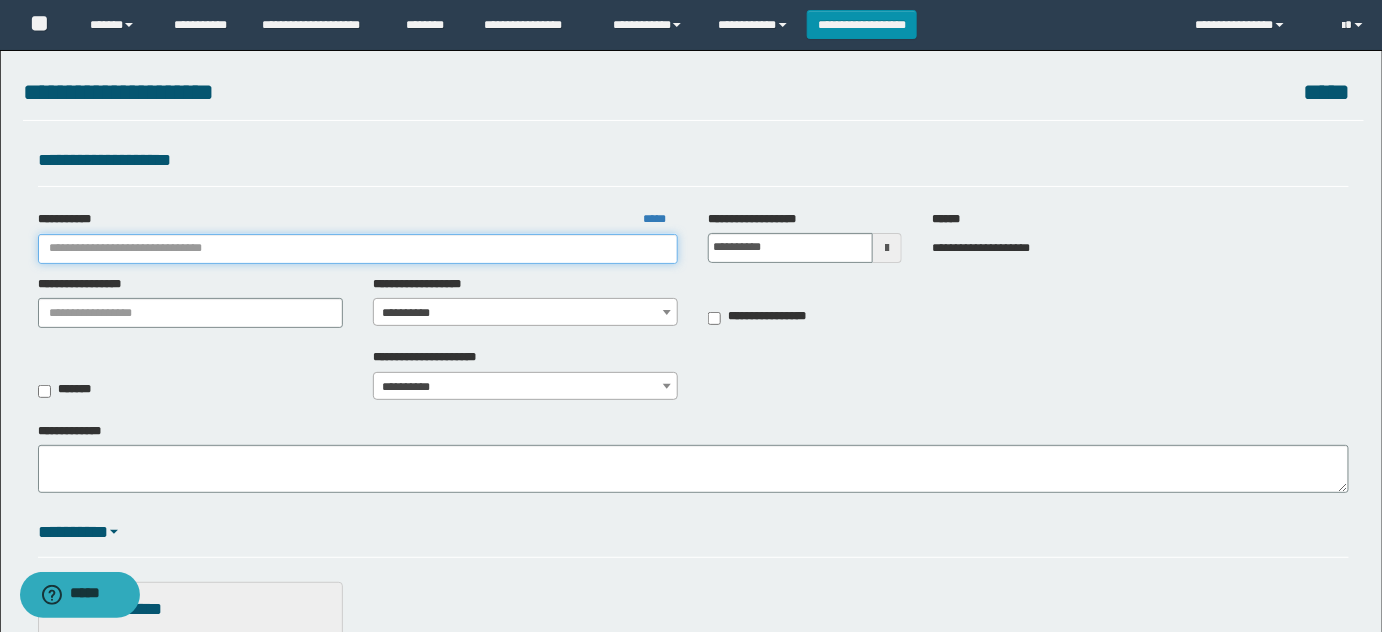 click on "**********" at bounding box center [358, 249] 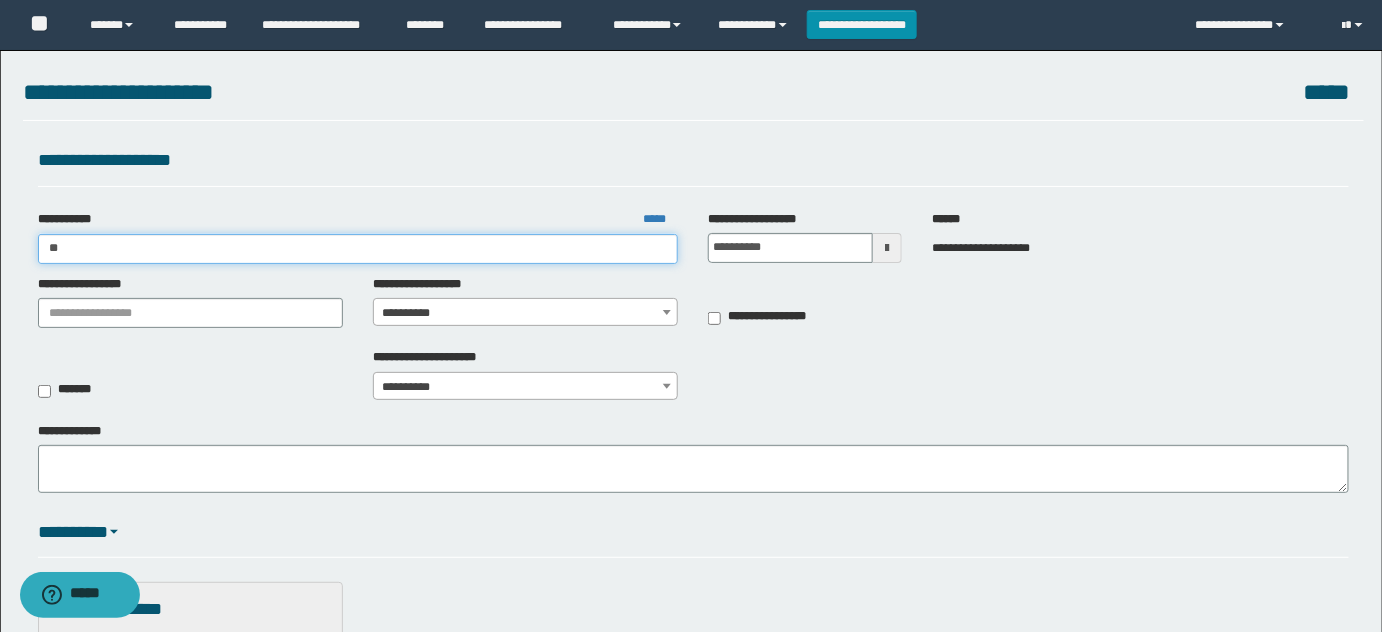 type on "***" 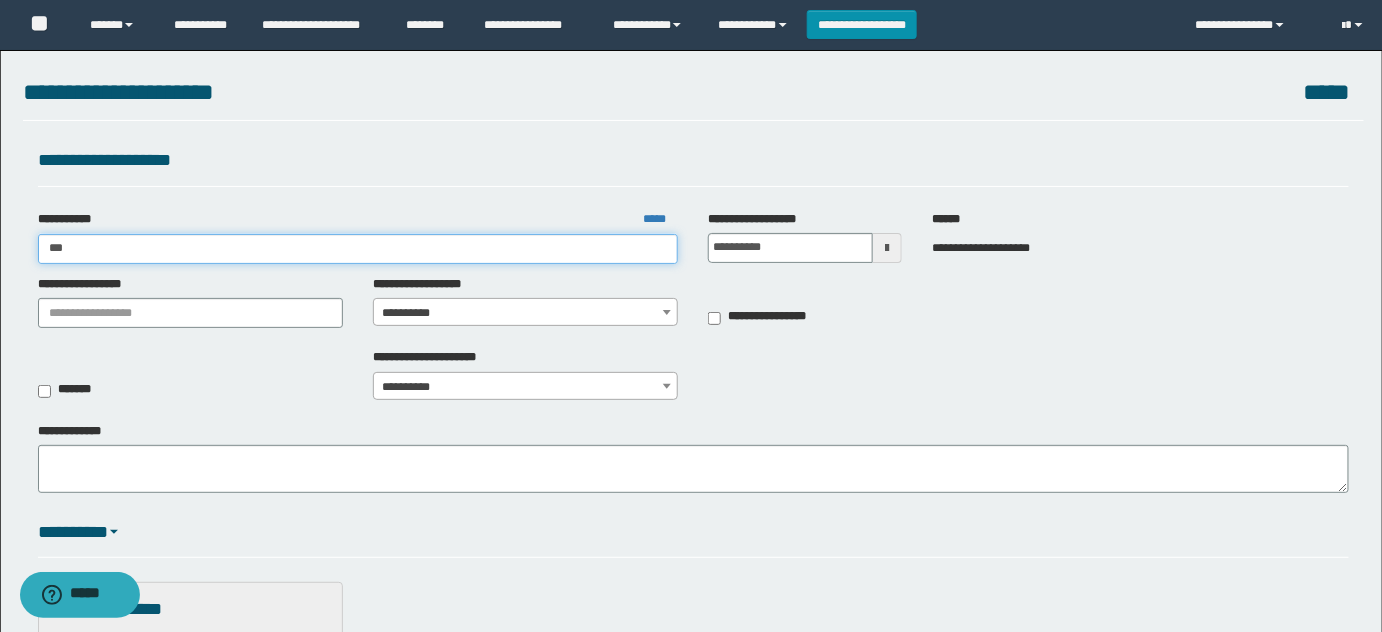 type on "***" 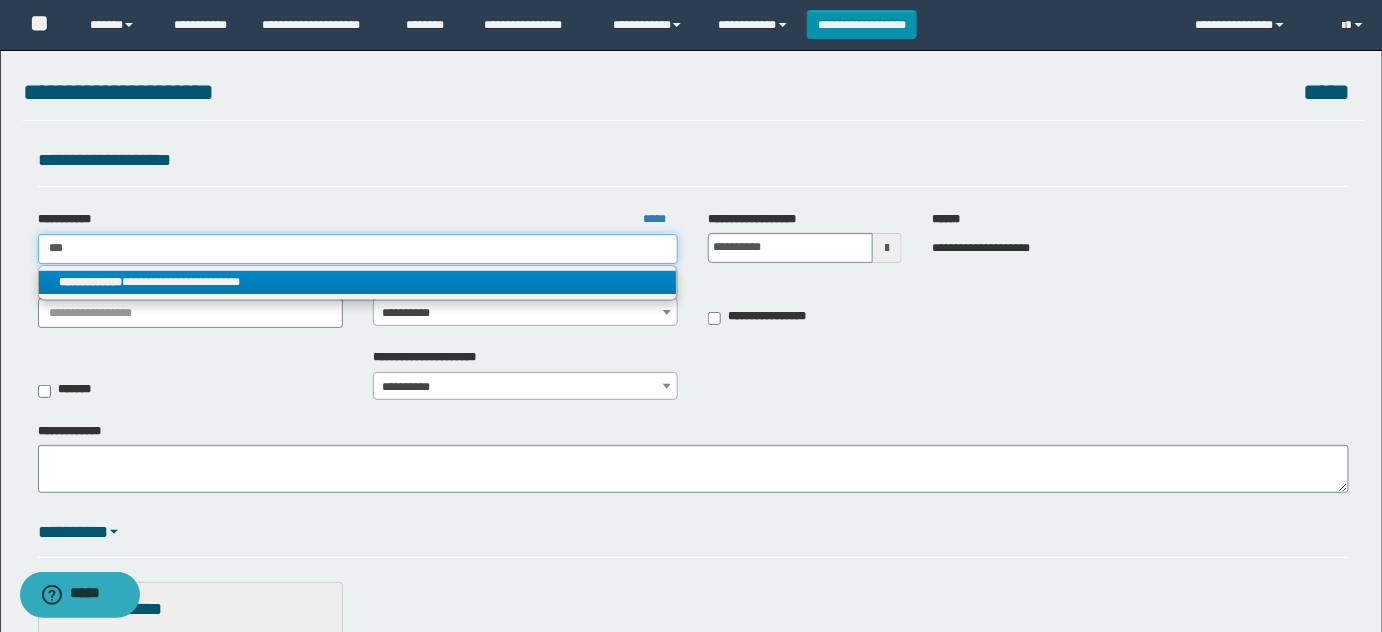 type on "***" 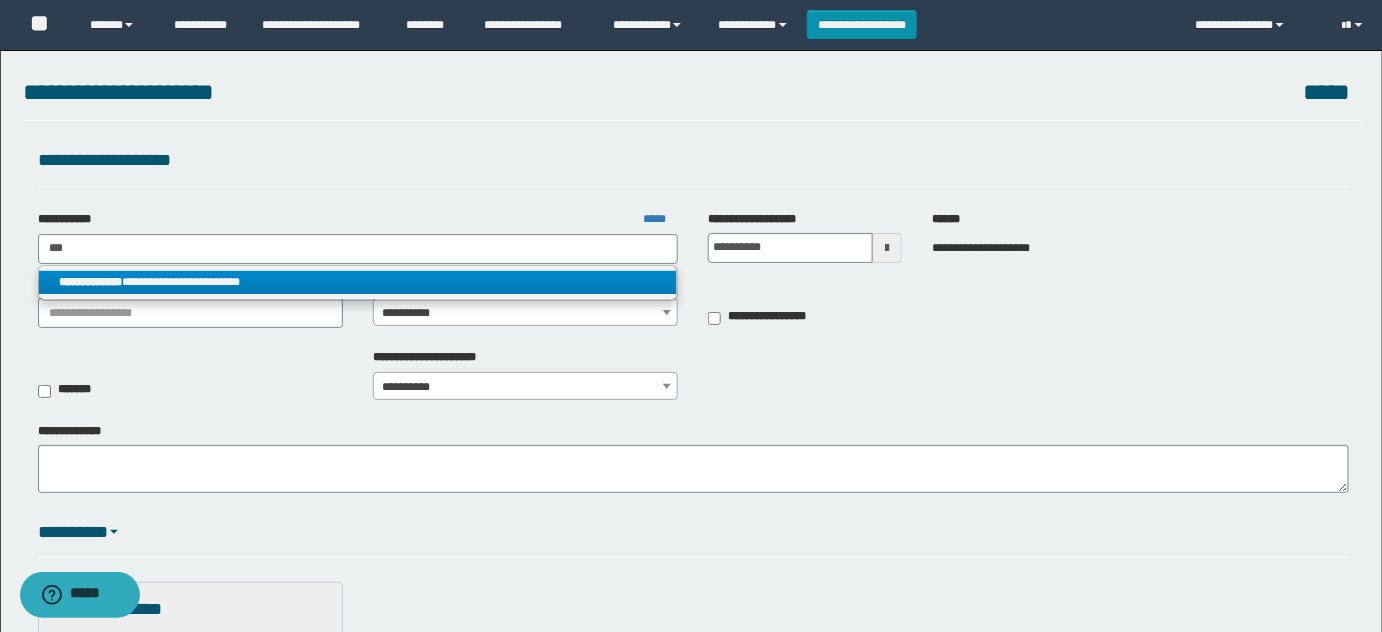 click on "**********" at bounding box center [358, 282] 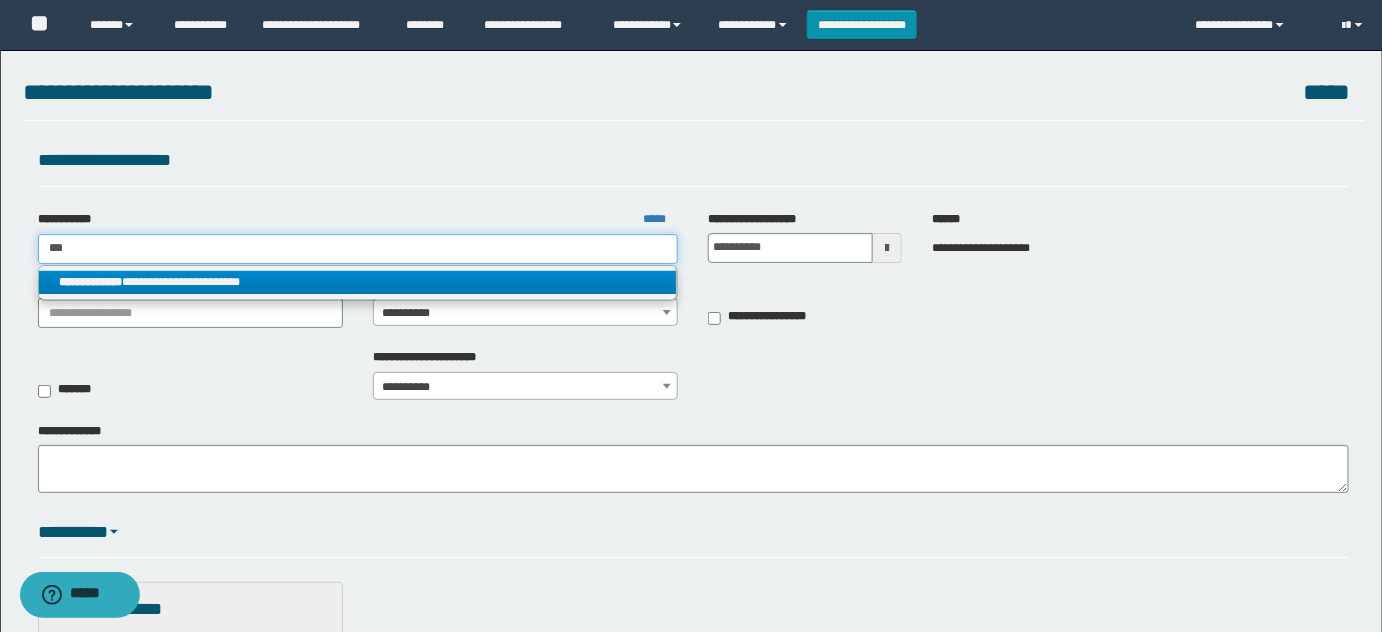 type 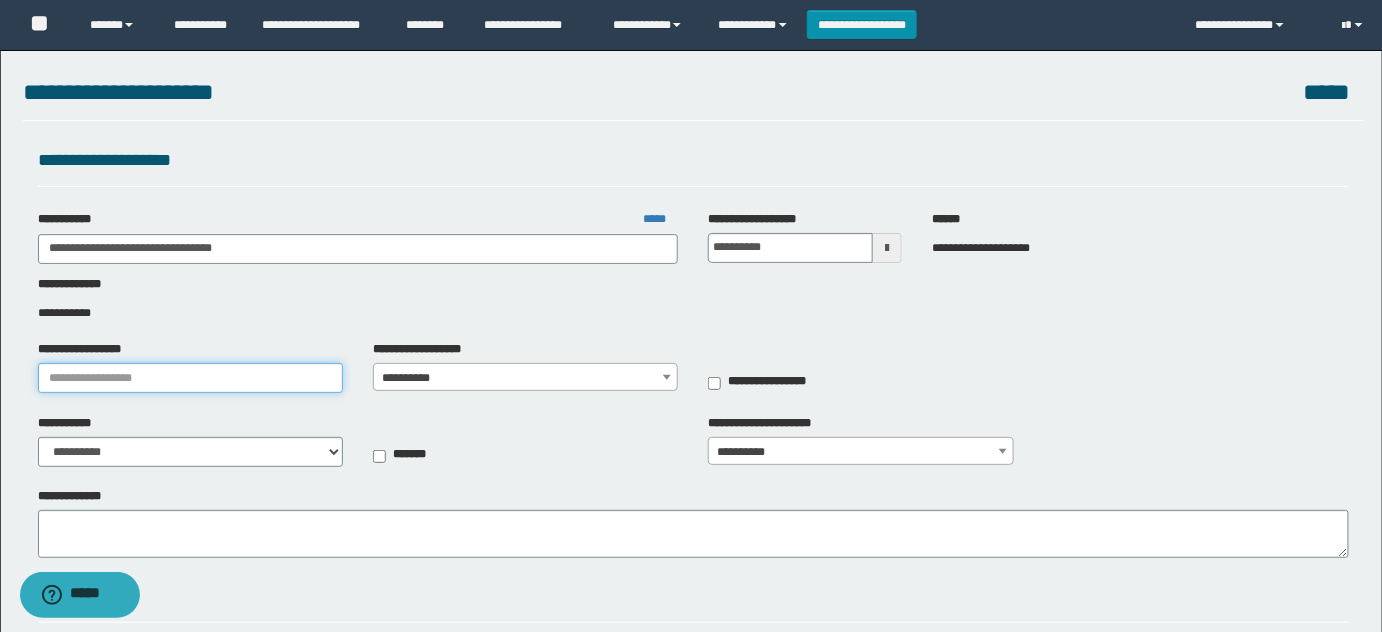 click on "**********" at bounding box center [190, 378] 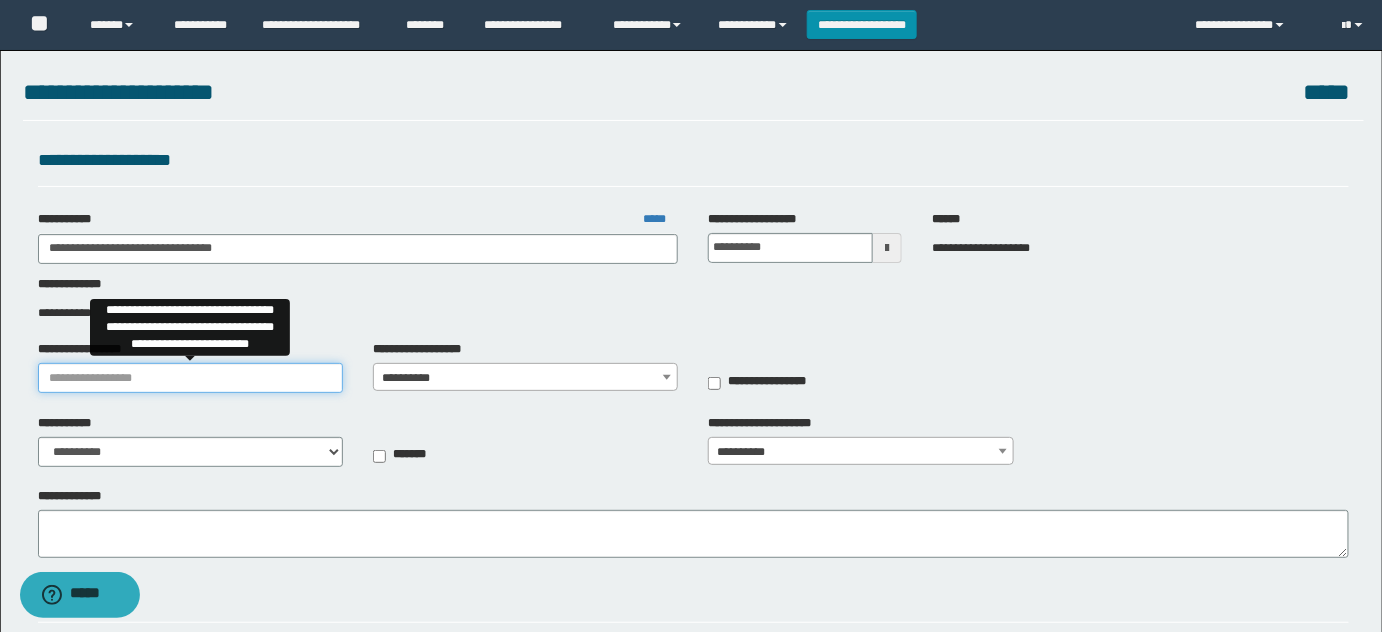paste on "**********" 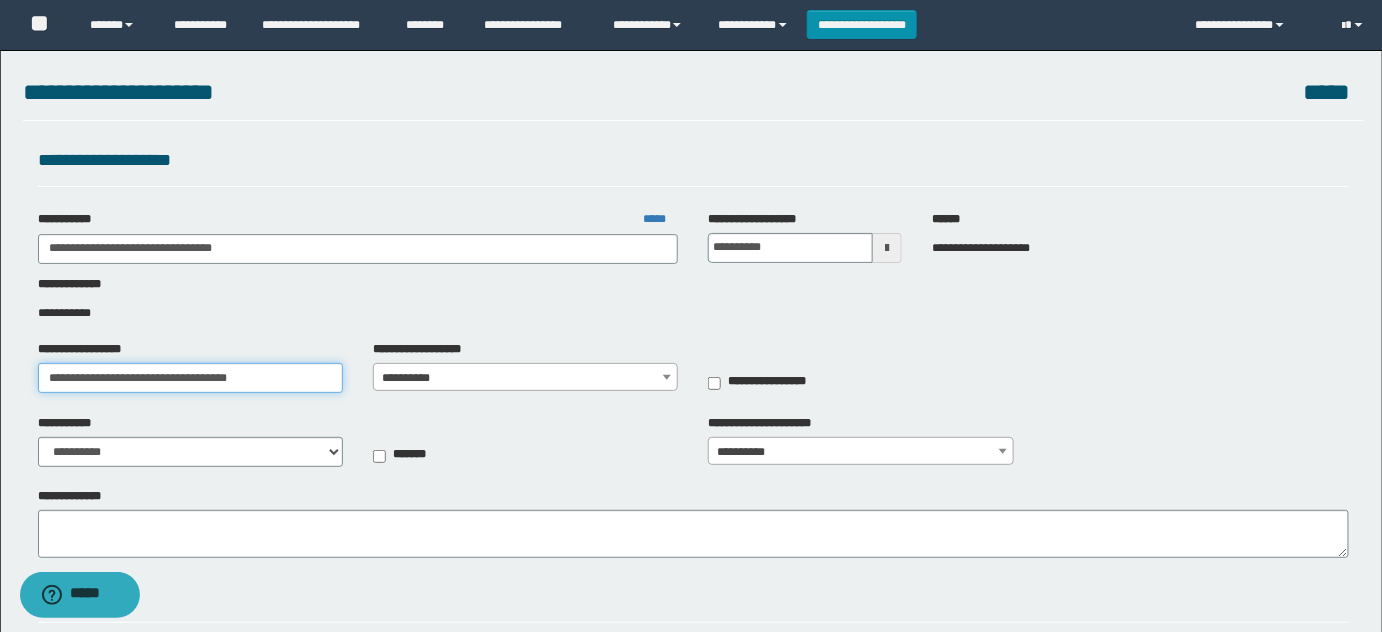 type on "**********" 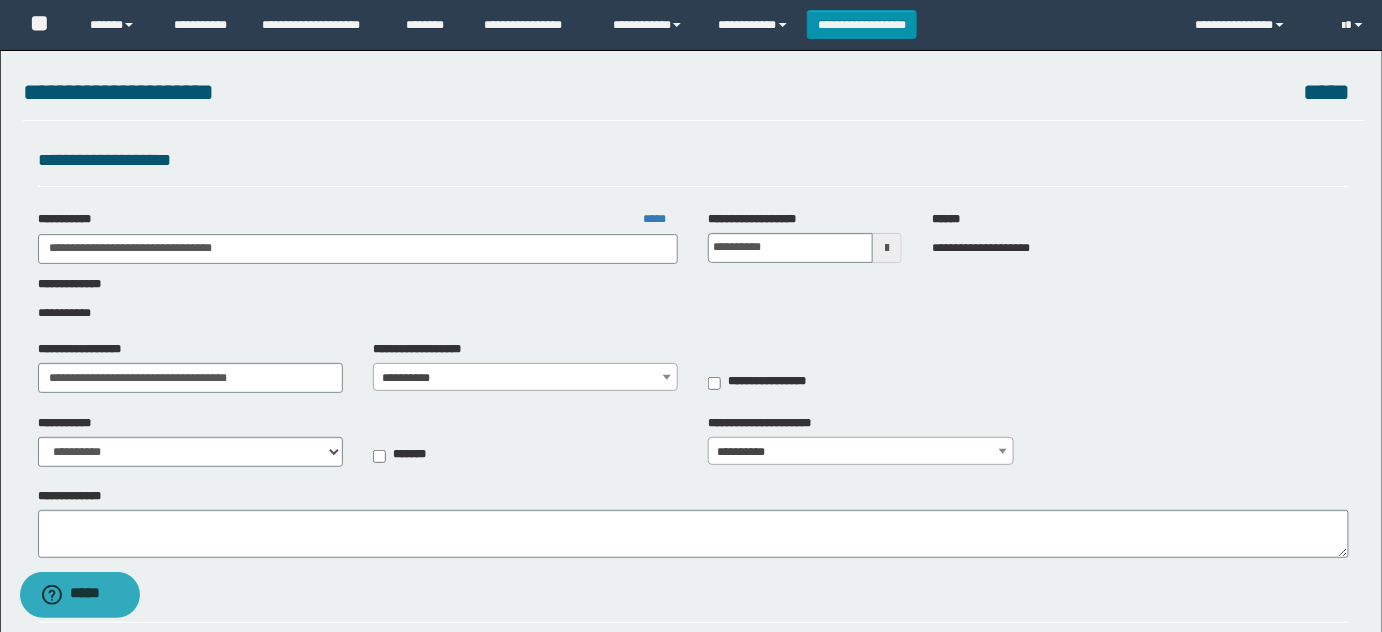 click on "**********" at bounding box center (526, 378) 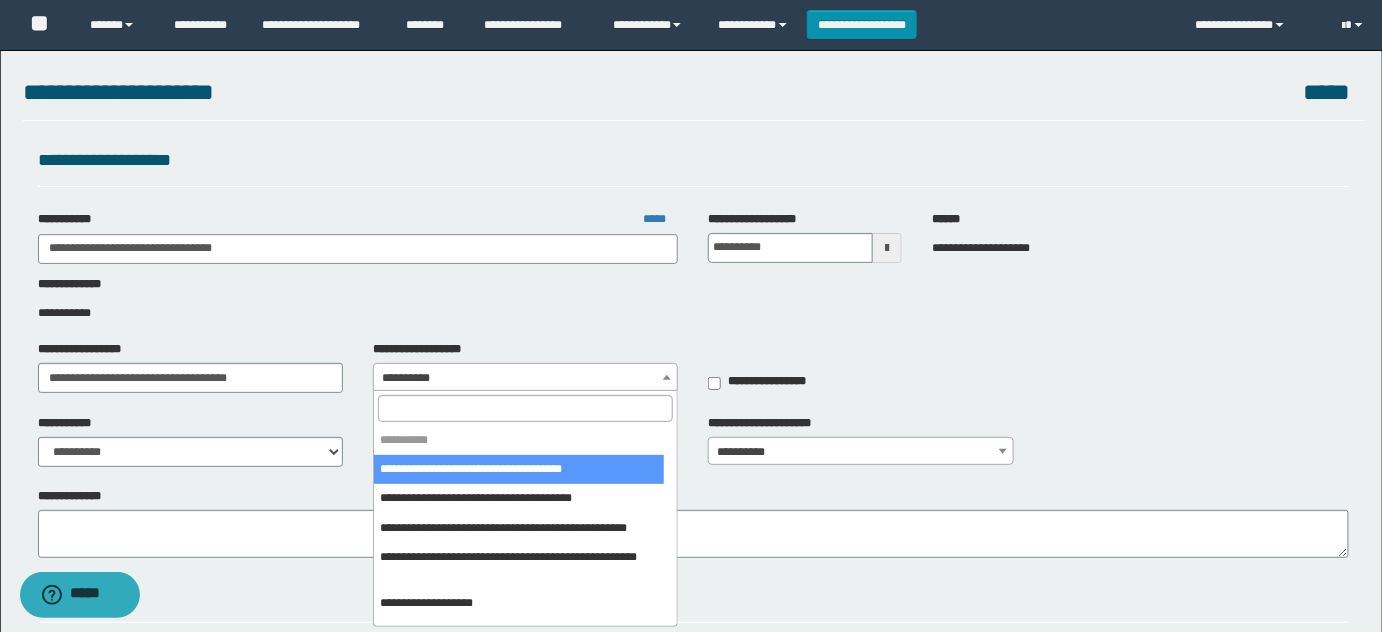 click at bounding box center [525, 408] 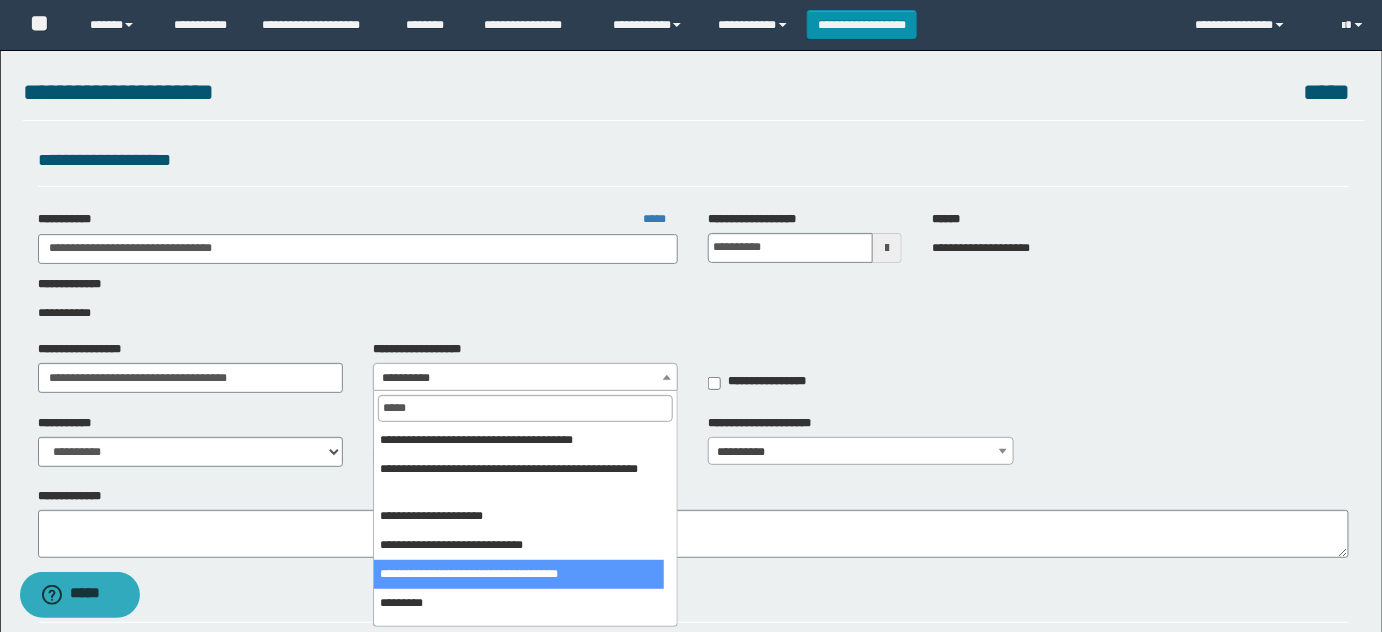 type on "*****" 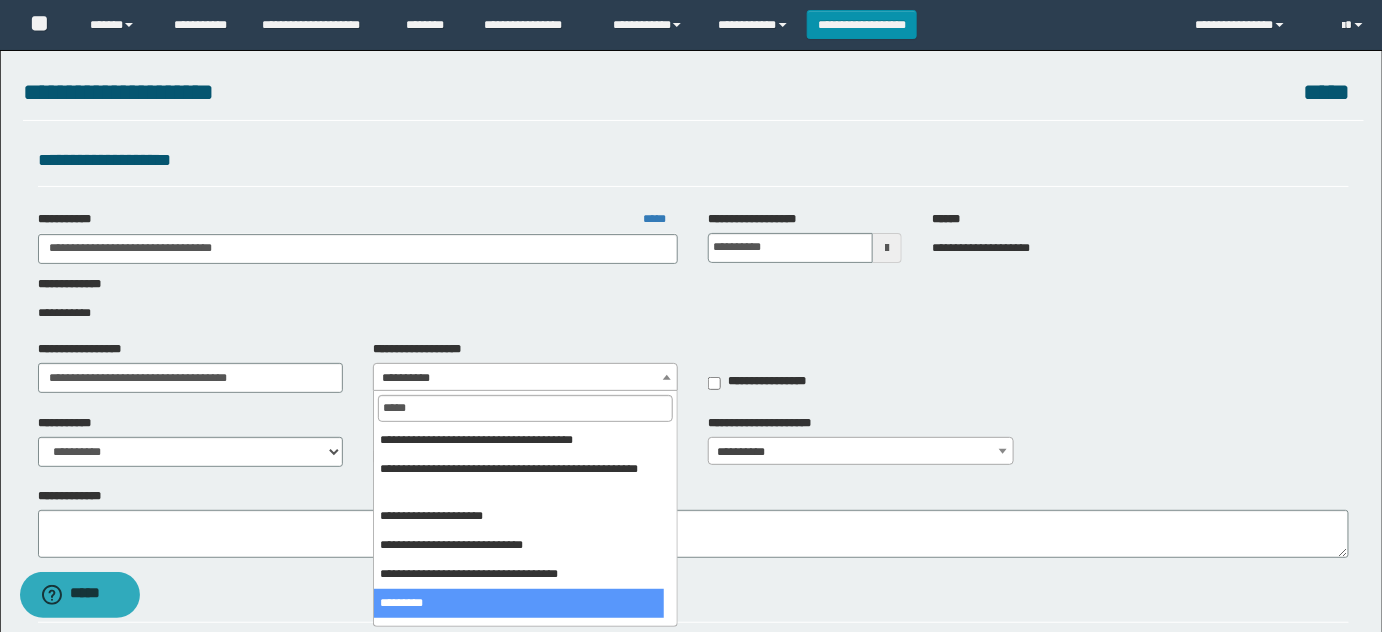select on "***" 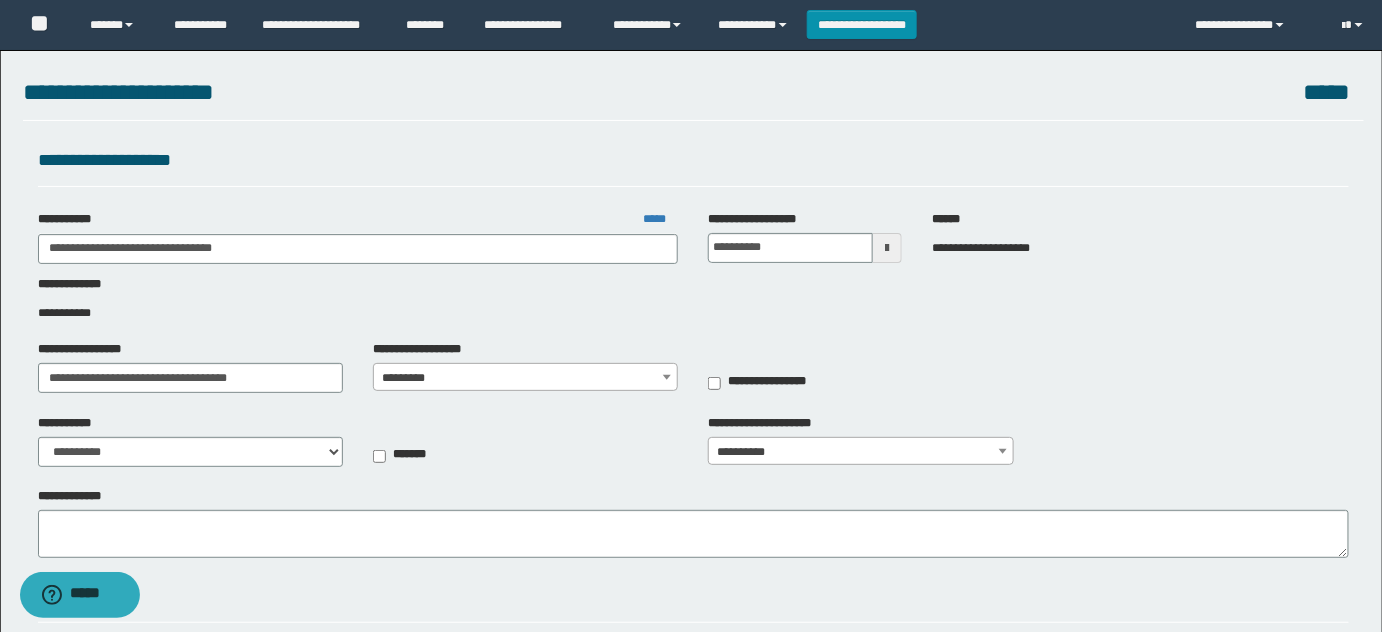 scroll, scrollTop: 454, scrollLeft: 0, axis: vertical 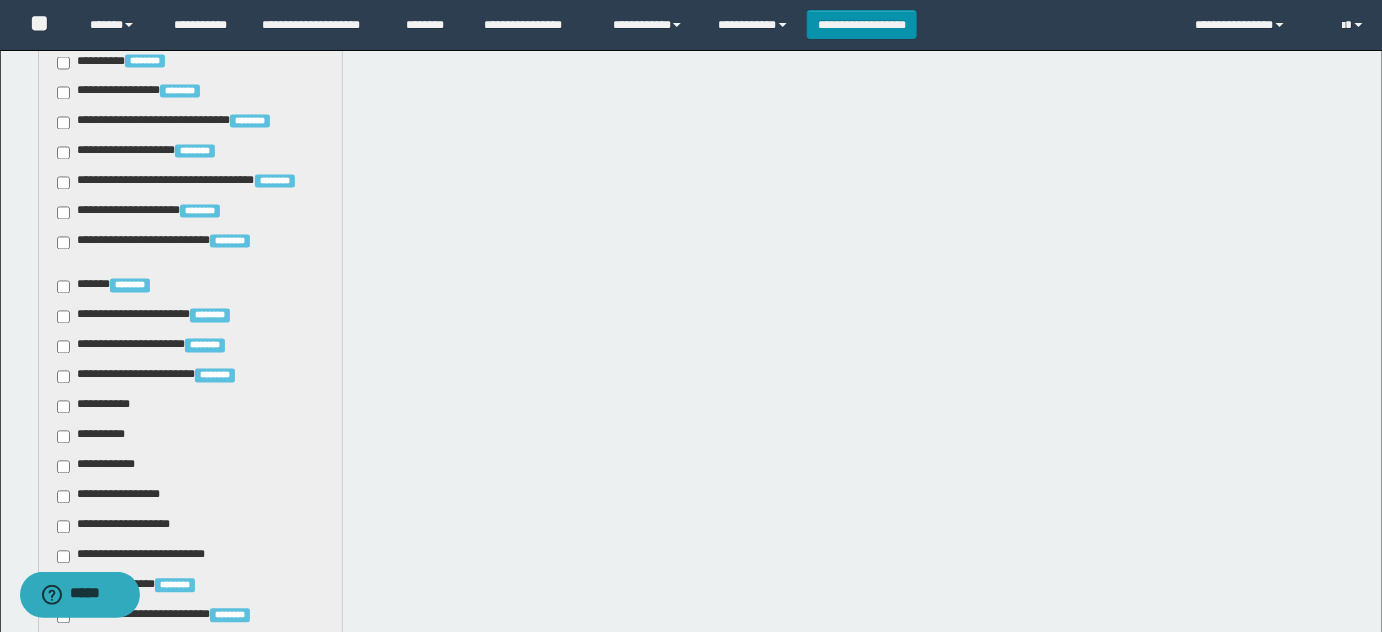 click on "**********" at bounding box center [97, 407] 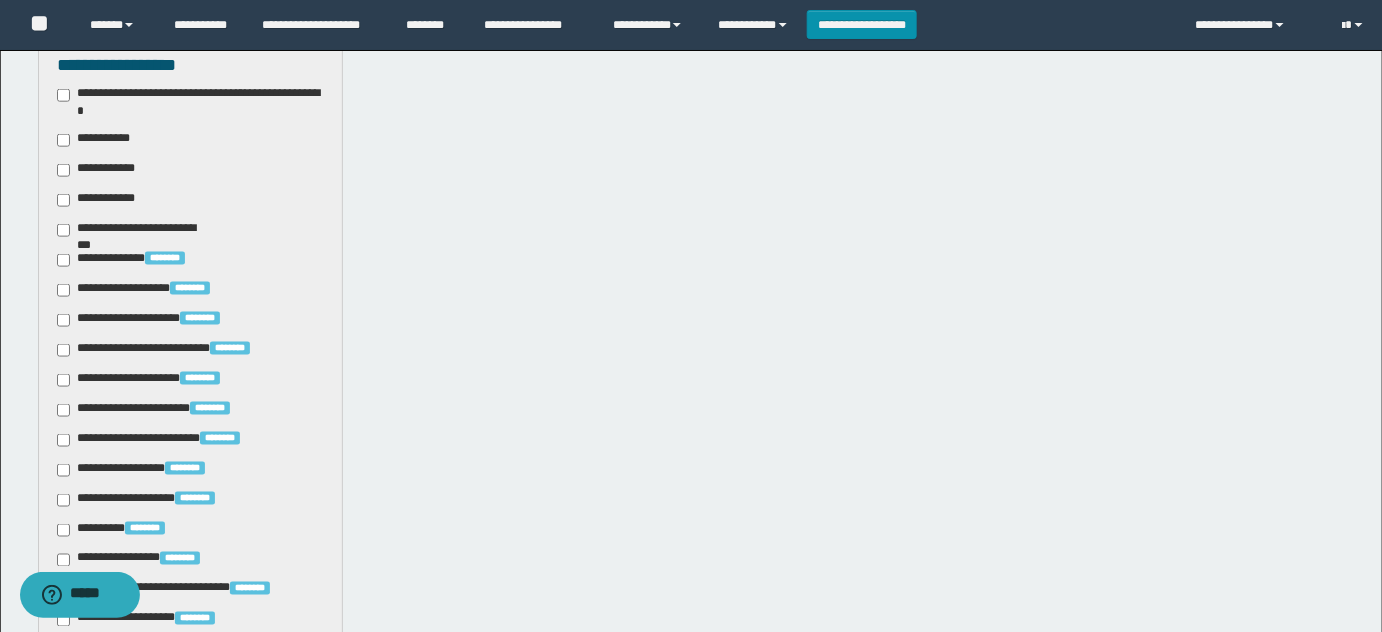 scroll, scrollTop: 636, scrollLeft: 0, axis: vertical 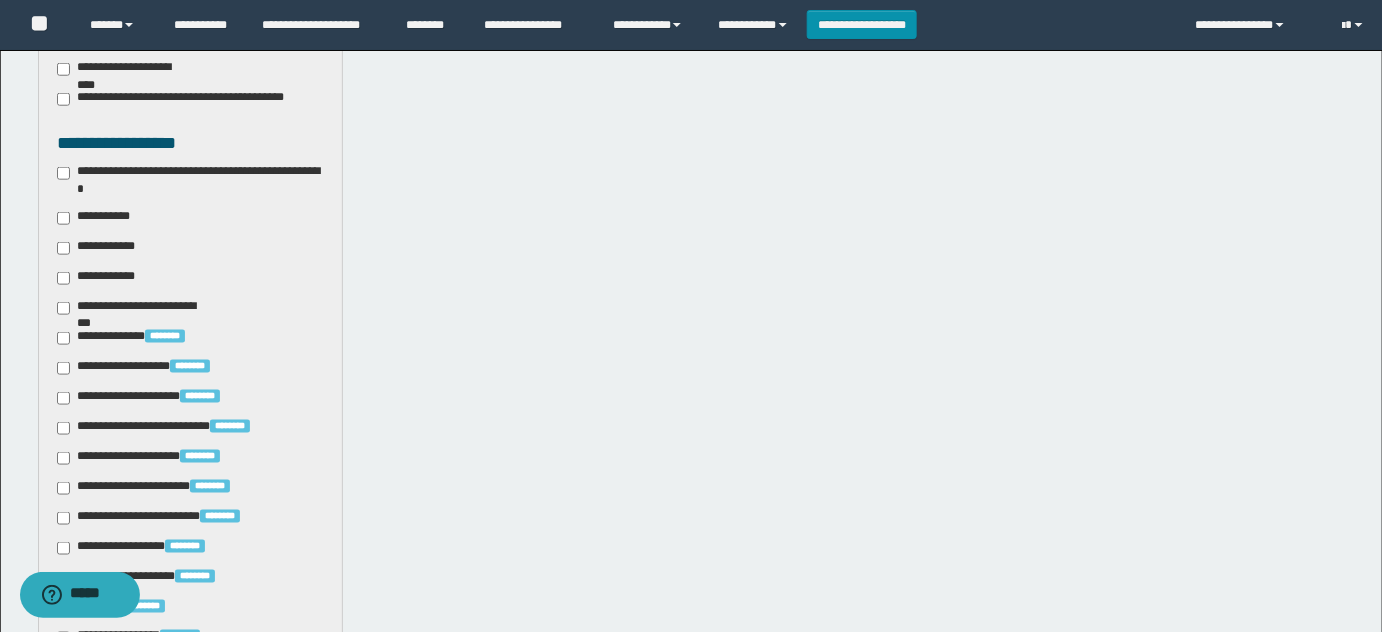 click on "**********" at bounding box center [97, 218] 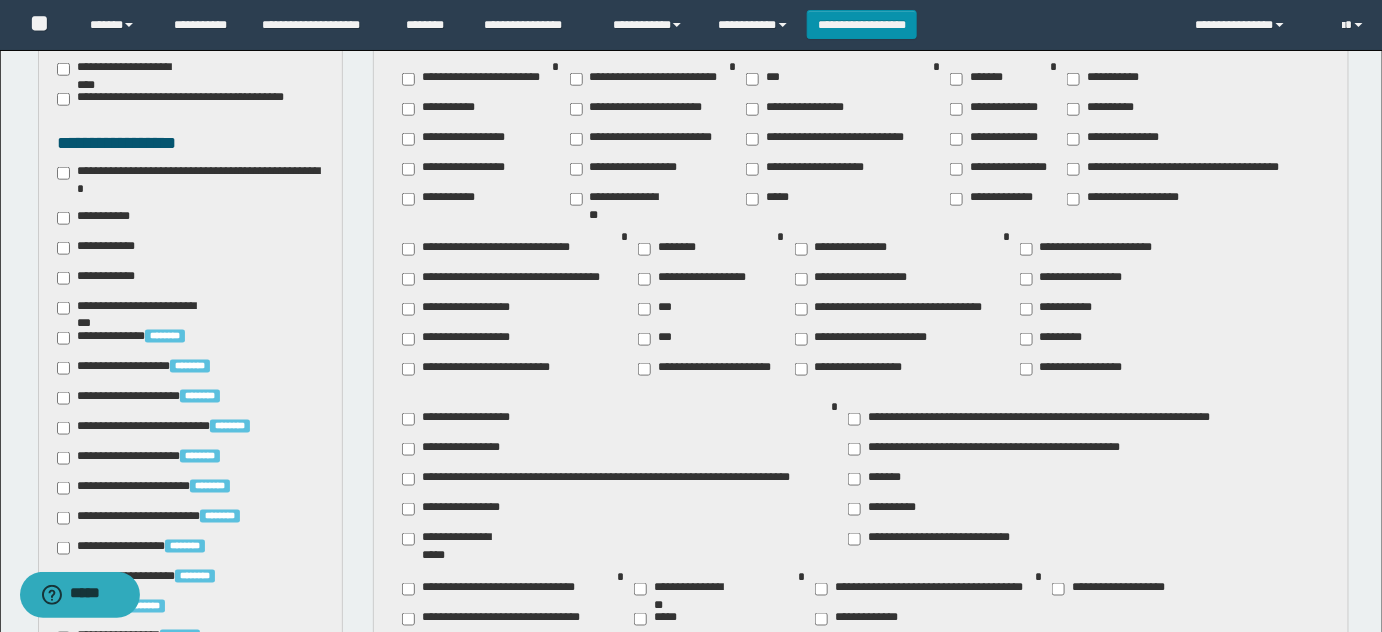click on "**********" at bounding box center [864, 369] 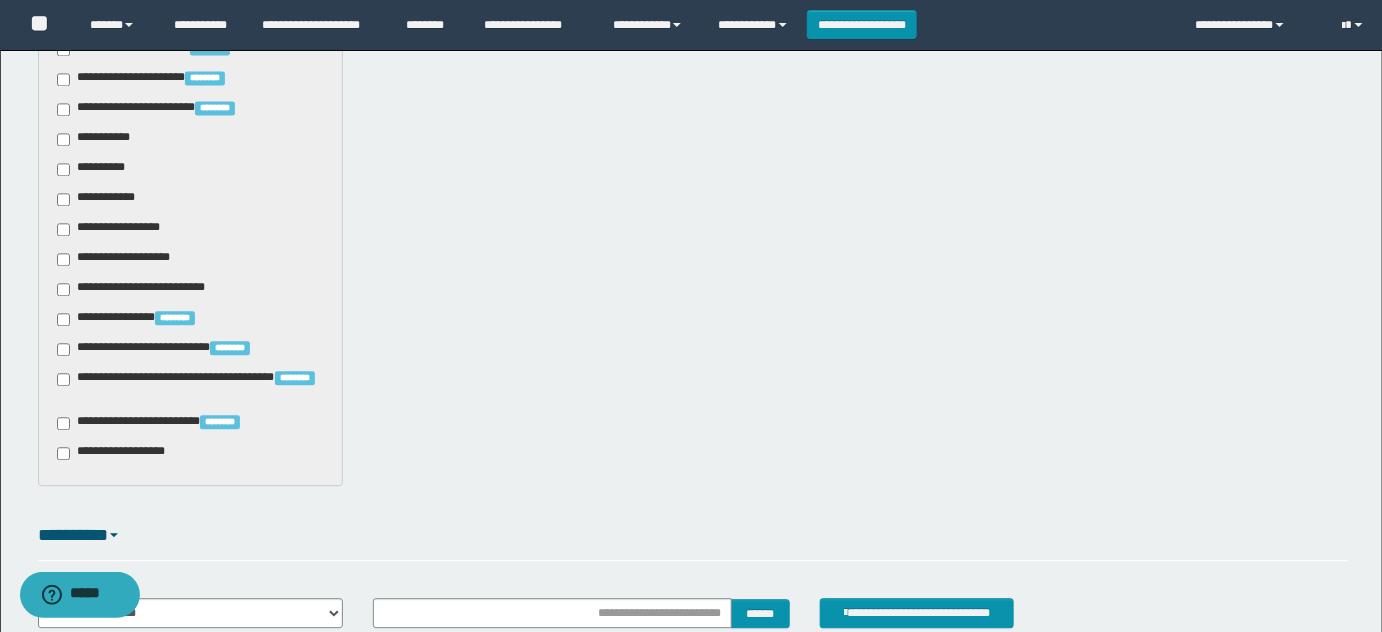scroll, scrollTop: 1545, scrollLeft: 0, axis: vertical 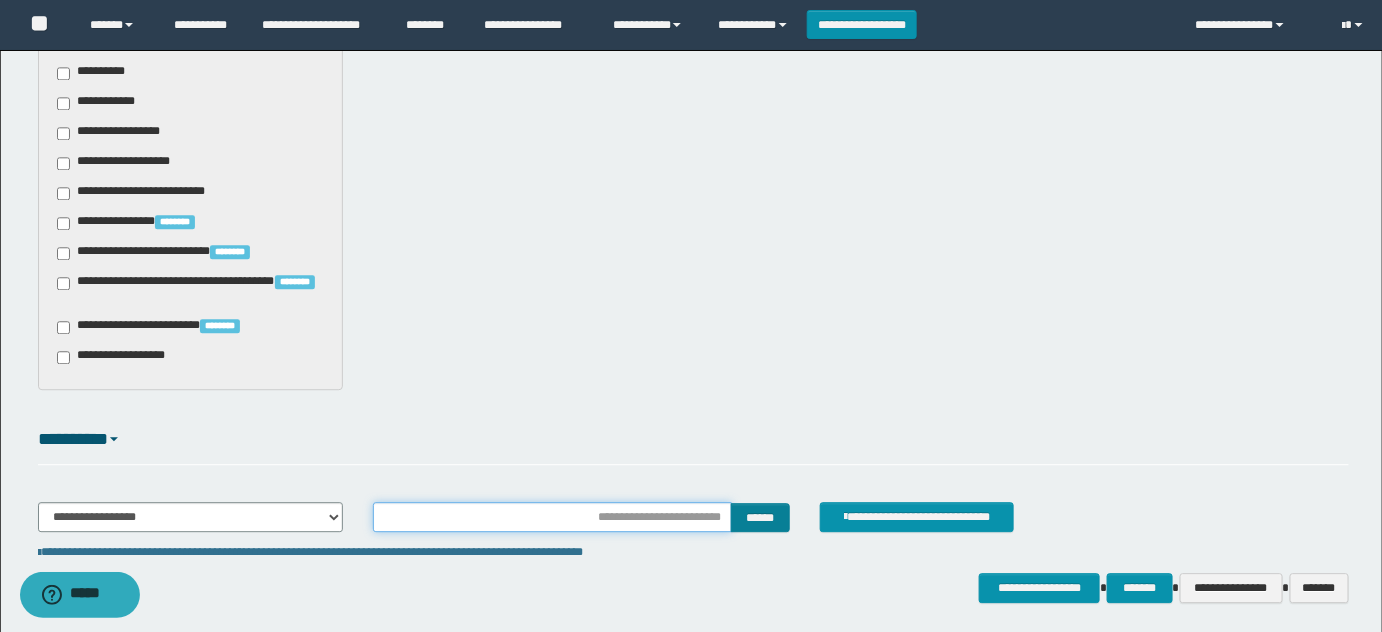drag, startPoint x: 666, startPoint y: 506, endPoint x: 735, endPoint y: 517, distance: 69.87131 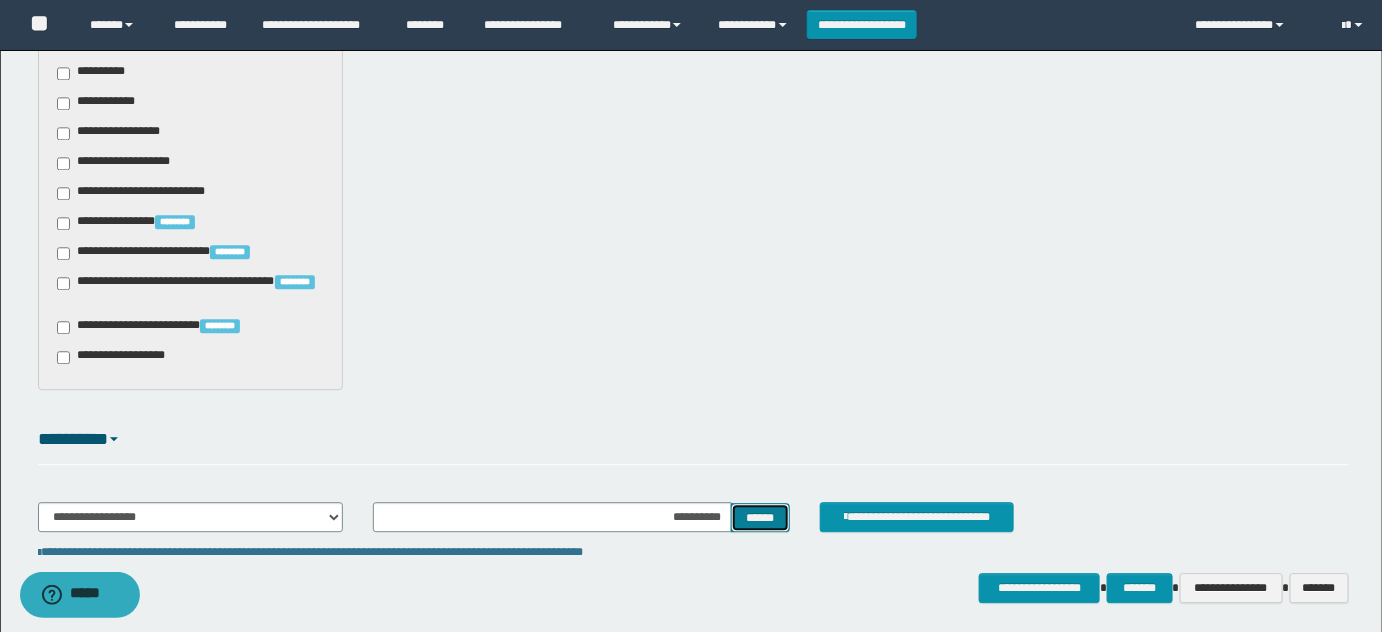 click on "******" at bounding box center [760, 517] 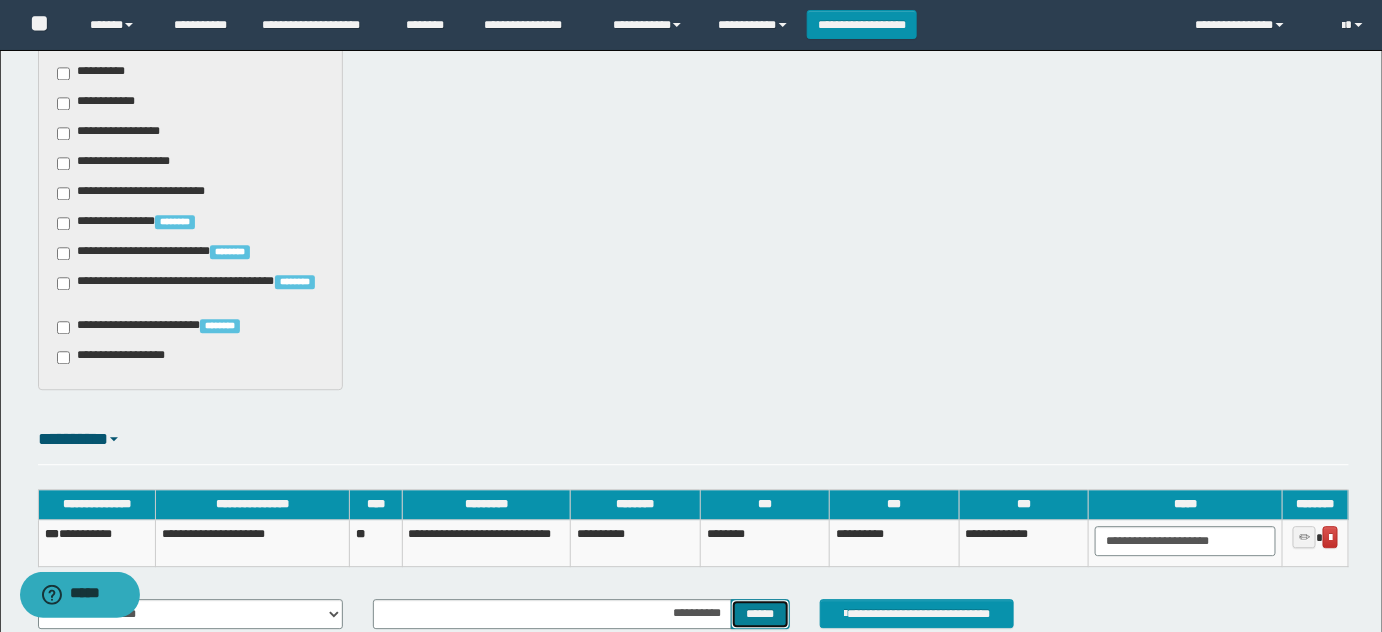 type 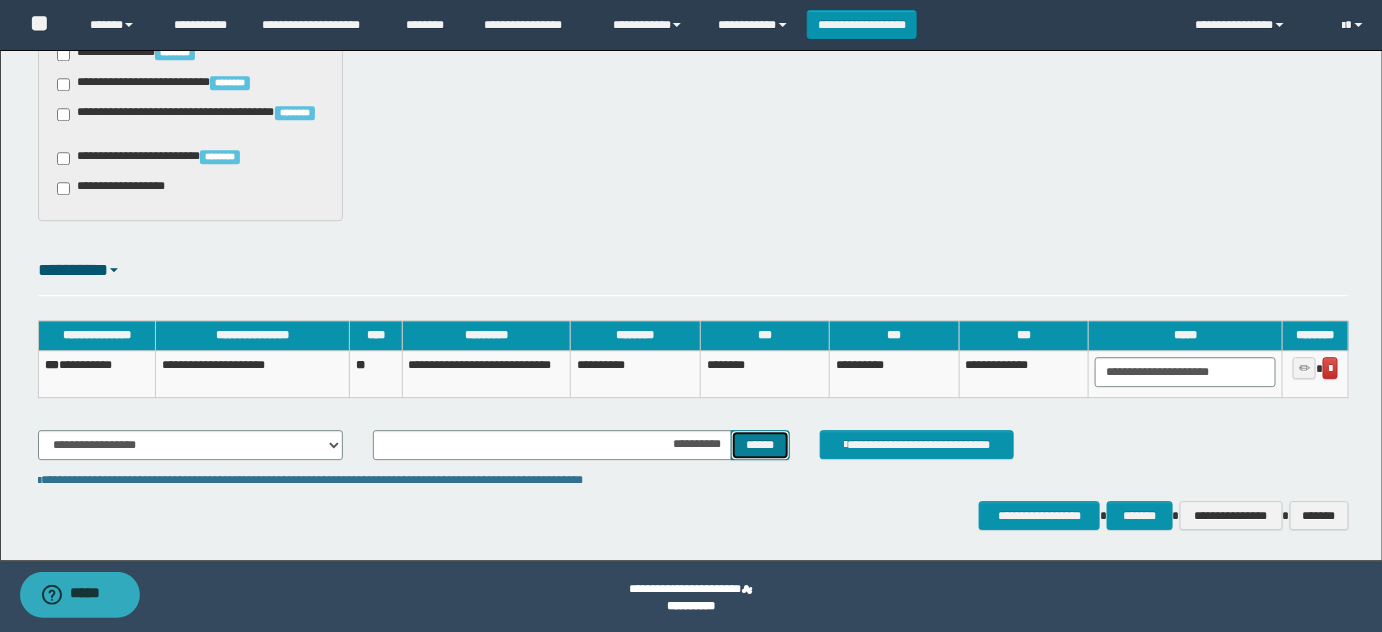 scroll, scrollTop: 1717, scrollLeft: 0, axis: vertical 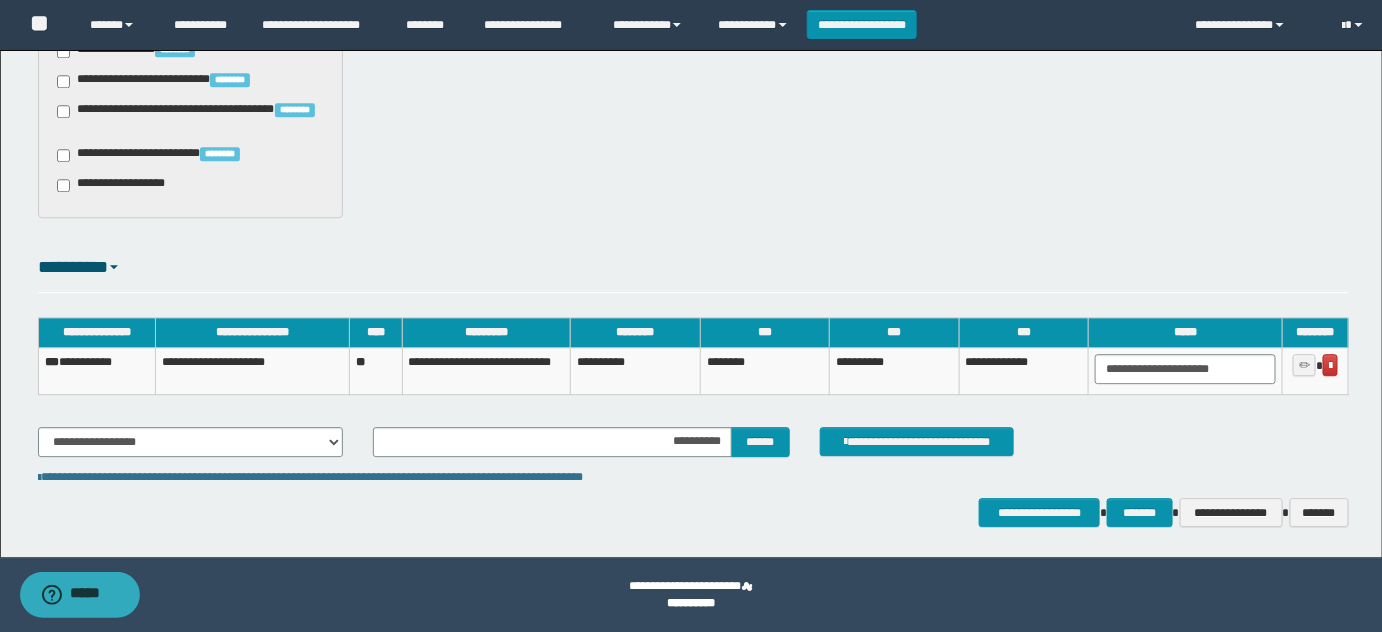 click on "**********" at bounding box center [691, -560] 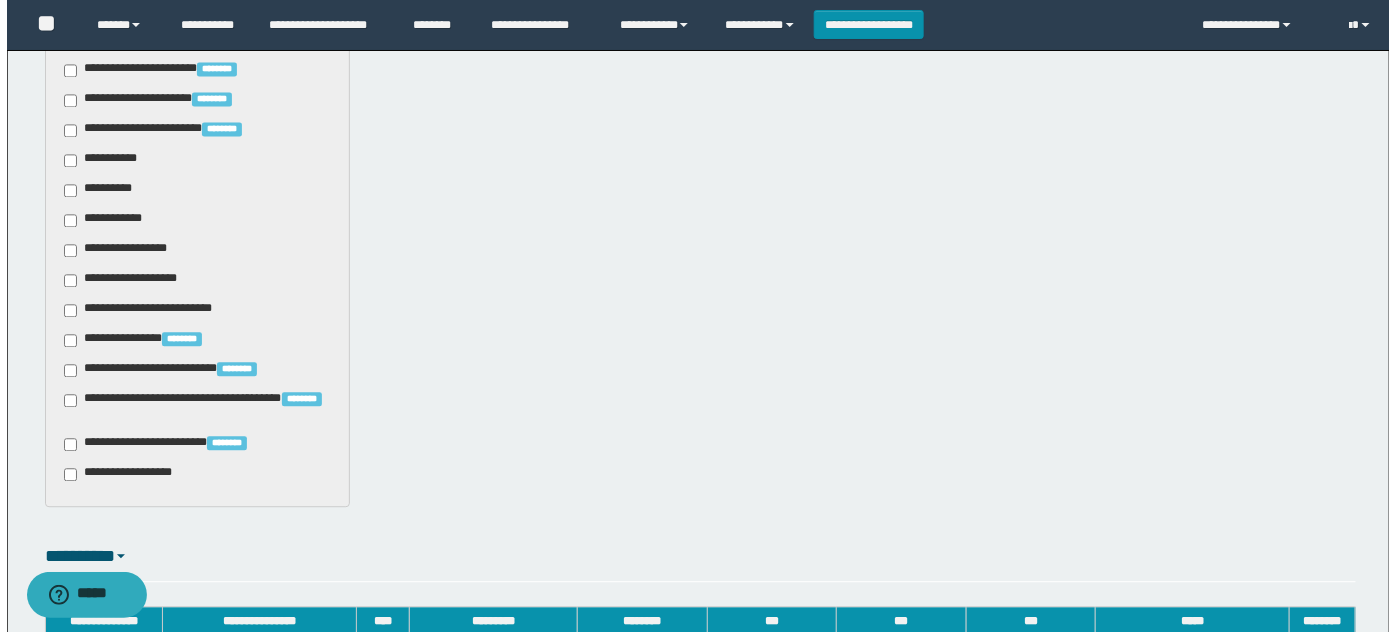 scroll, scrollTop: 1717, scrollLeft: 0, axis: vertical 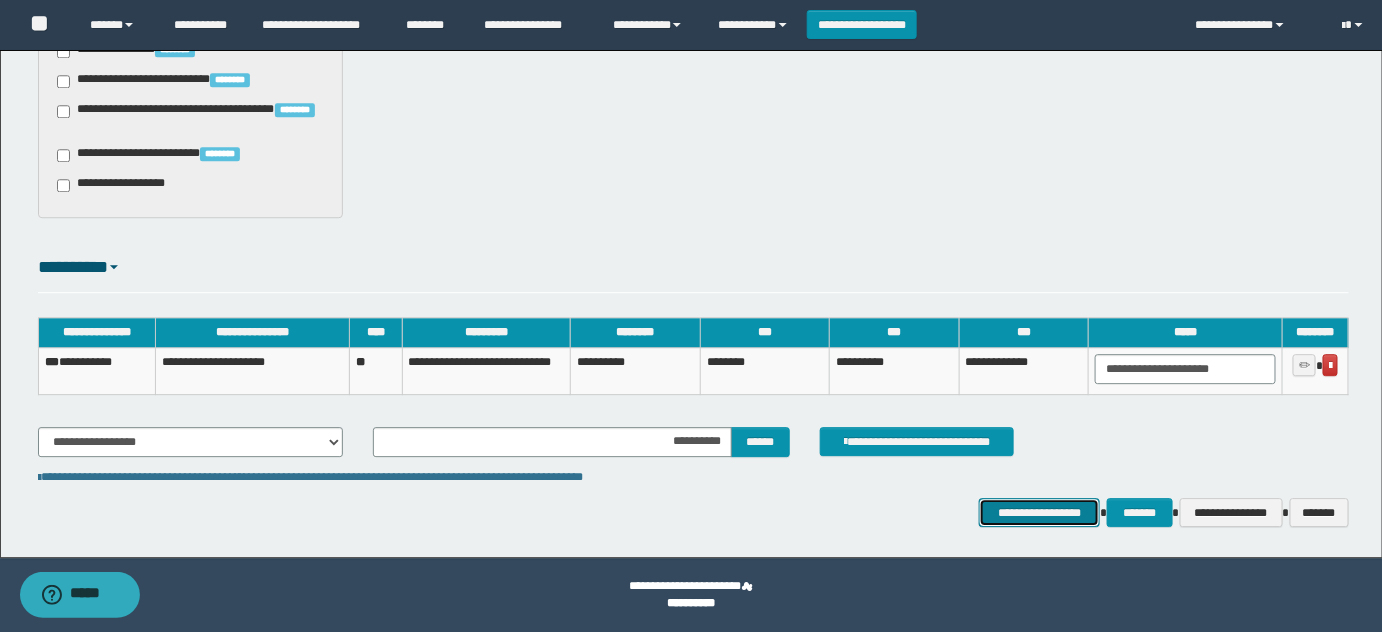 click on "**********" at bounding box center (1040, 512) 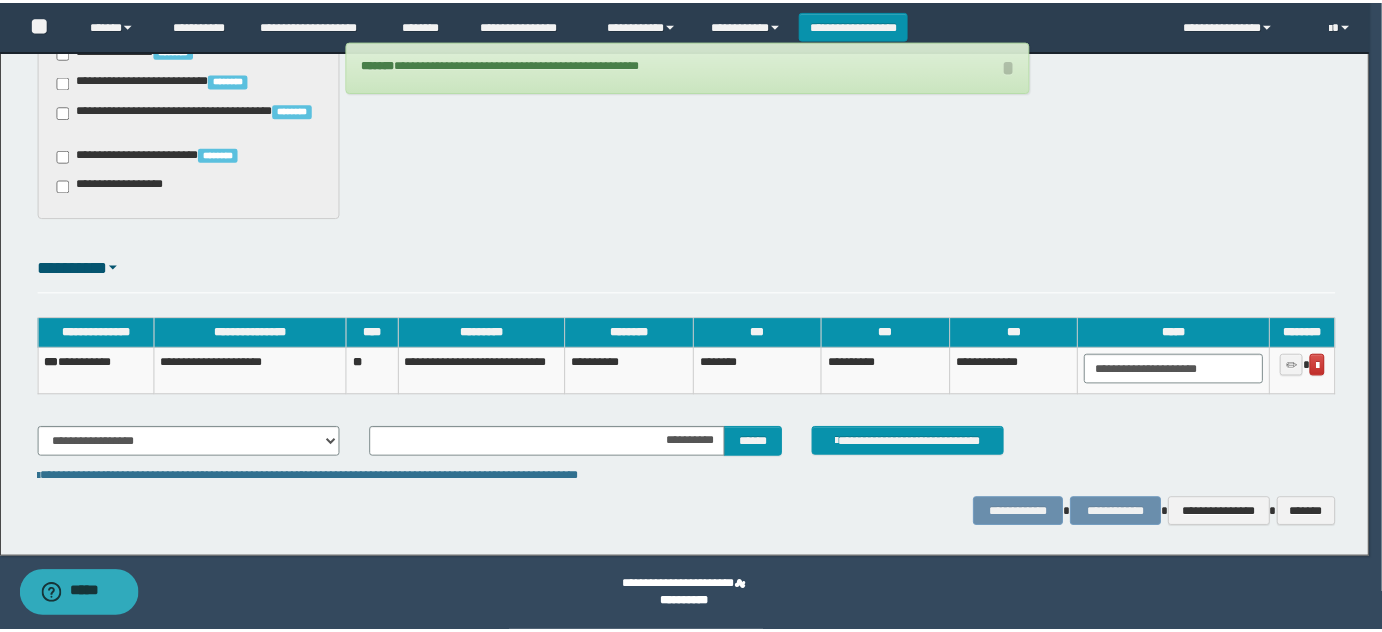 scroll, scrollTop: 1703, scrollLeft: 0, axis: vertical 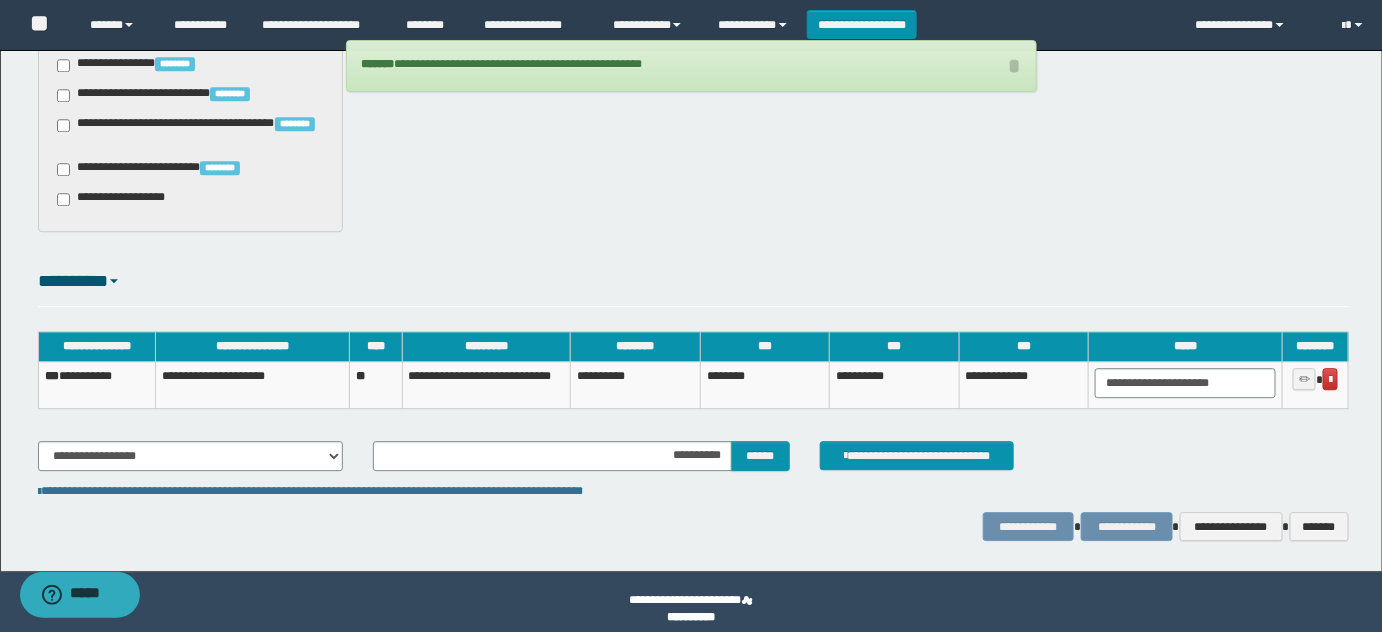 click on "**********" at bounding box center (96, 385) 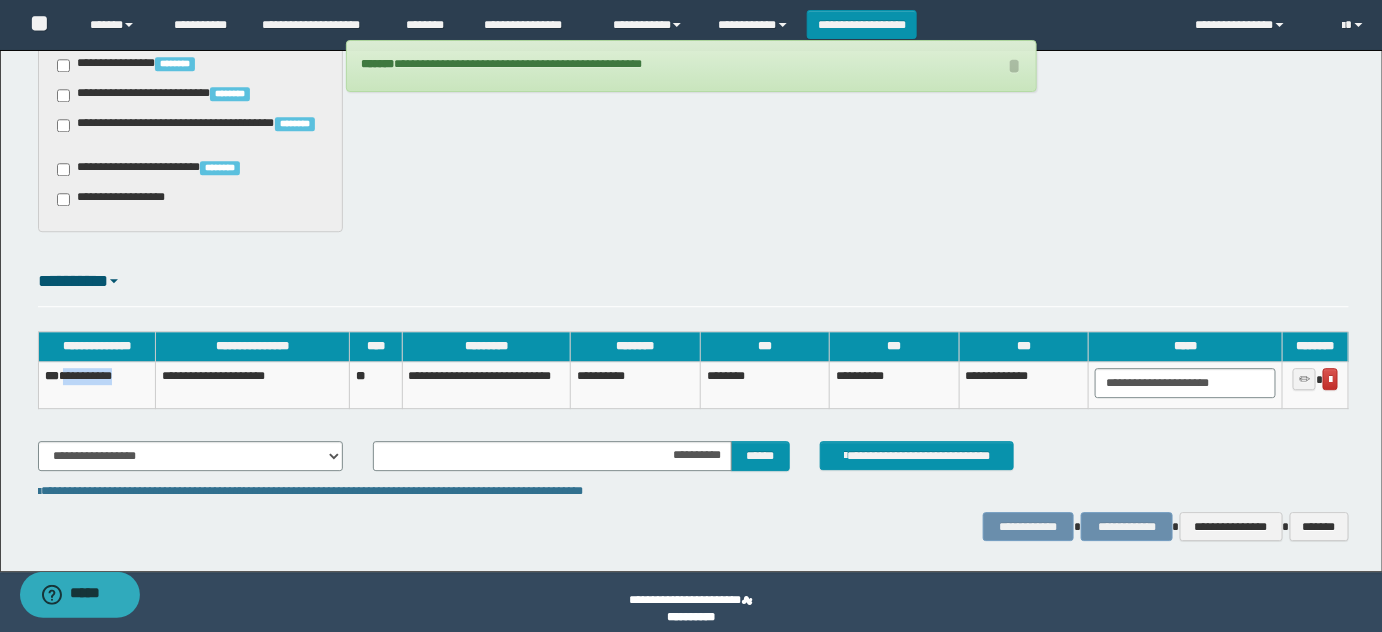click on "**********" at bounding box center (96, 385) 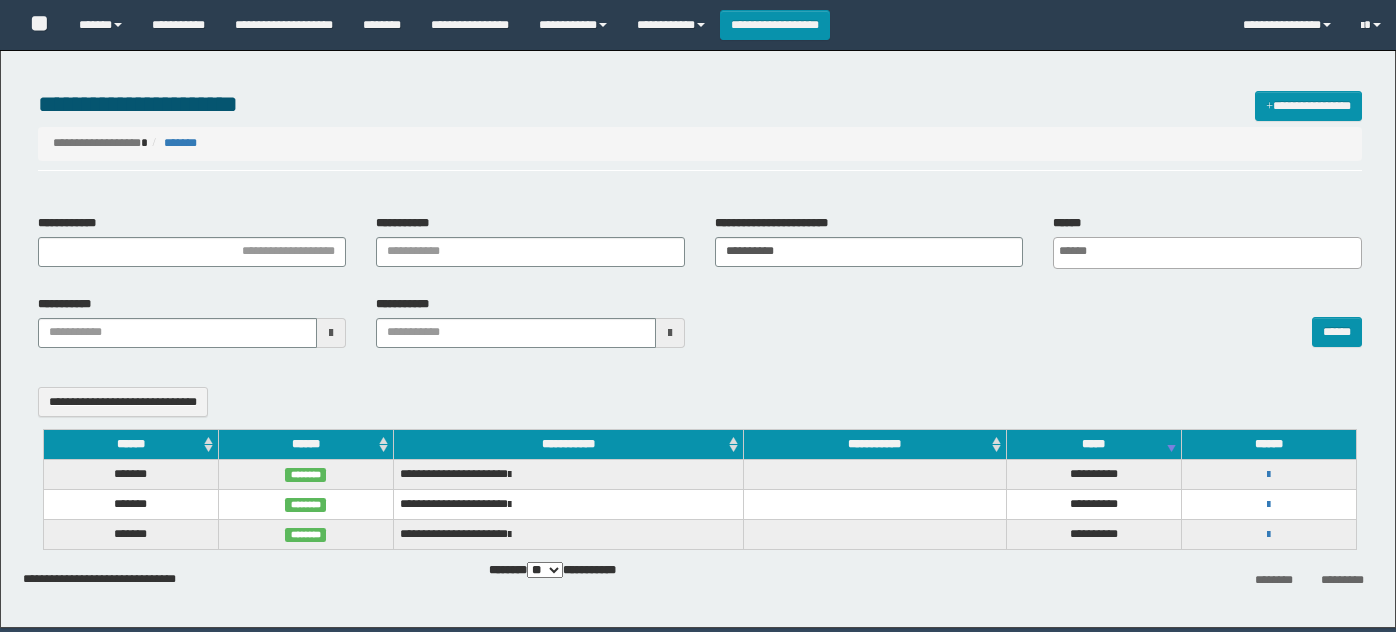 select 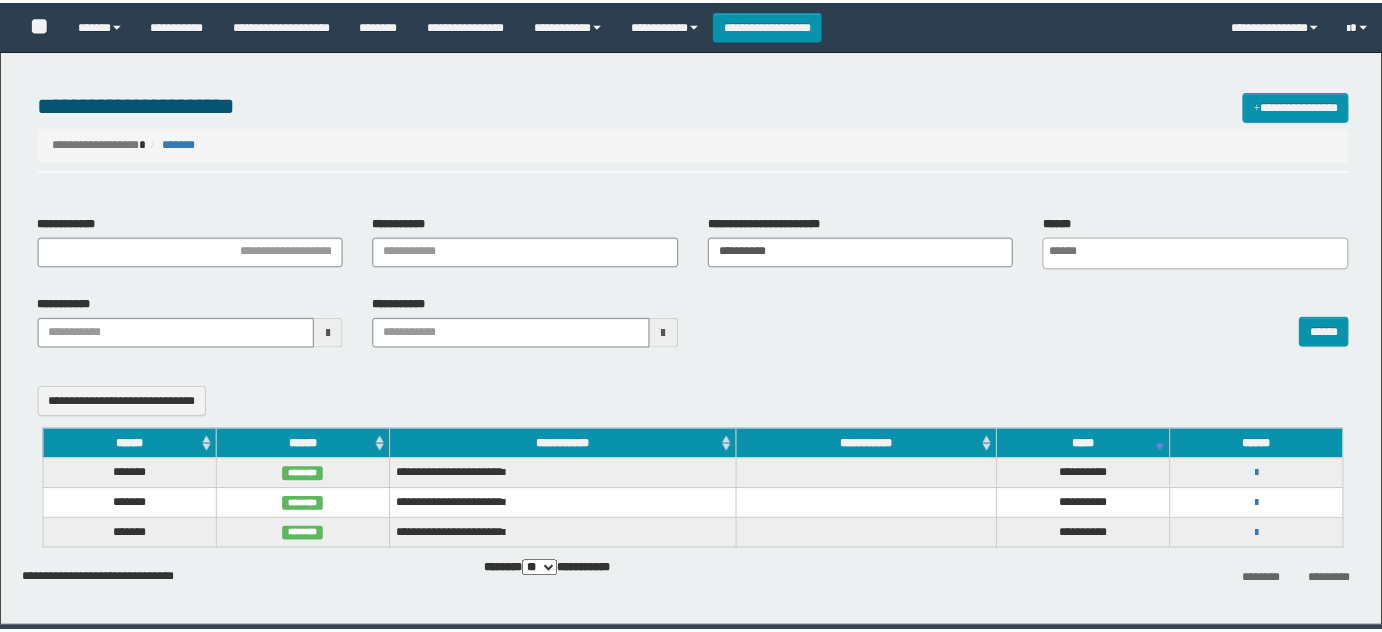 scroll, scrollTop: 0, scrollLeft: 0, axis: both 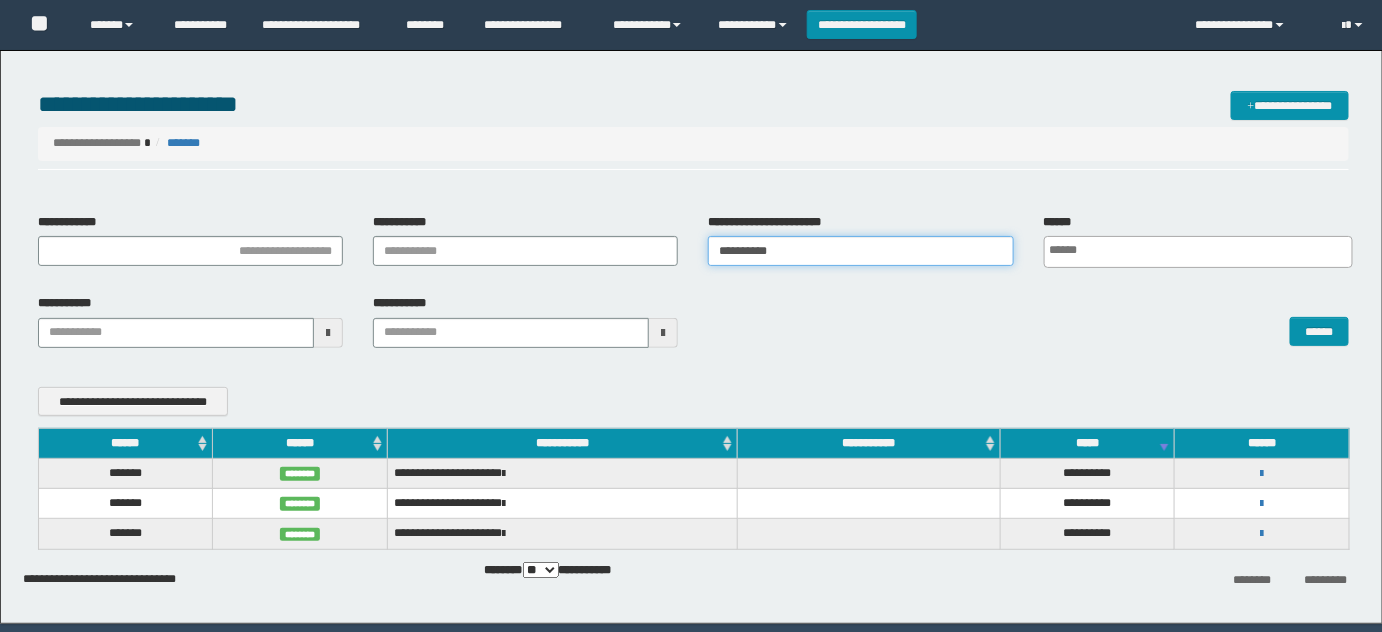 drag, startPoint x: 806, startPoint y: 258, endPoint x: 496, endPoint y: 237, distance: 310.71048 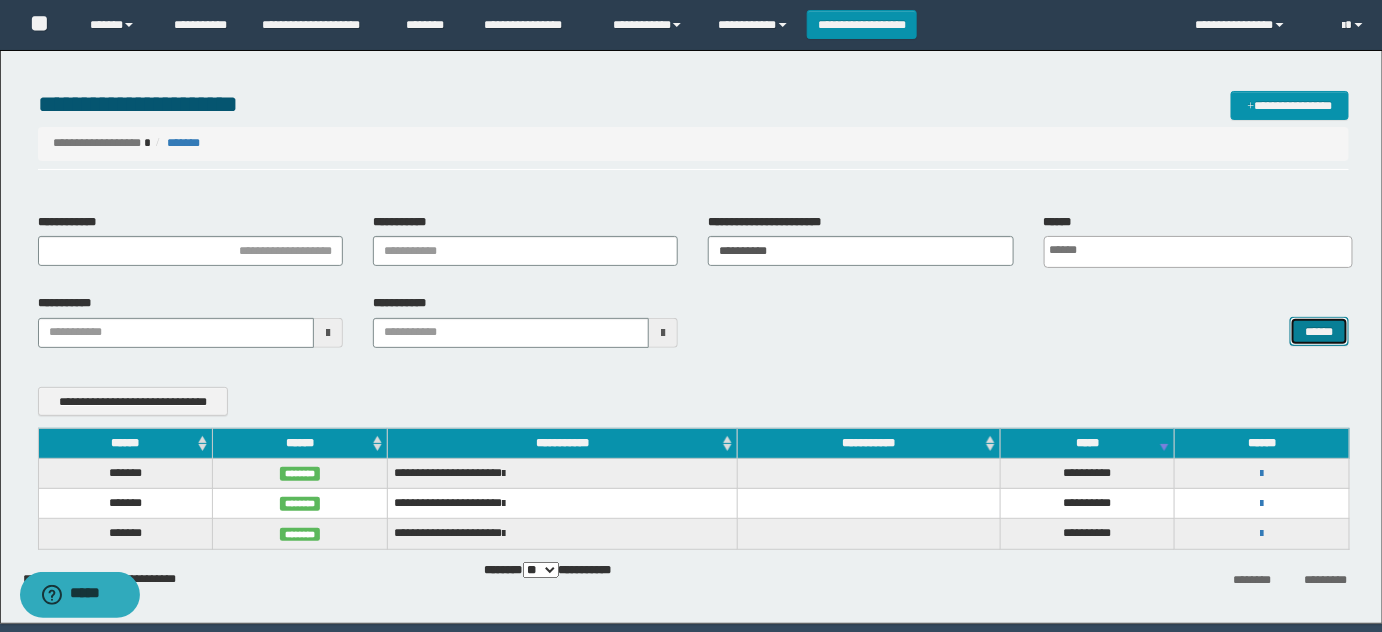 click on "******" at bounding box center (1319, 331) 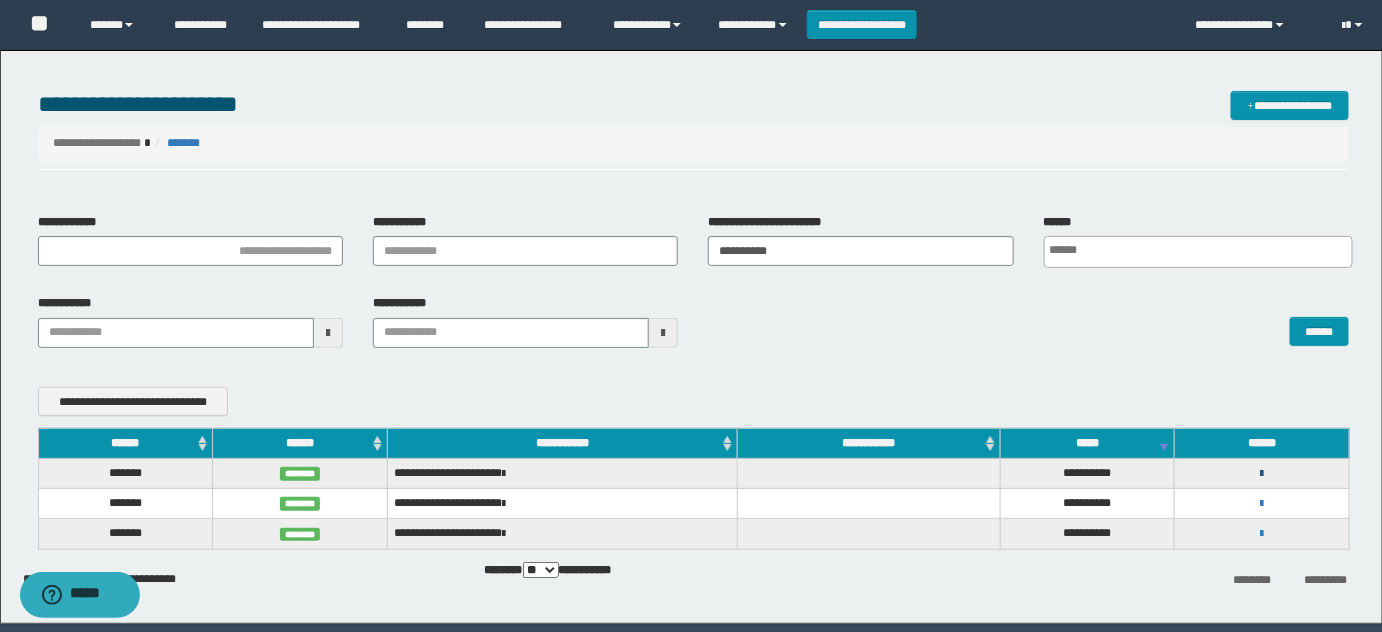 click at bounding box center (1262, 474) 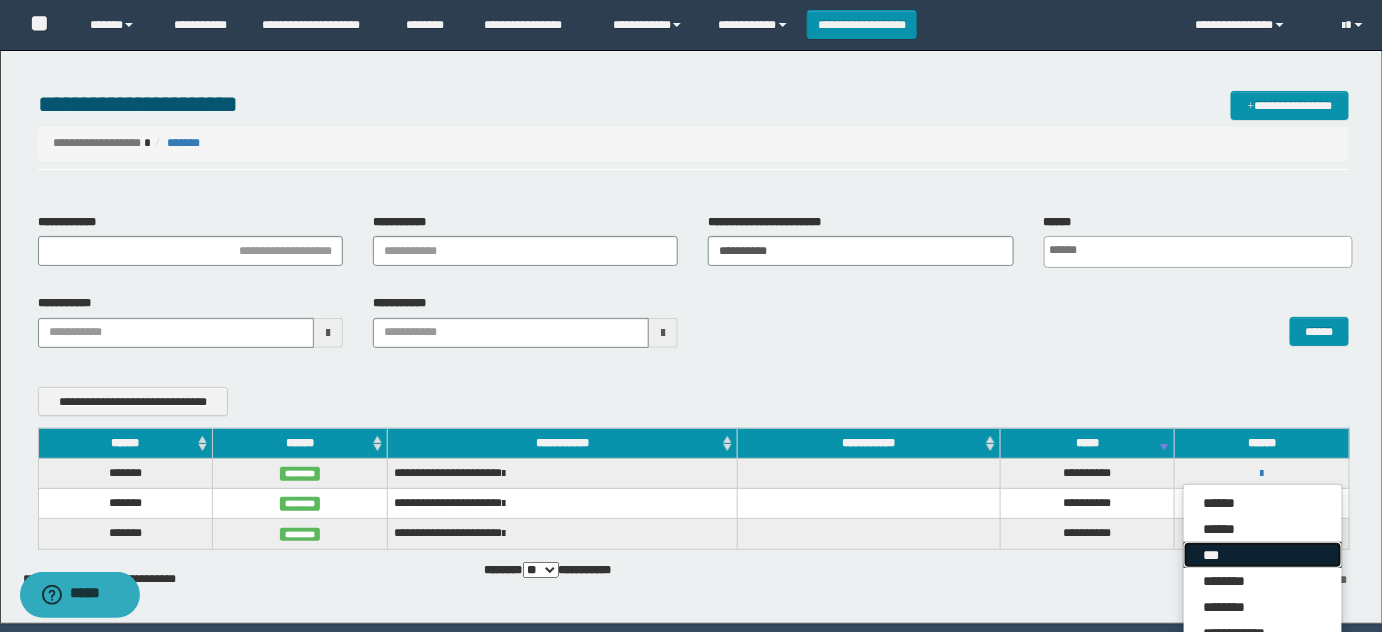 click on "***" at bounding box center (1263, 555) 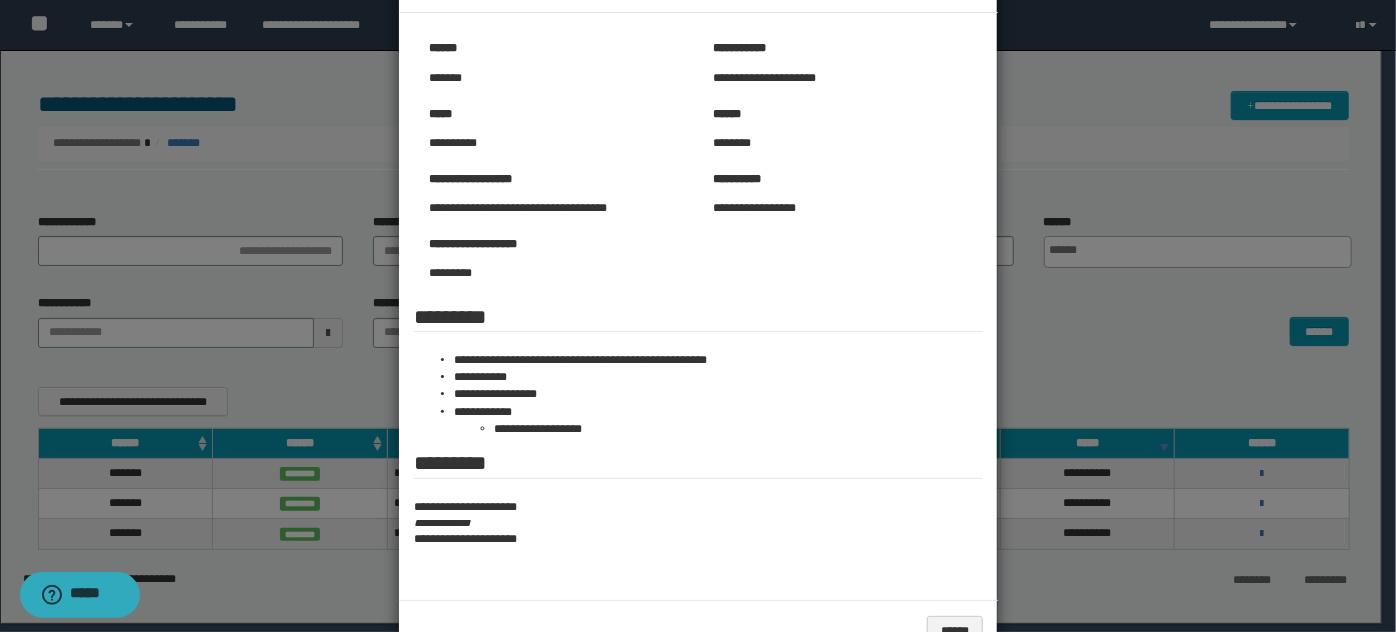 scroll, scrollTop: 133, scrollLeft: 0, axis: vertical 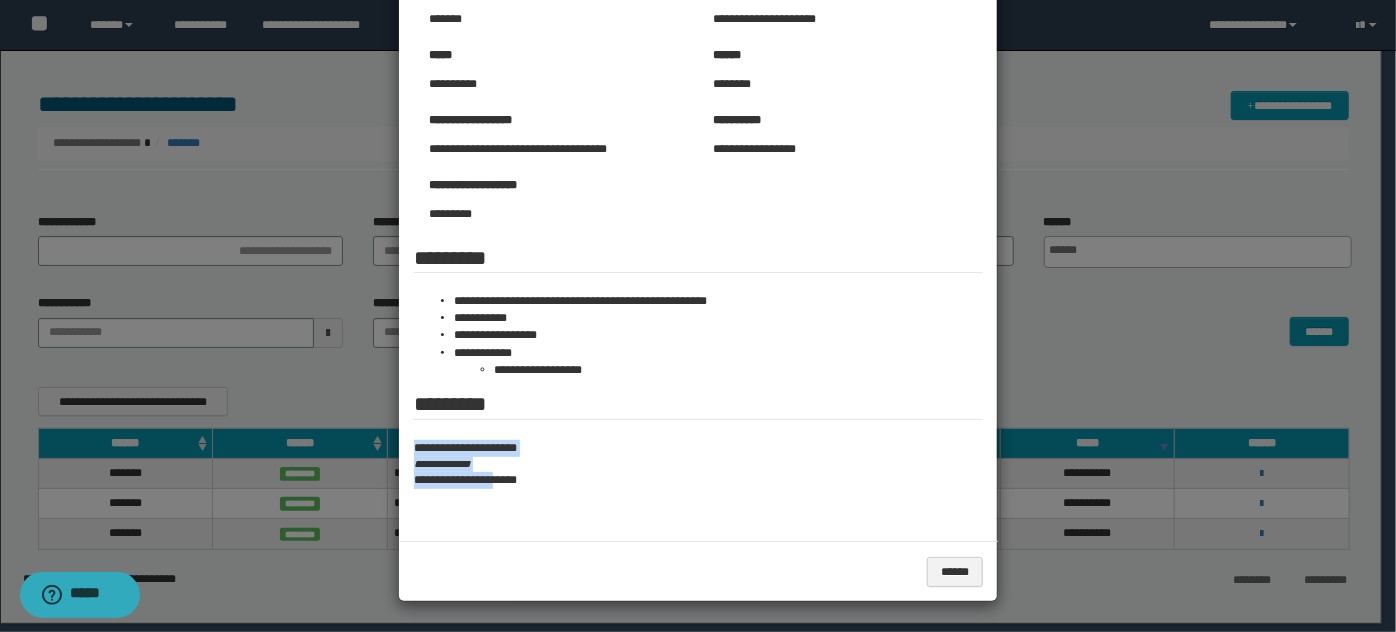 drag, startPoint x: 501, startPoint y: 471, endPoint x: 408, endPoint y: 439, distance: 98.35141 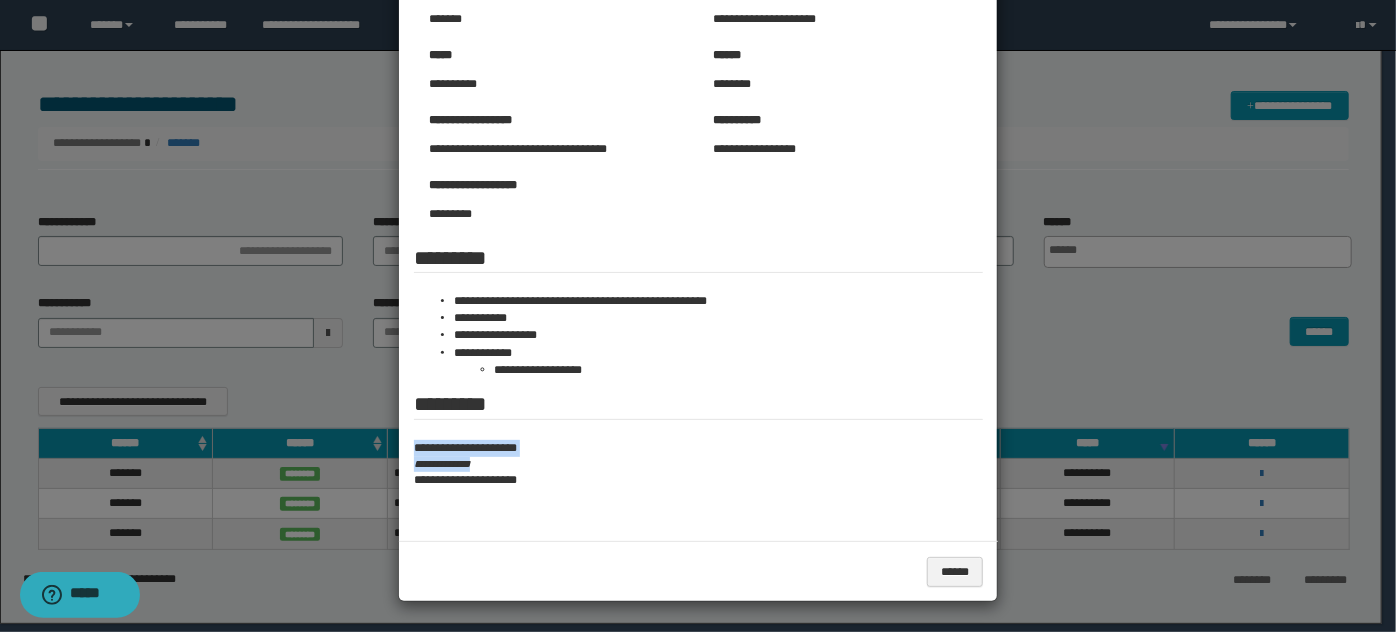 drag, startPoint x: 493, startPoint y: 464, endPoint x: 397, endPoint y: 444, distance: 98.0612 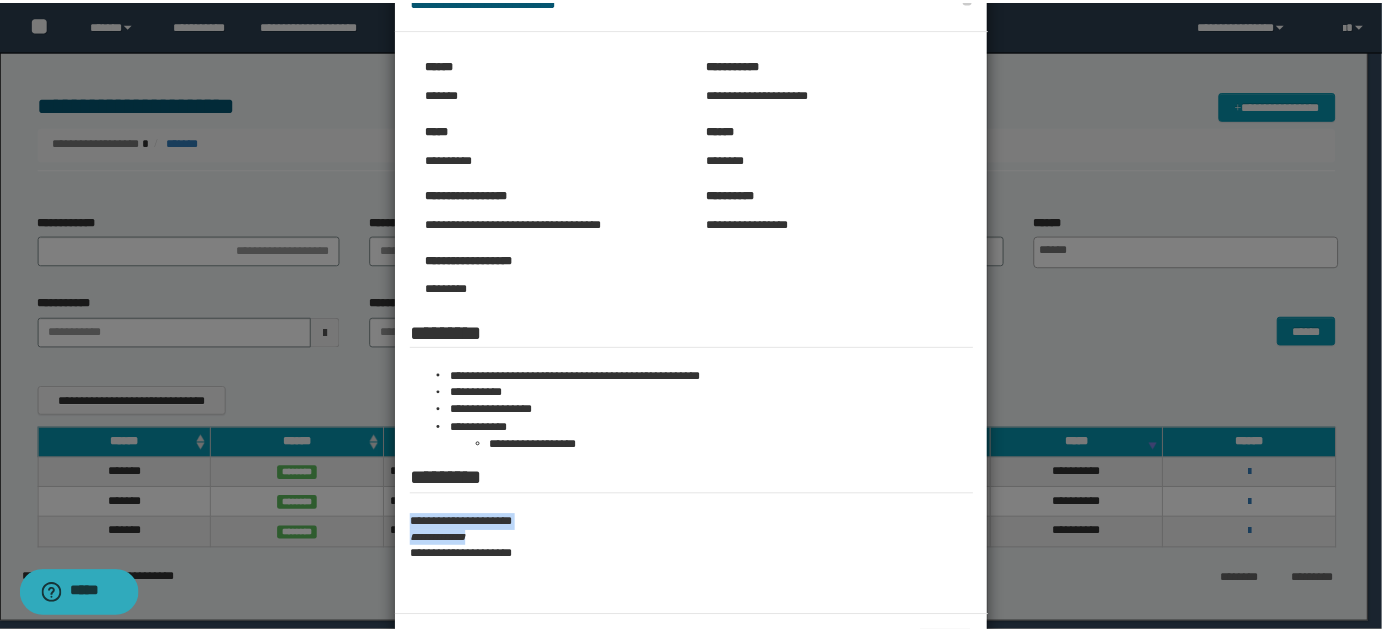 scroll, scrollTop: 0, scrollLeft: 0, axis: both 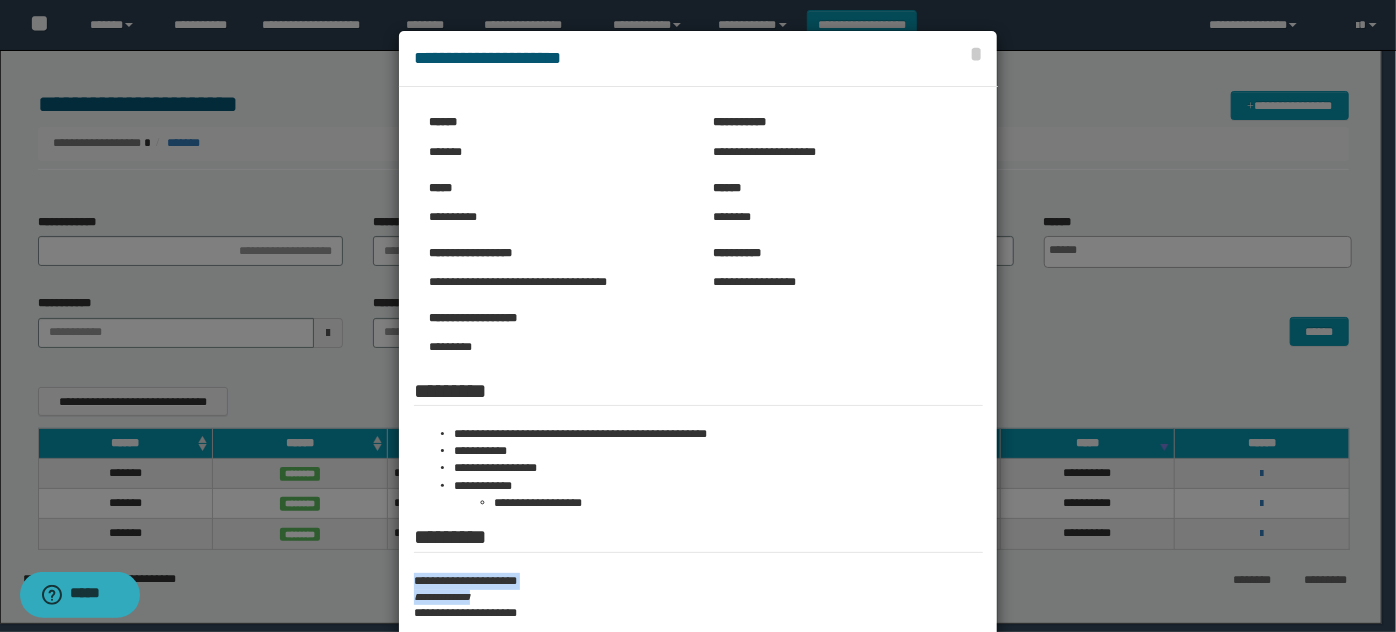 copy on "**********" 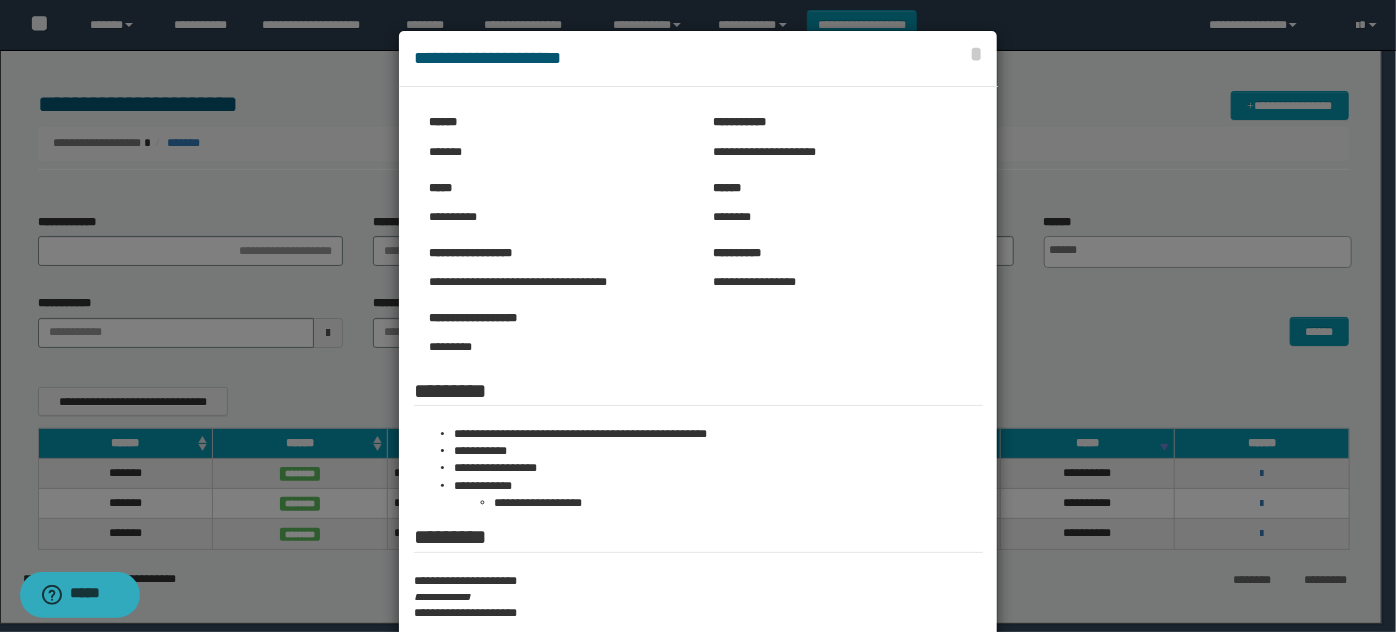 click at bounding box center [698, 382] 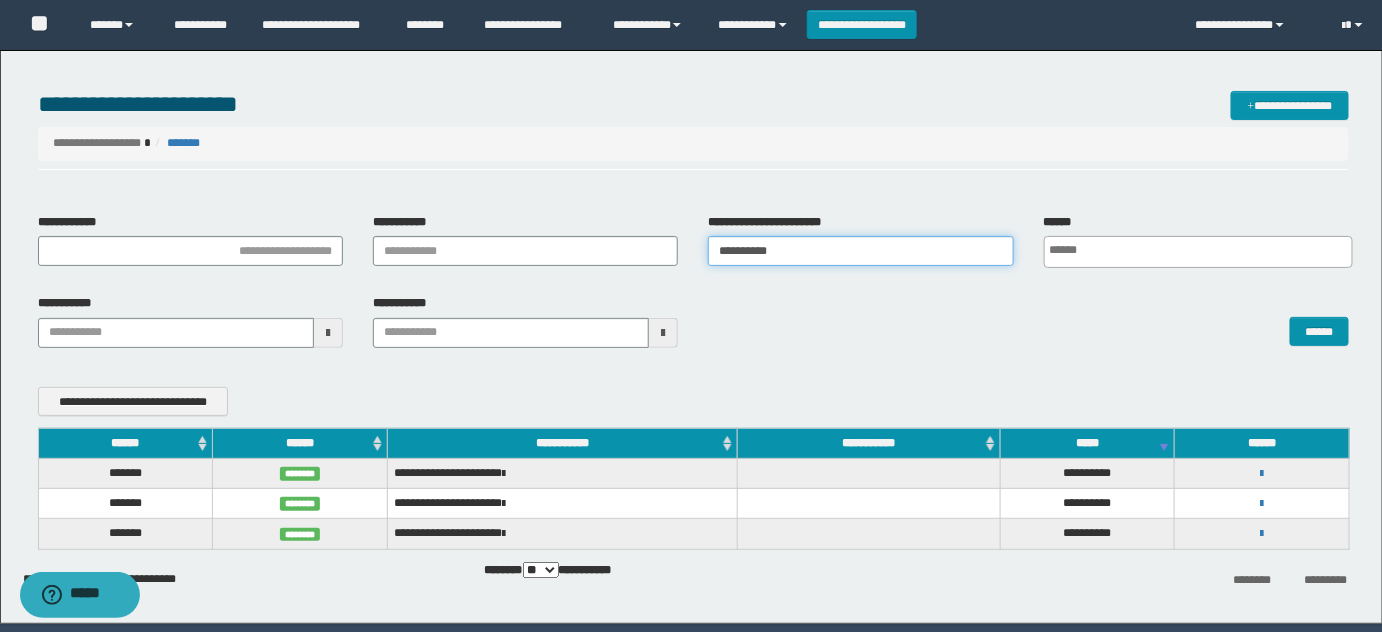 drag, startPoint x: 812, startPoint y: 258, endPoint x: 107, endPoint y: 100, distance: 722.48804 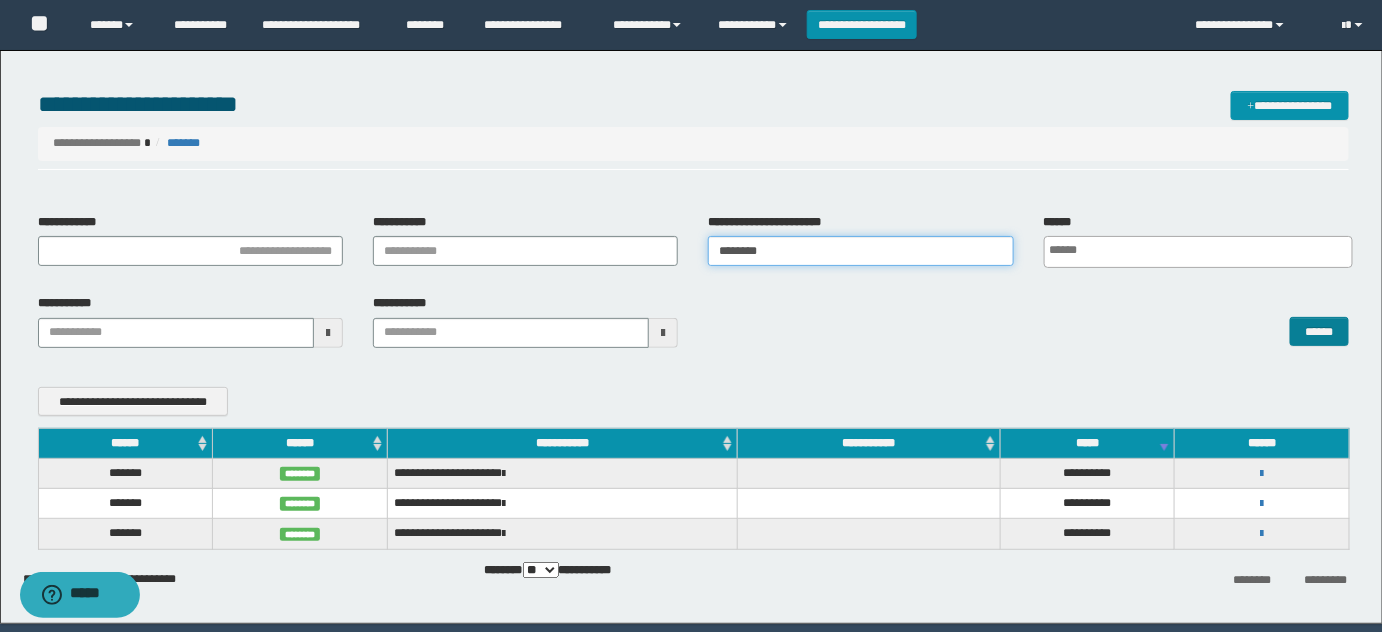 type on "********" 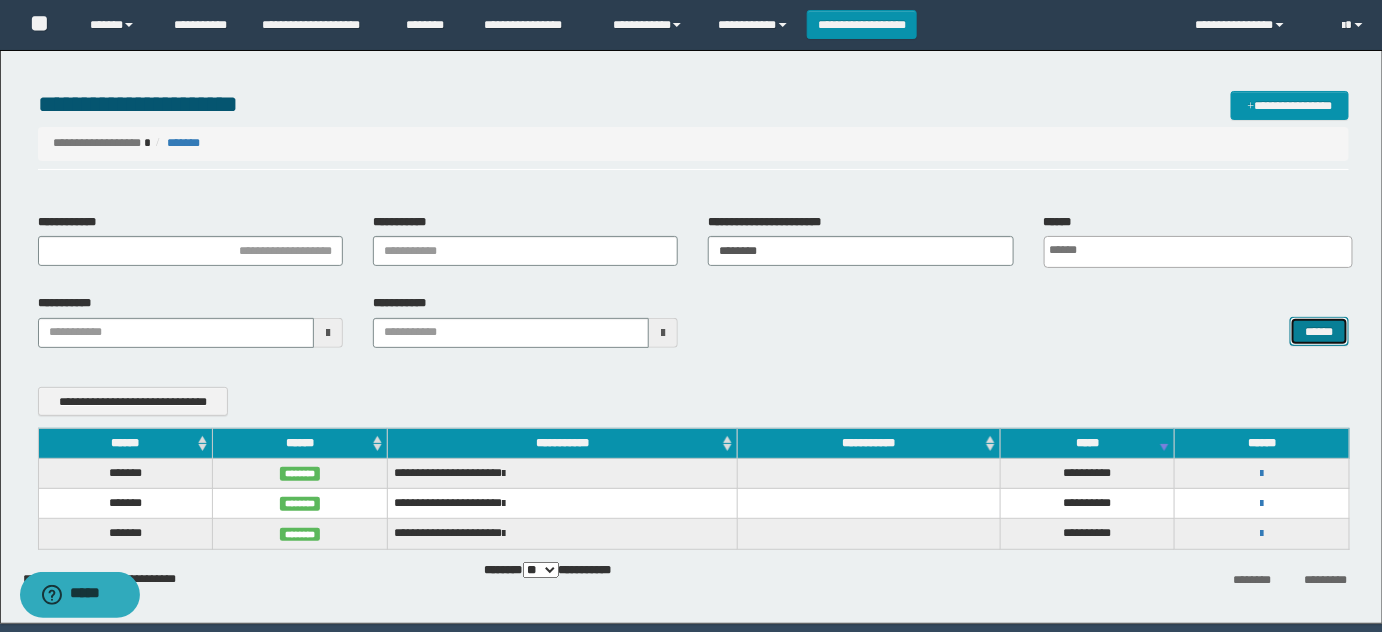 click on "******" at bounding box center [1319, 331] 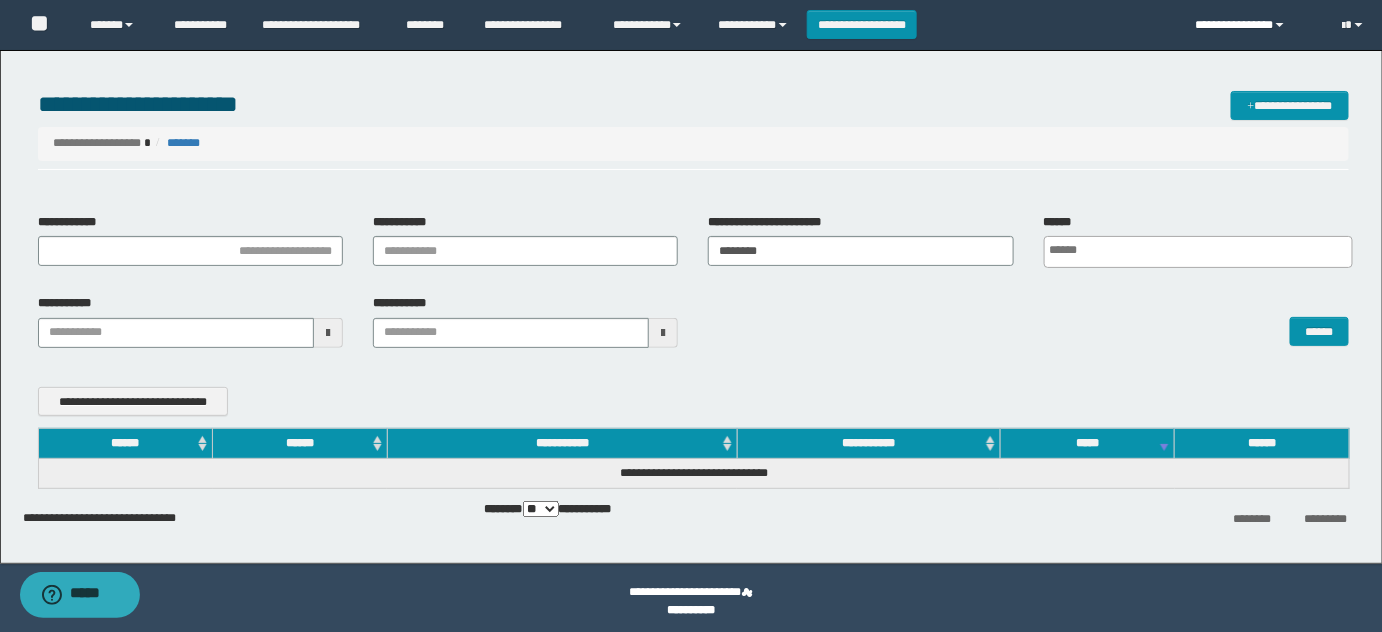 click on "**********" at bounding box center (1254, 25) 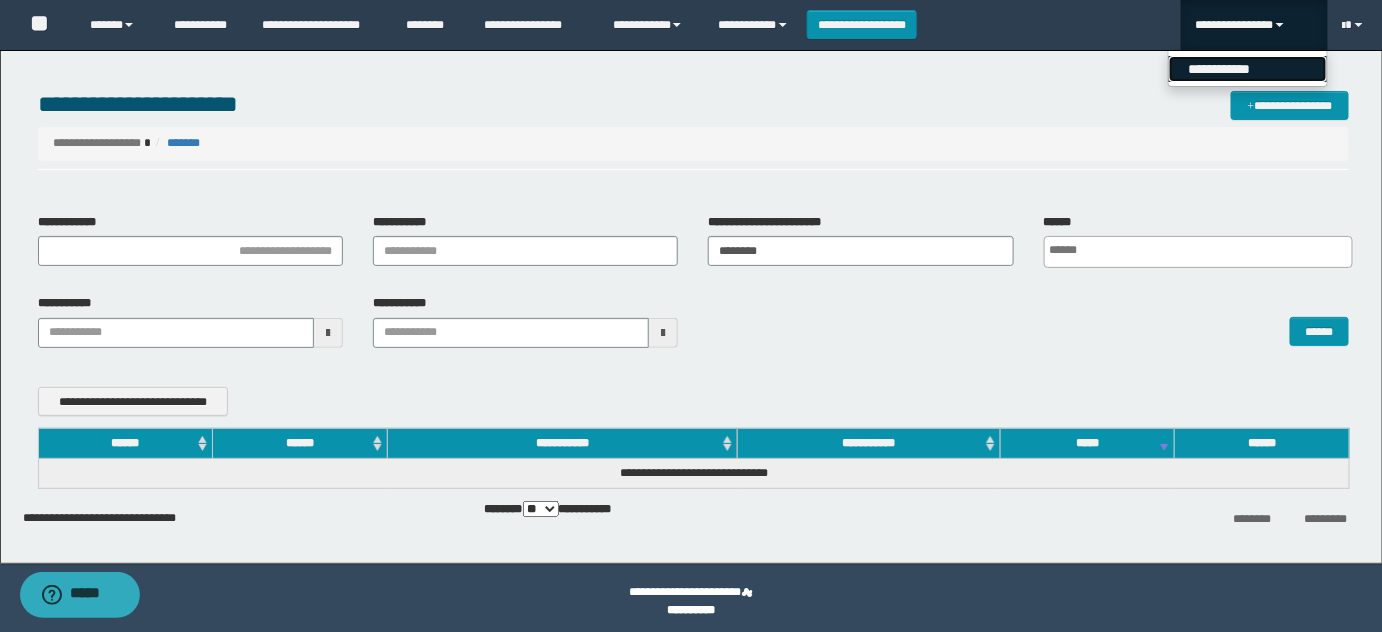 click on "**********" at bounding box center (1248, 69) 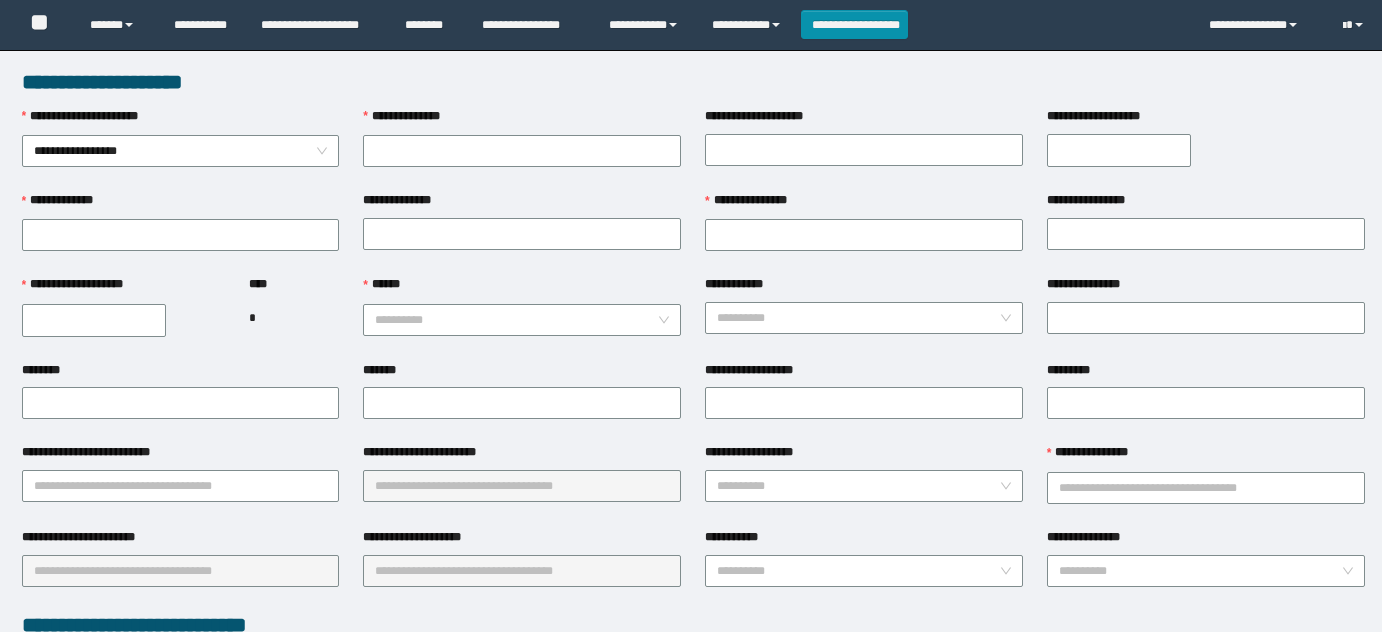 scroll, scrollTop: 0, scrollLeft: 0, axis: both 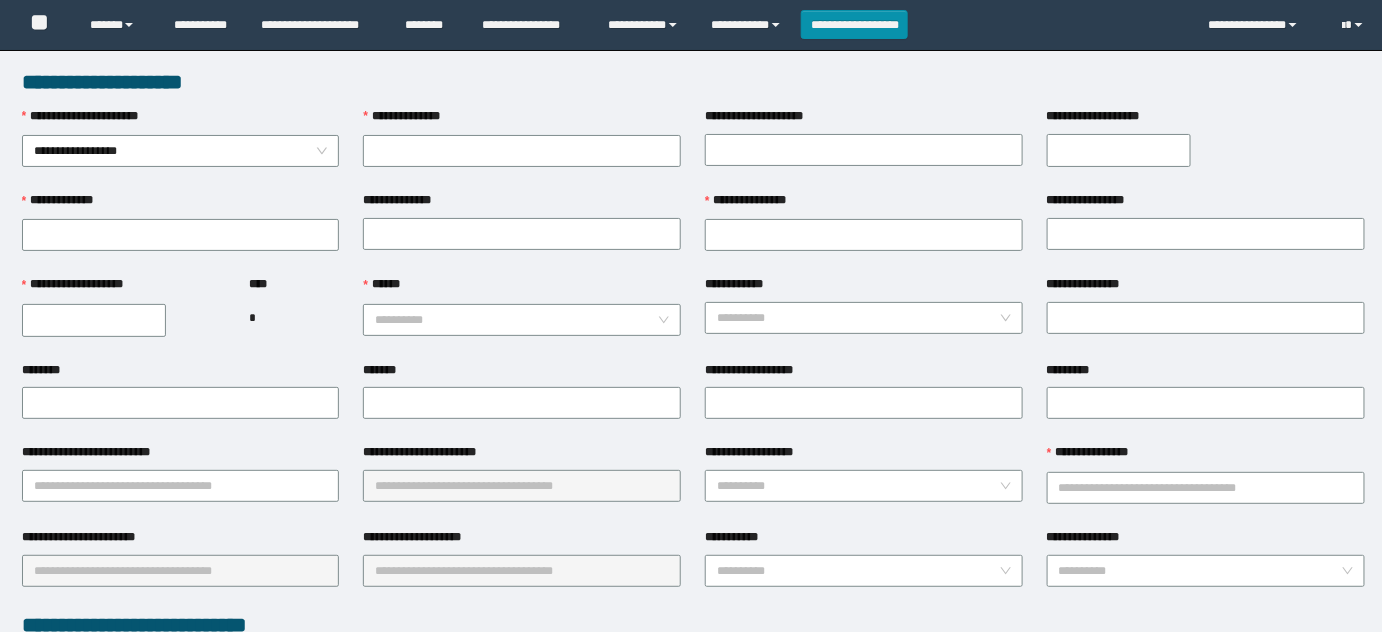 click on "**********" at bounding box center [691, 840] 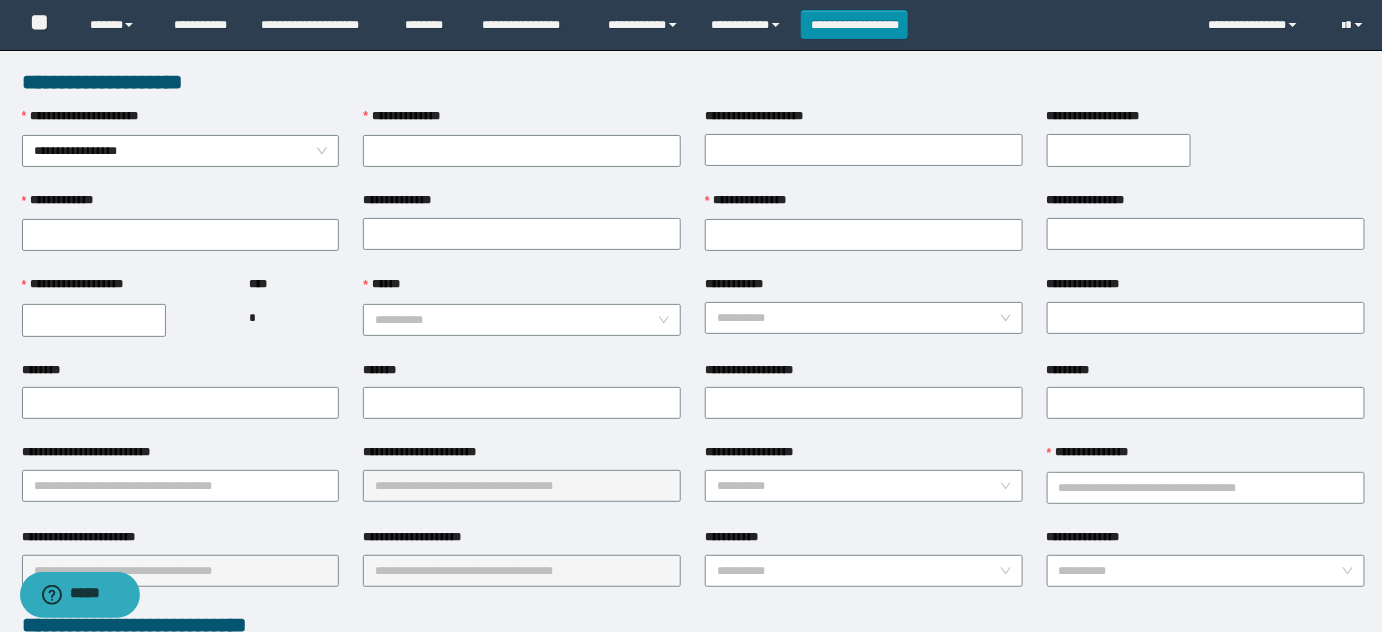 scroll, scrollTop: 0, scrollLeft: 0, axis: both 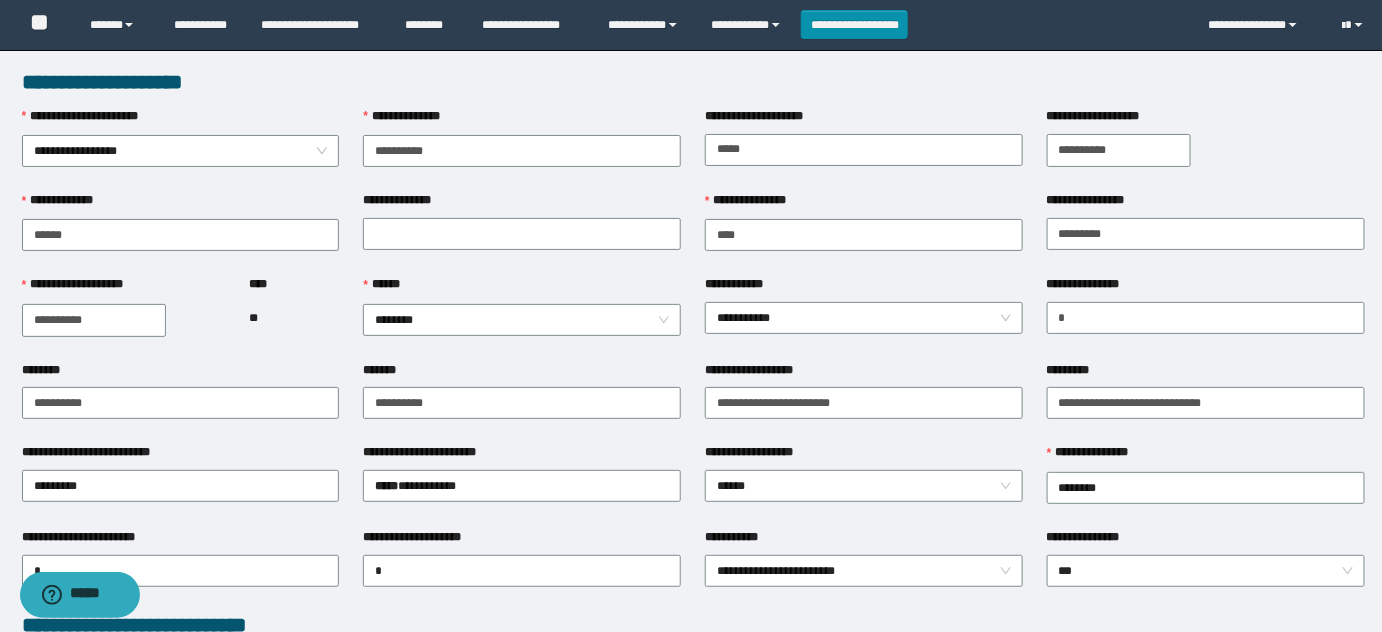 drag, startPoint x: 142, startPoint y: 224, endPoint x: 0, endPoint y: 271, distance: 149.57607 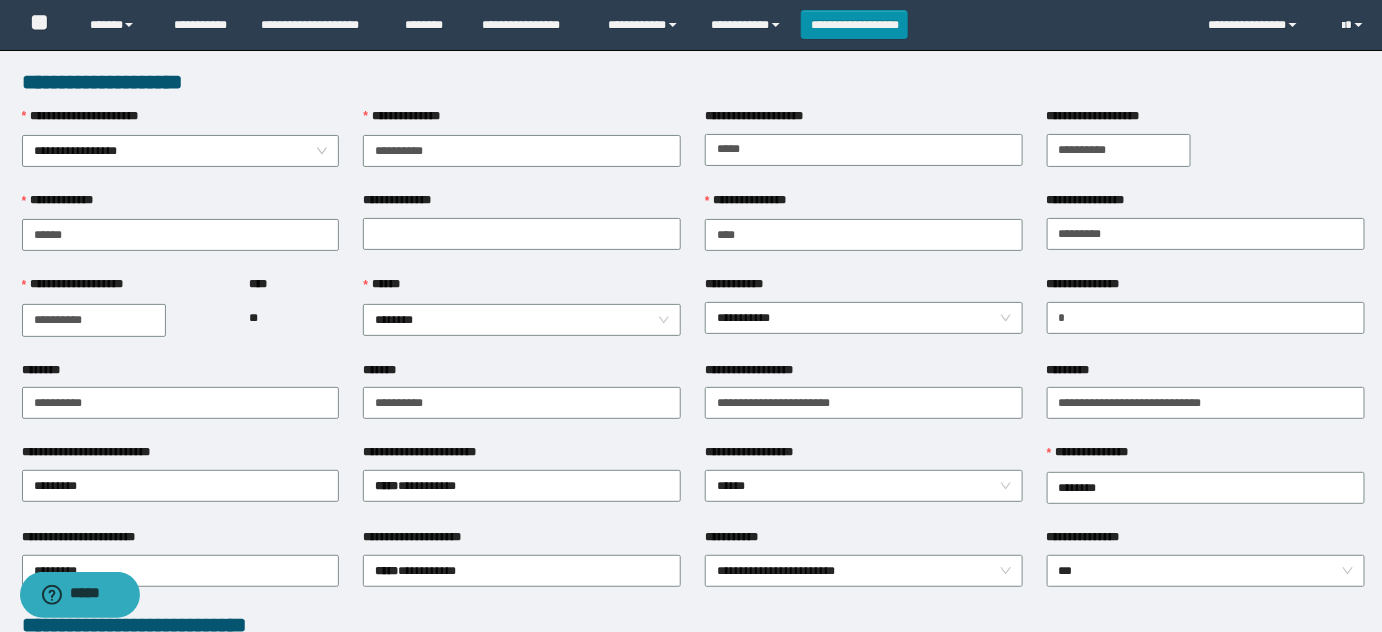 type on "******" 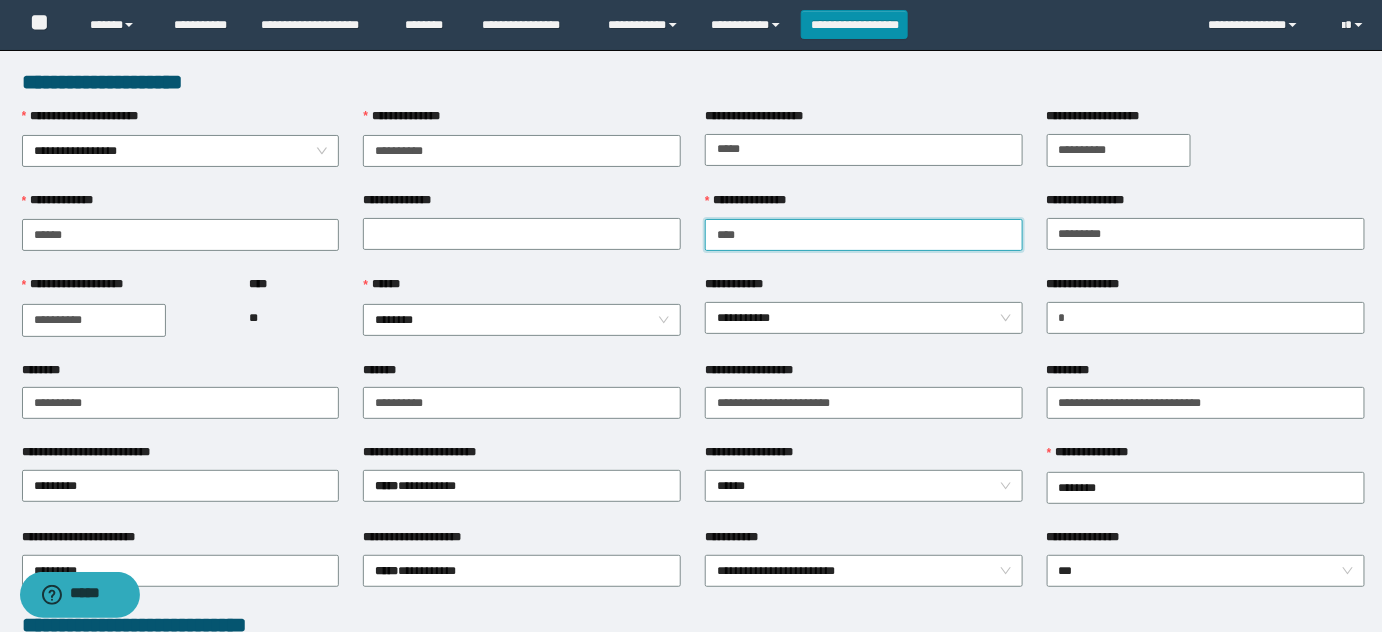 type on "****" 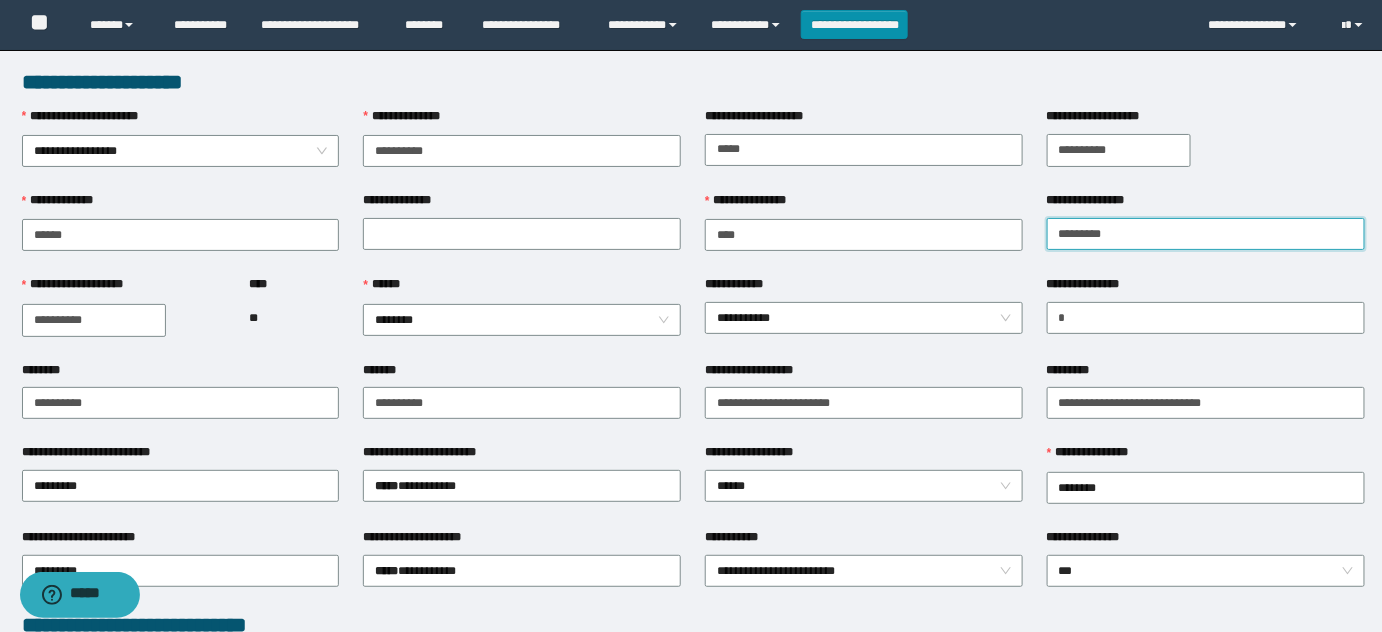 type on "*********" 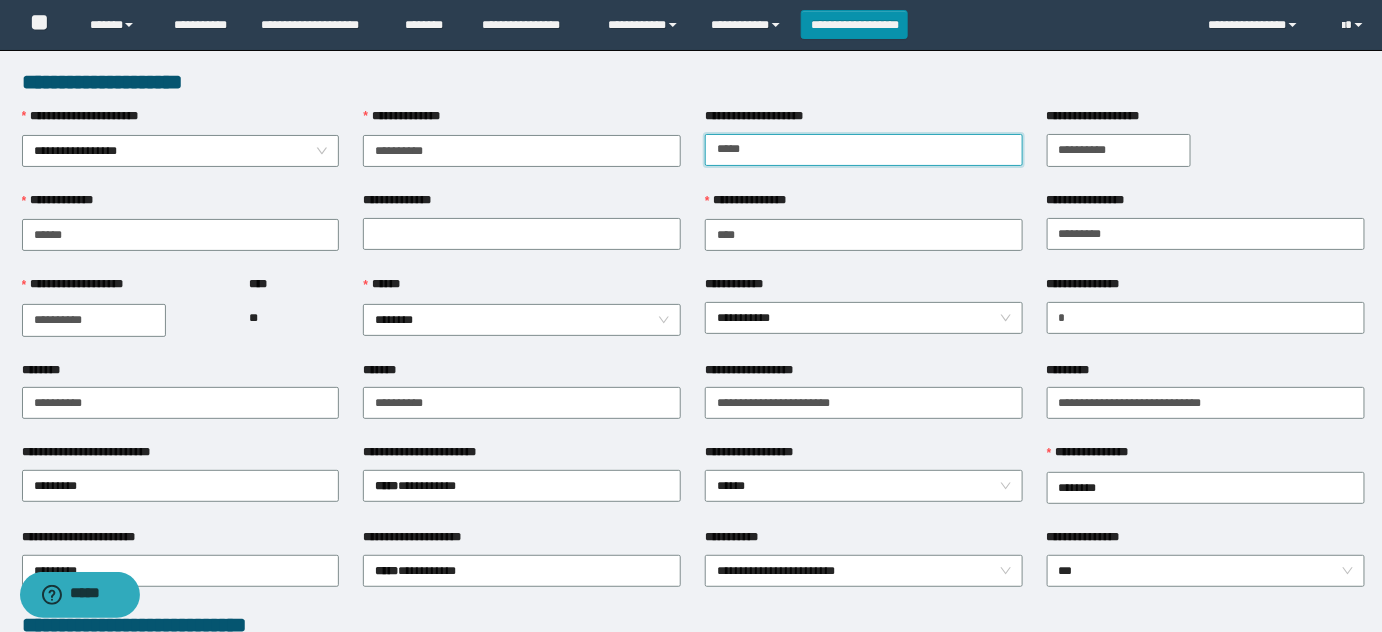 click on "**********" at bounding box center [864, 150] 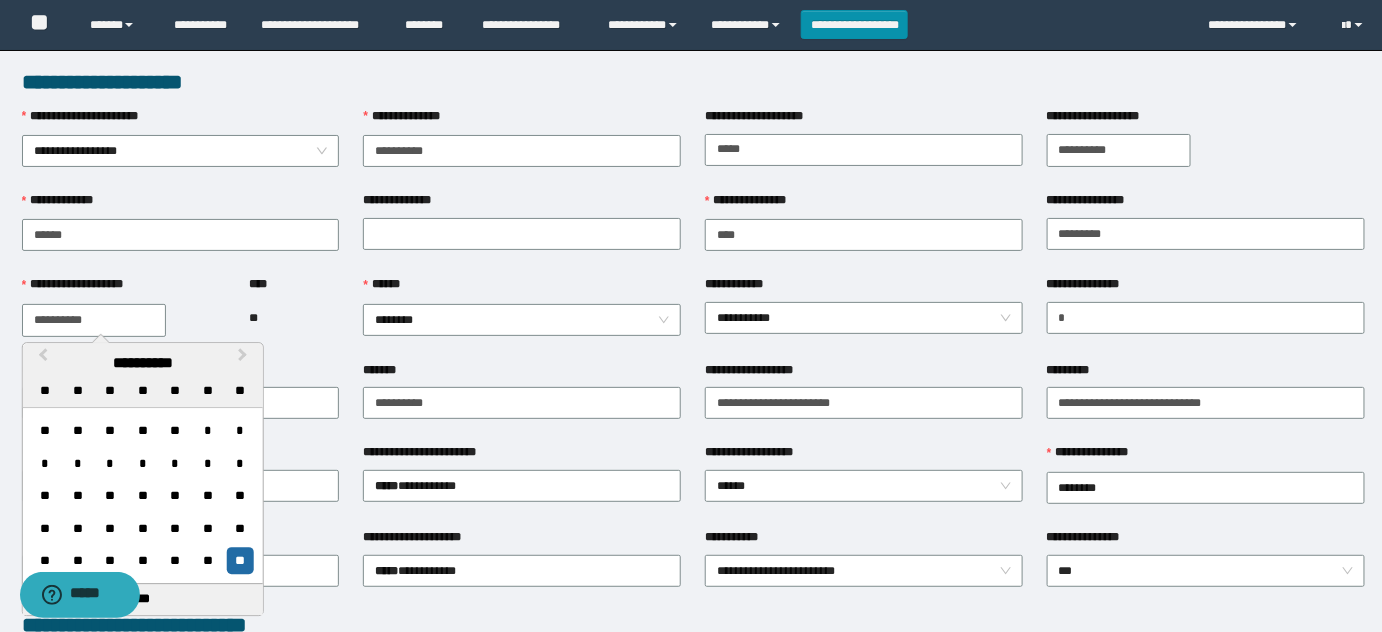 click on "**********" at bounding box center [94, 320] 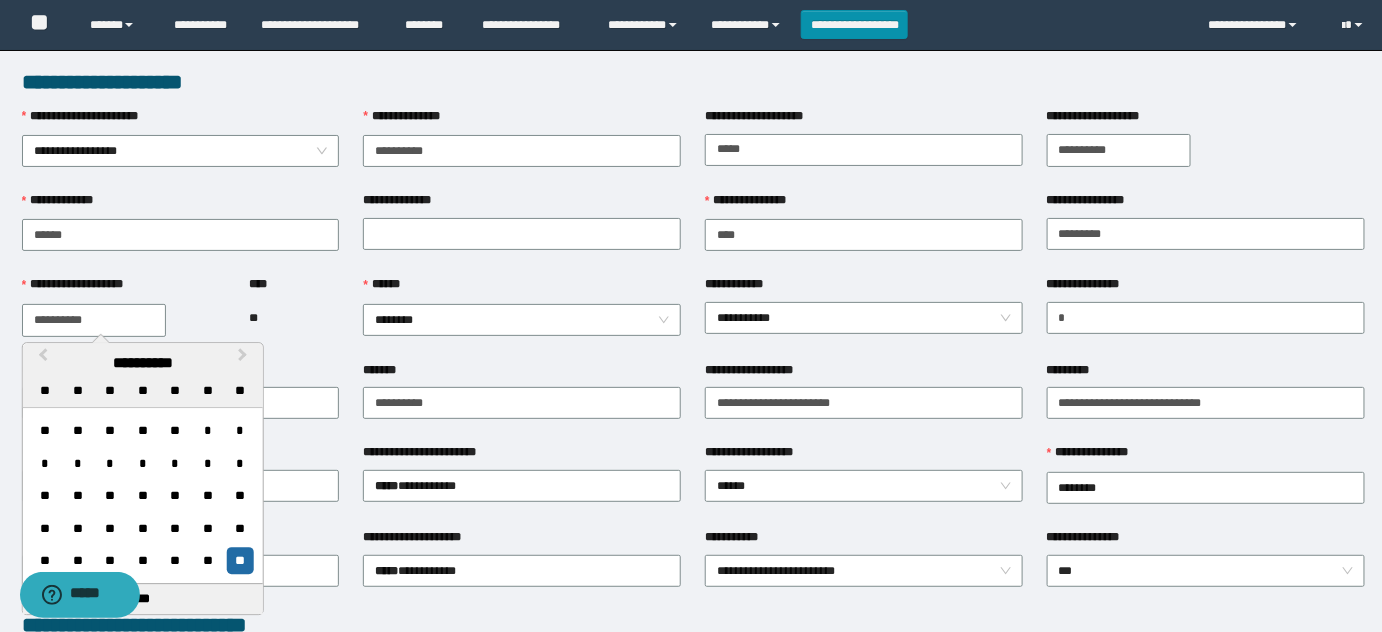 click on "**********" at bounding box center [181, 233] 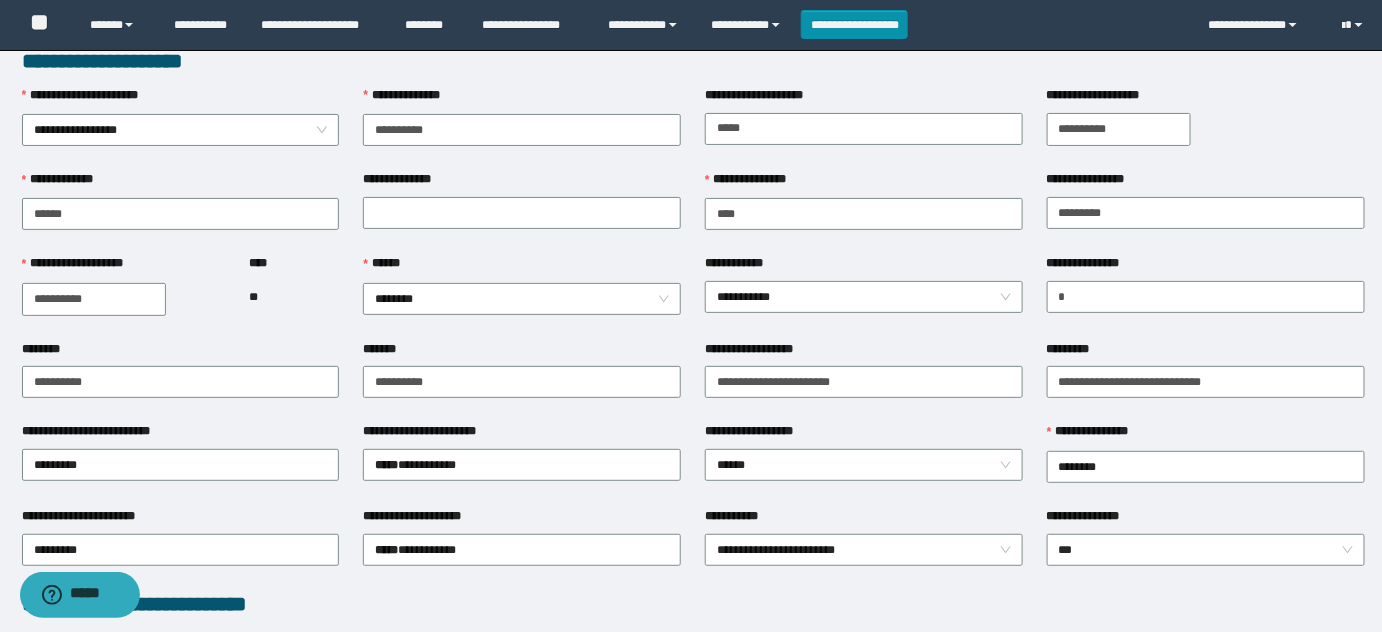 scroll, scrollTop: 90, scrollLeft: 0, axis: vertical 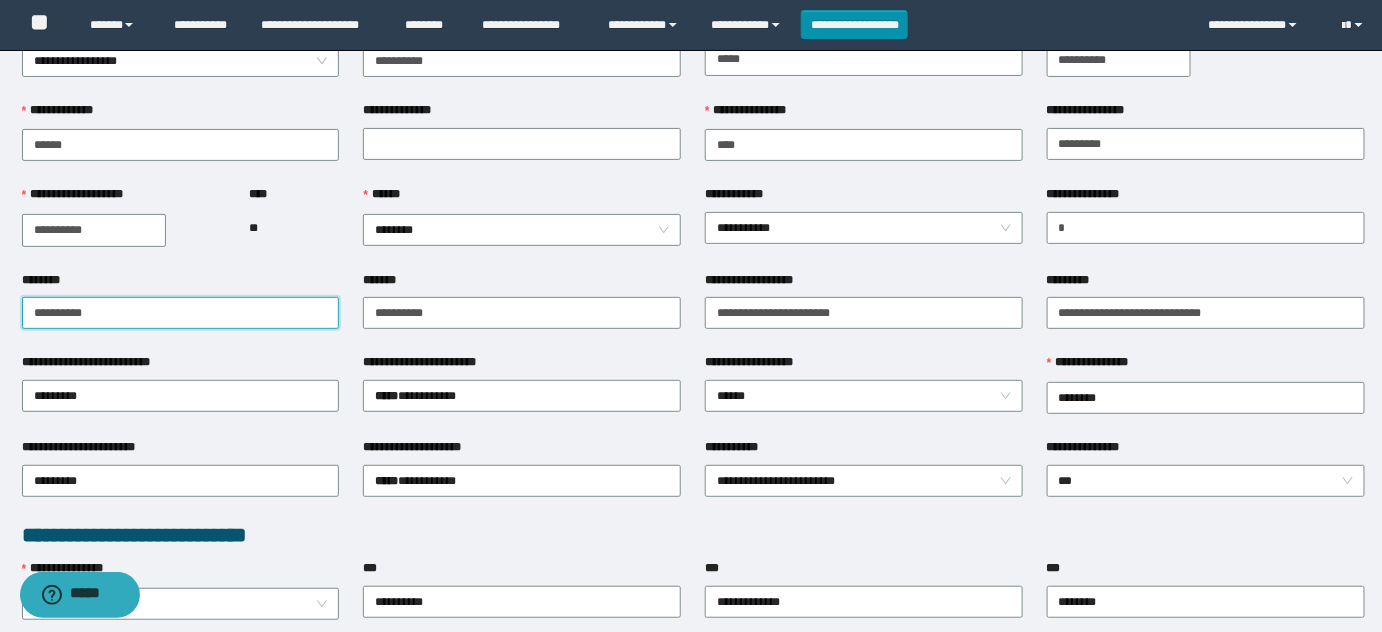 click on "********" at bounding box center [181, 313] 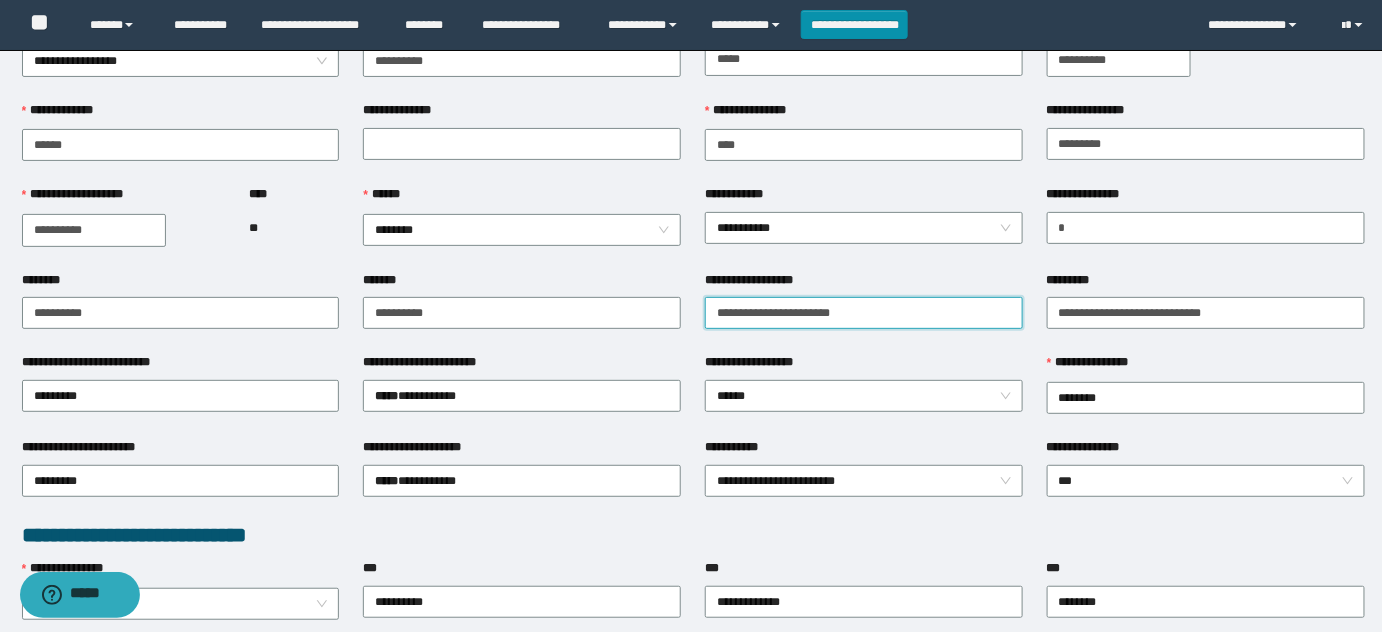 click on "**********" at bounding box center (864, 313) 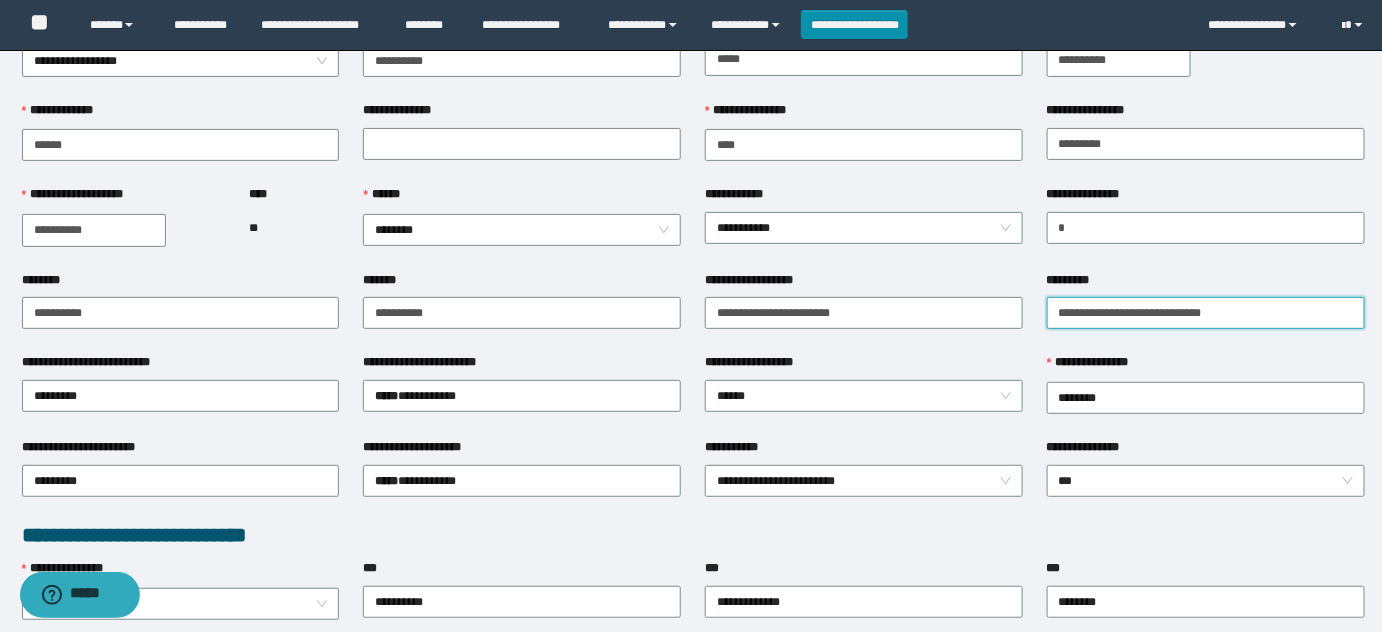 click on "*********" at bounding box center (1206, 313) 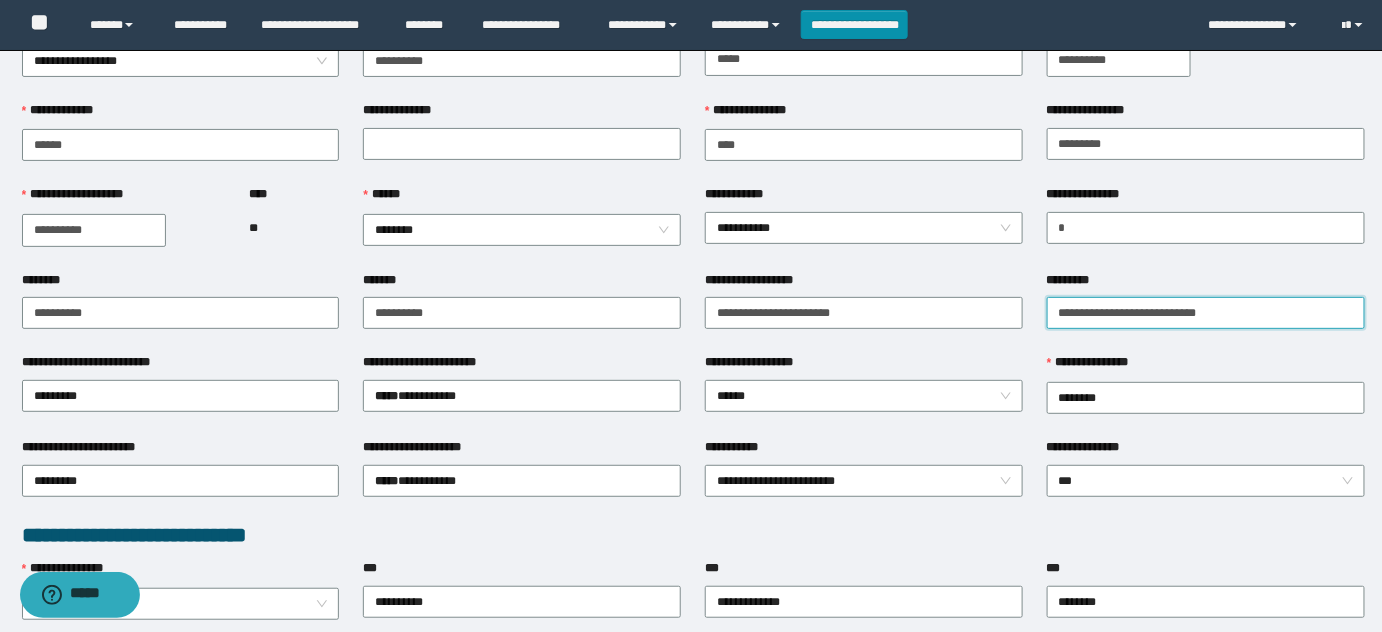 click on "**********" at bounding box center (1206, 313) 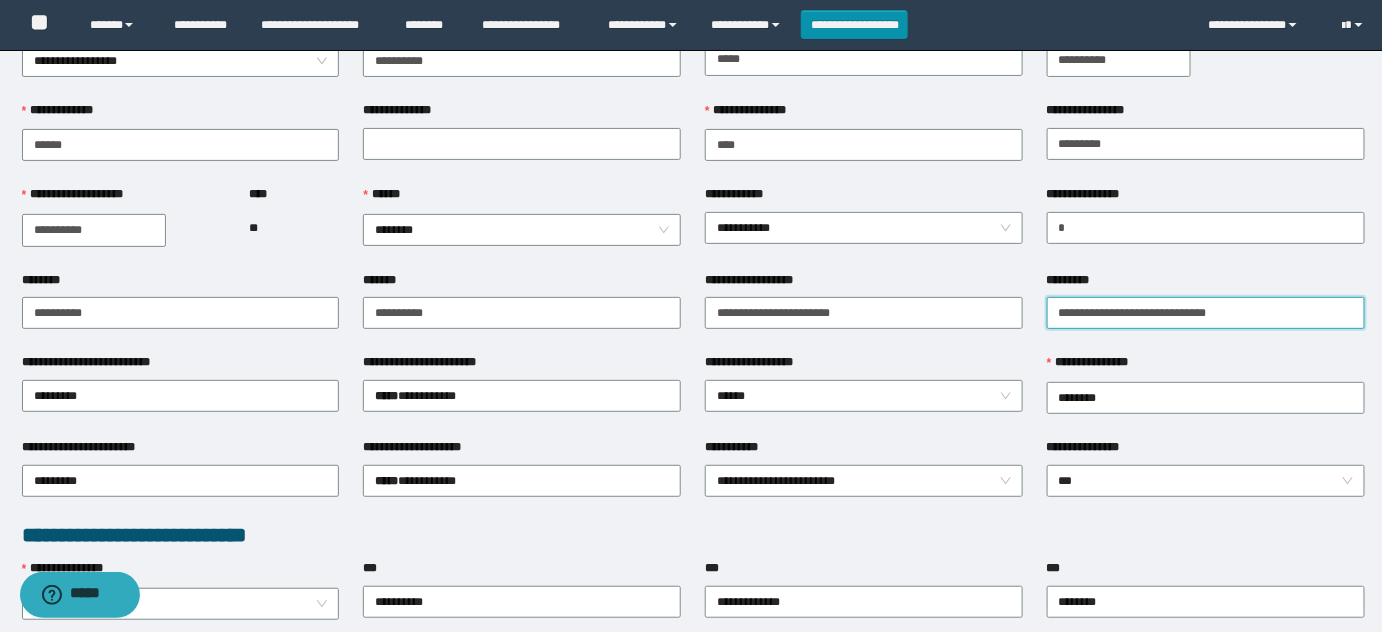 click on "**********" at bounding box center (1206, 313) 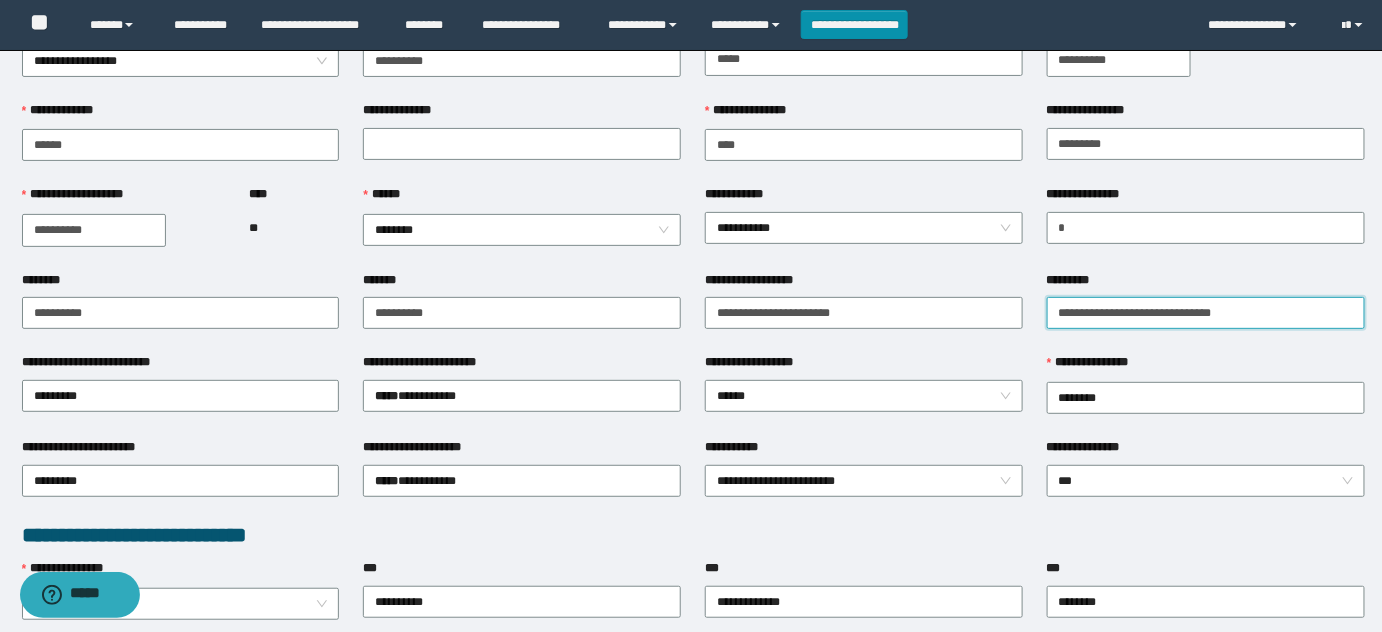 click on "**********" at bounding box center [1206, 313] 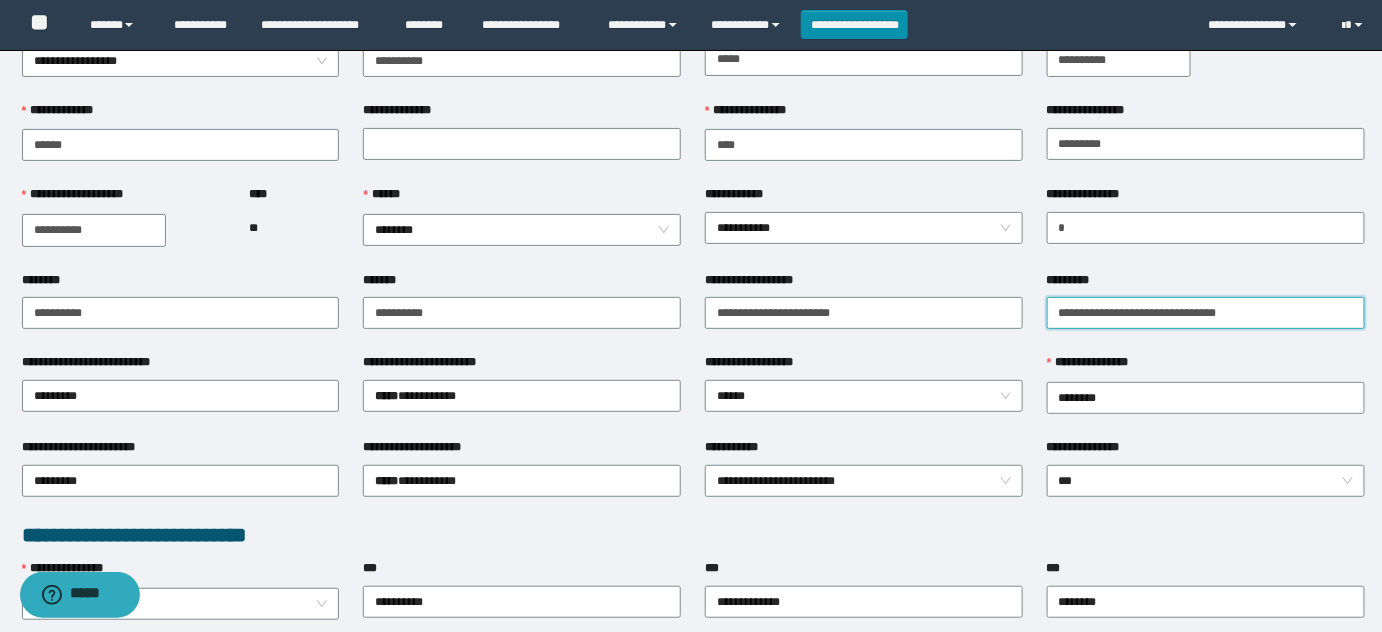 click on "**********" at bounding box center (1206, 313) 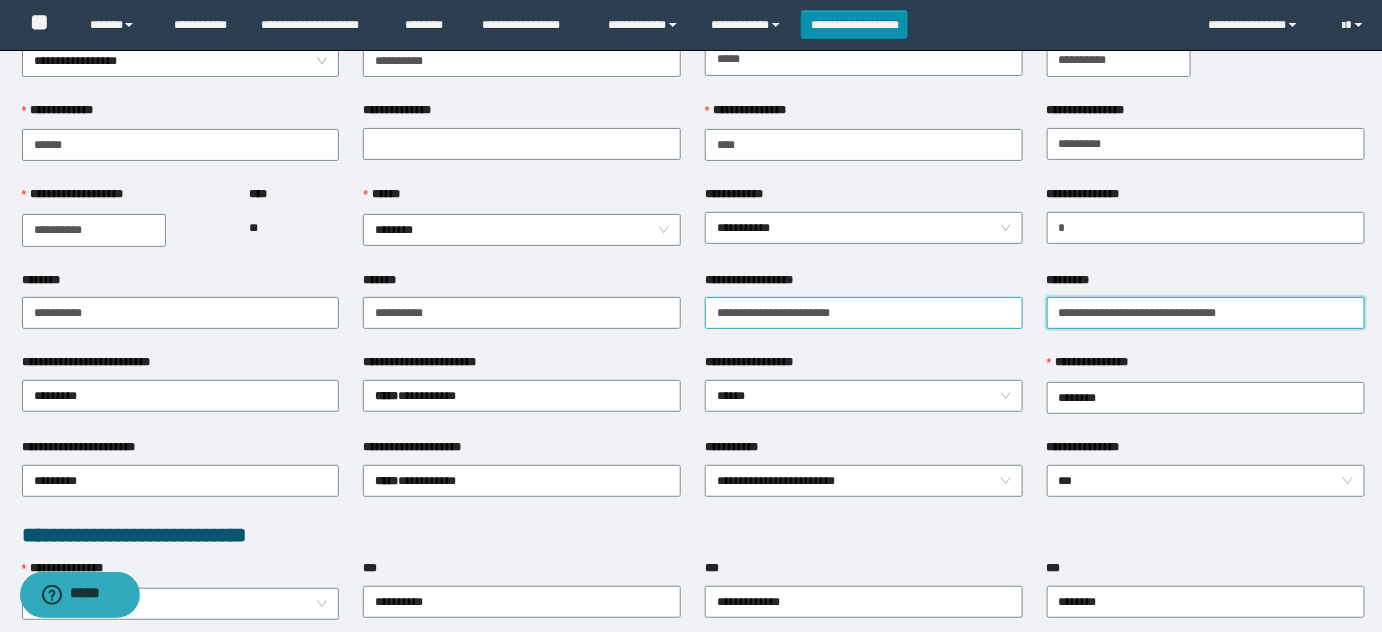 drag, startPoint x: 1294, startPoint y: 311, endPoint x: 872, endPoint y: 293, distance: 422.3837 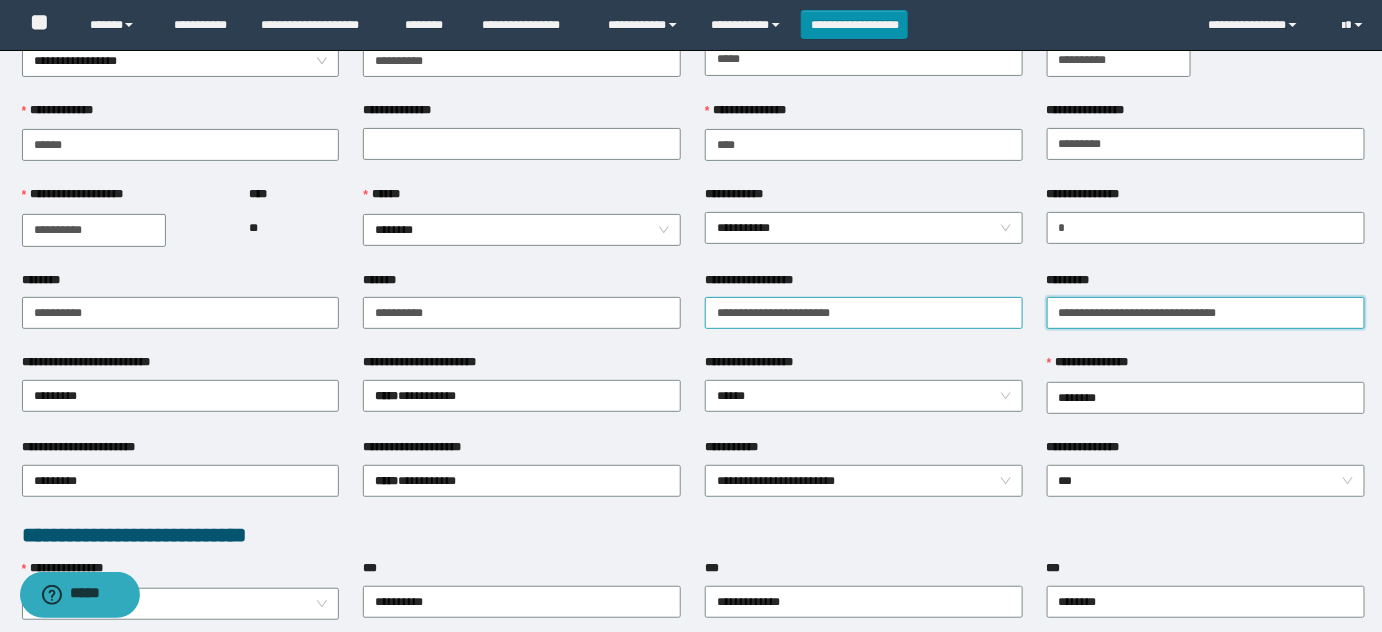 click on "[FIRST] [LAST] [ADDRESS] [CITY], [STATE]" at bounding box center (693, 312) 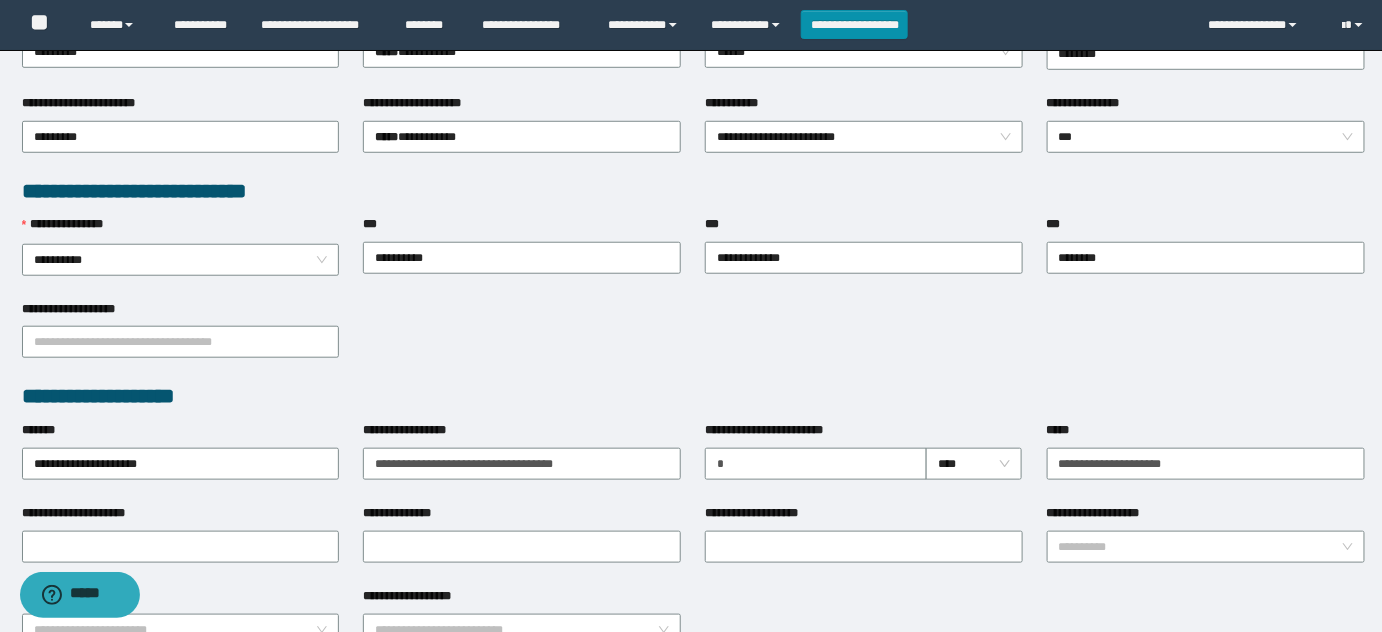 scroll, scrollTop: 454, scrollLeft: 0, axis: vertical 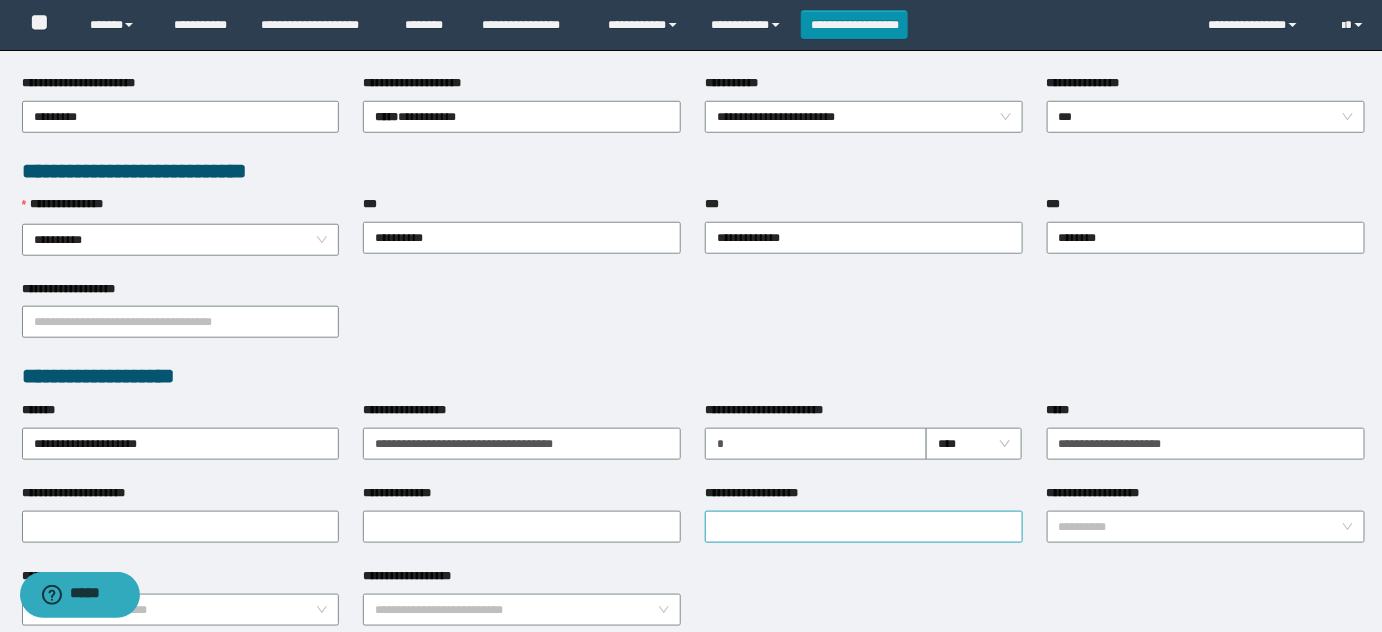 type on "**********" 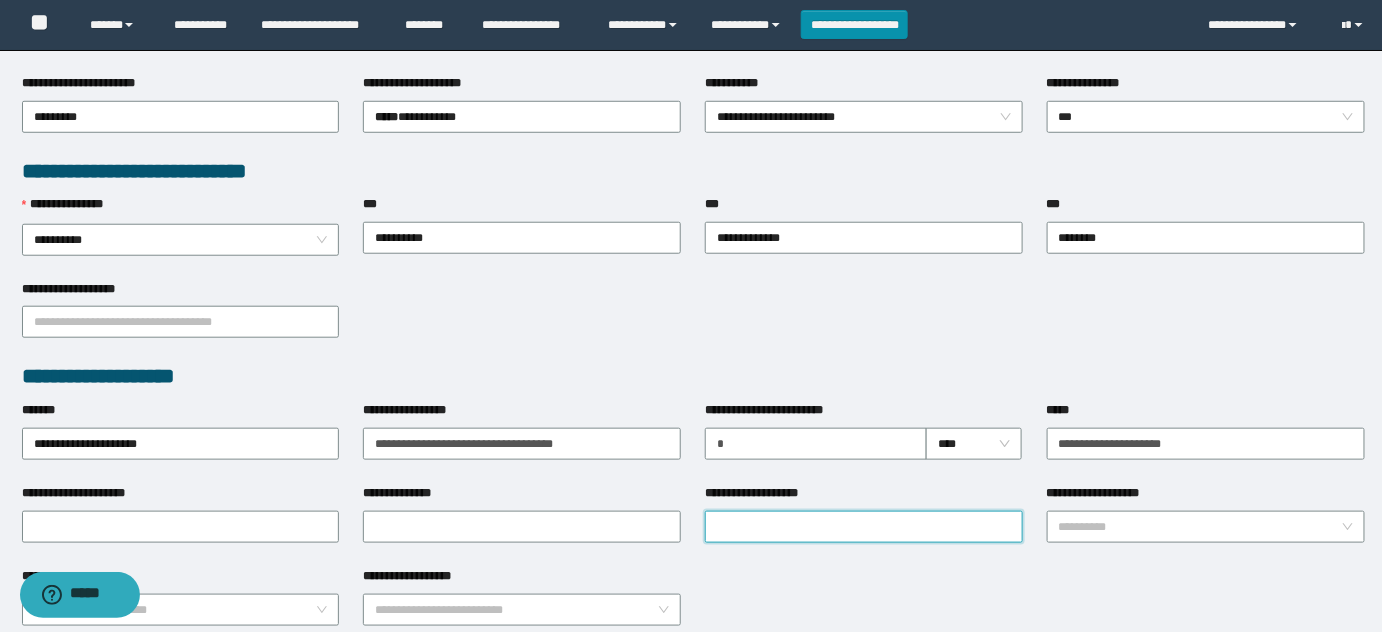 drag, startPoint x: 798, startPoint y: 534, endPoint x: 798, endPoint y: 519, distance: 15 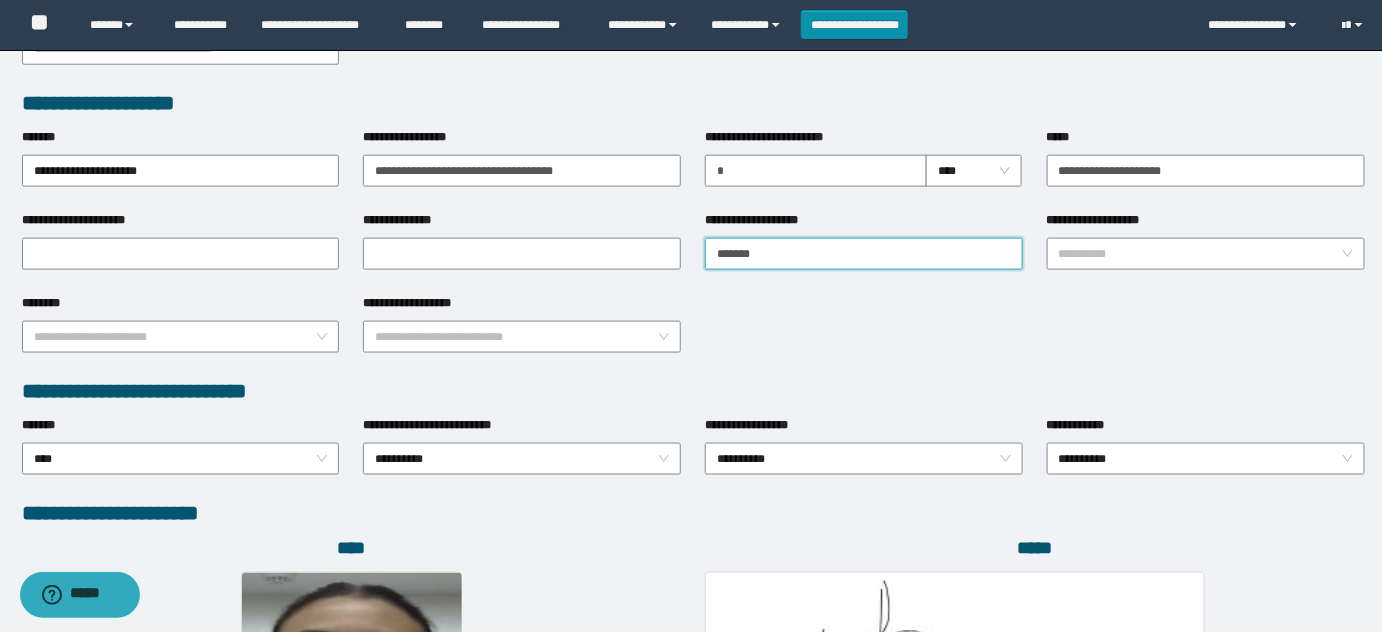 scroll, scrollTop: 909, scrollLeft: 0, axis: vertical 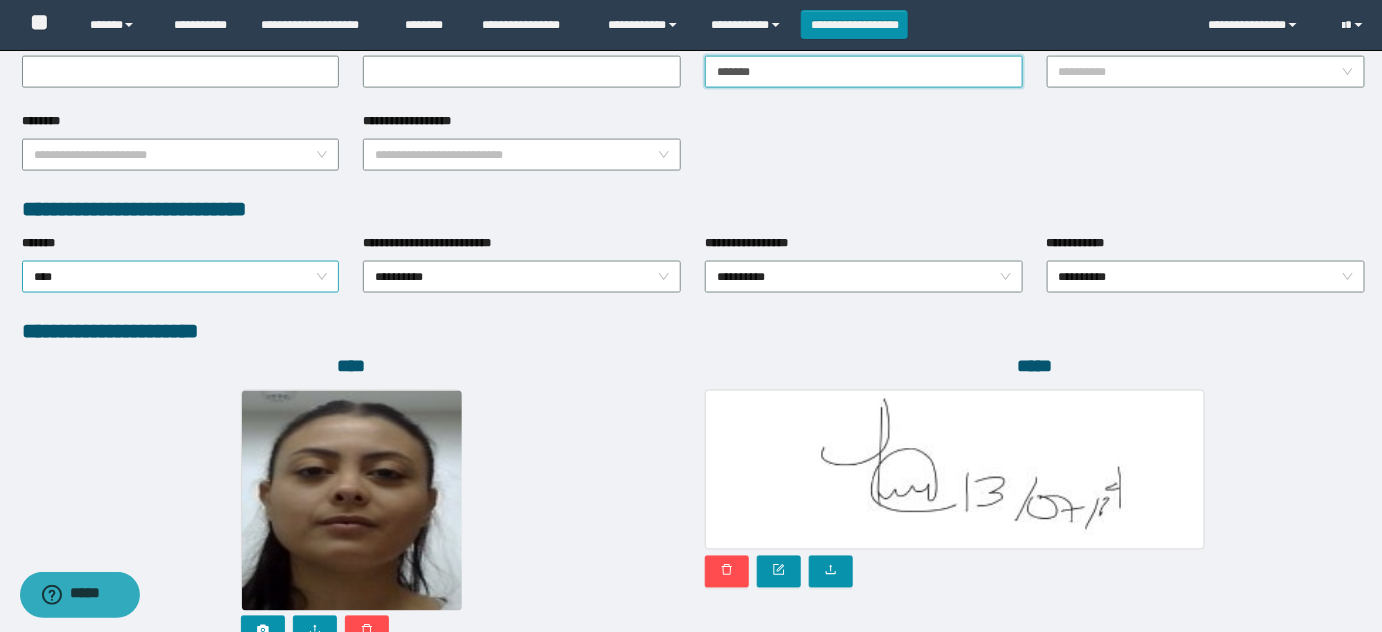 click on "****" at bounding box center [181, 277] 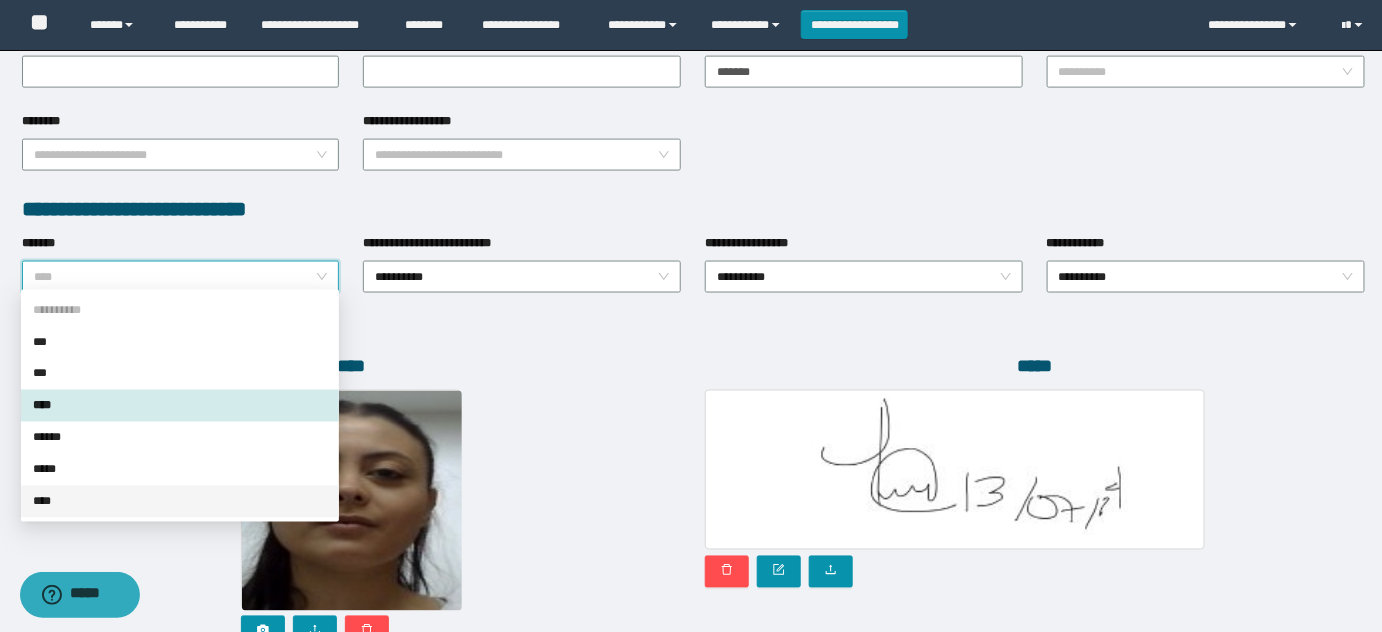 click on "****" at bounding box center [180, 502] 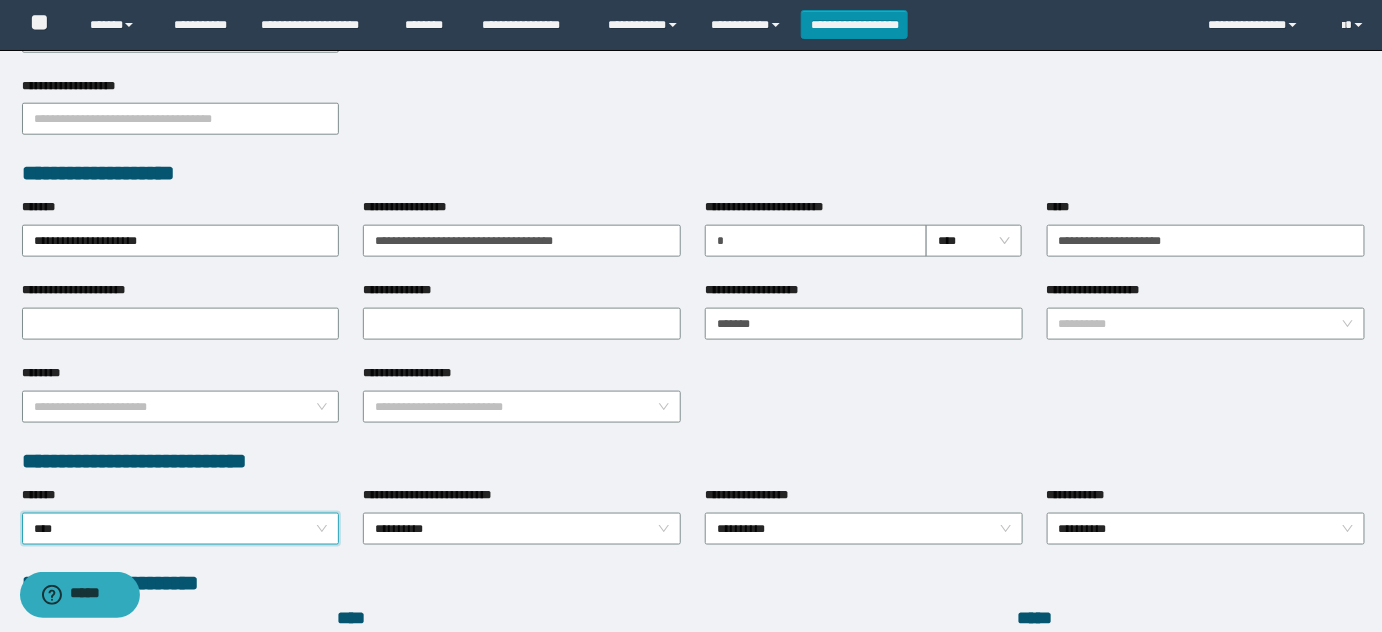 scroll, scrollTop: 636, scrollLeft: 0, axis: vertical 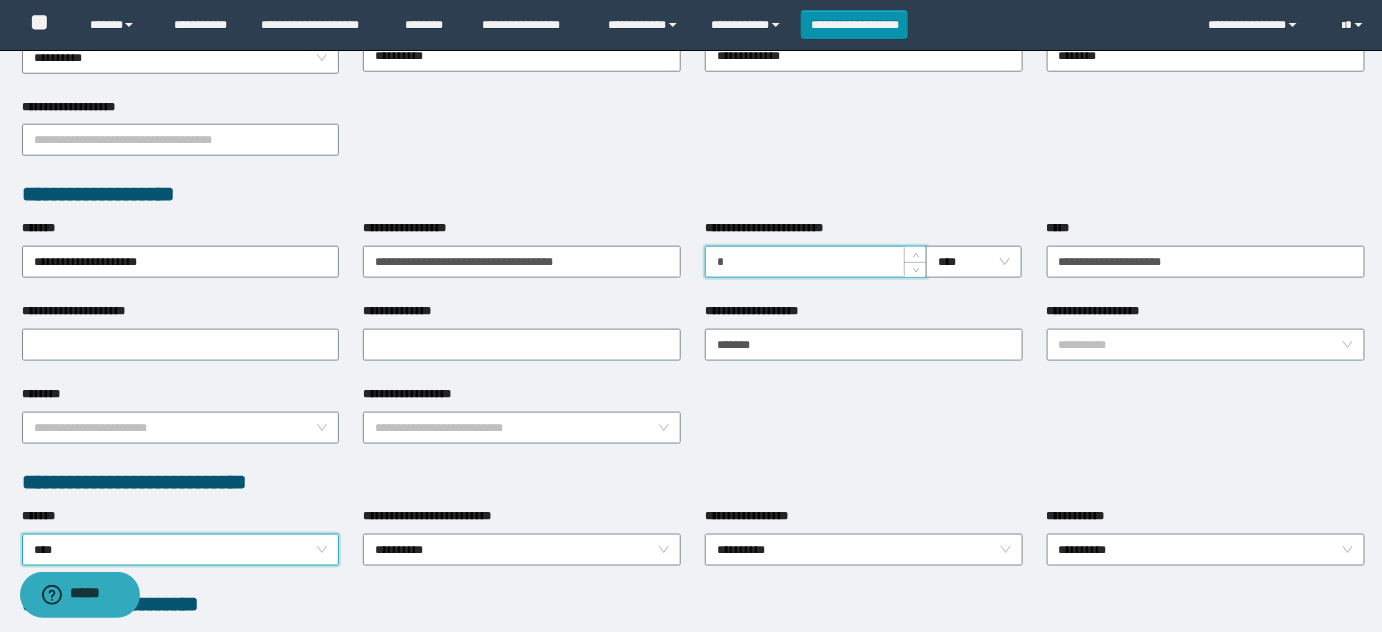 drag, startPoint x: 765, startPoint y: 258, endPoint x: 400, endPoint y: 223, distance: 366.67426 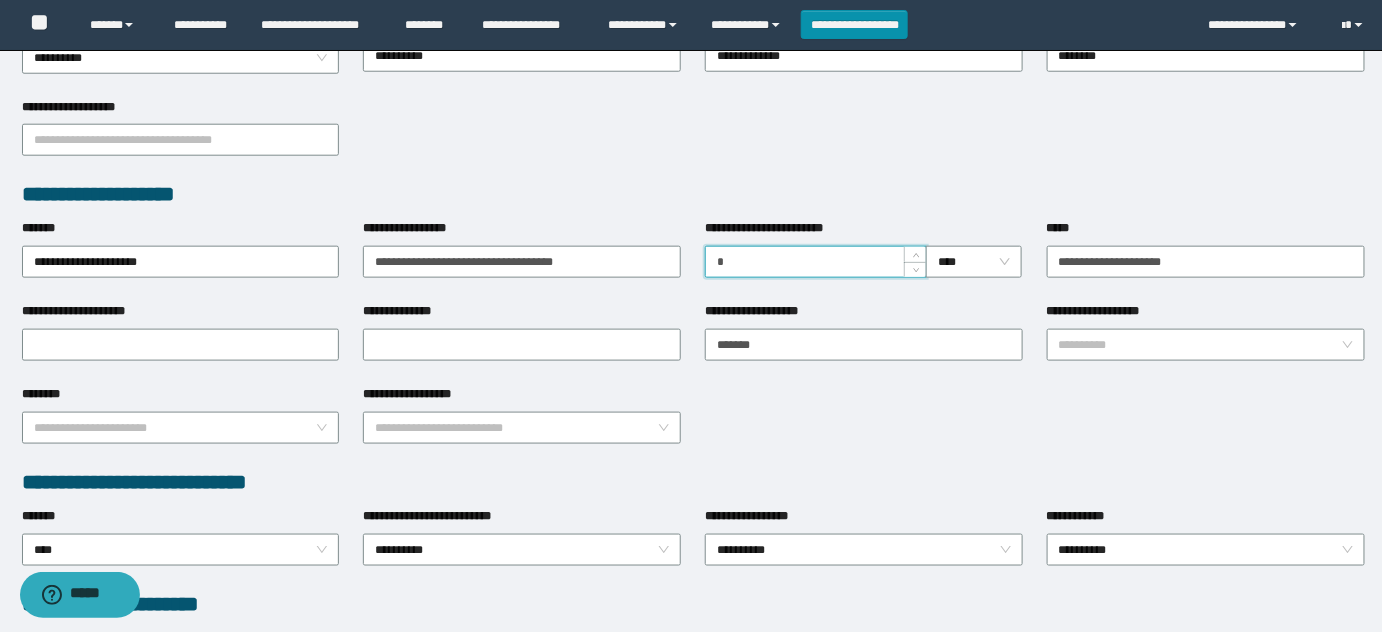 type on "*" 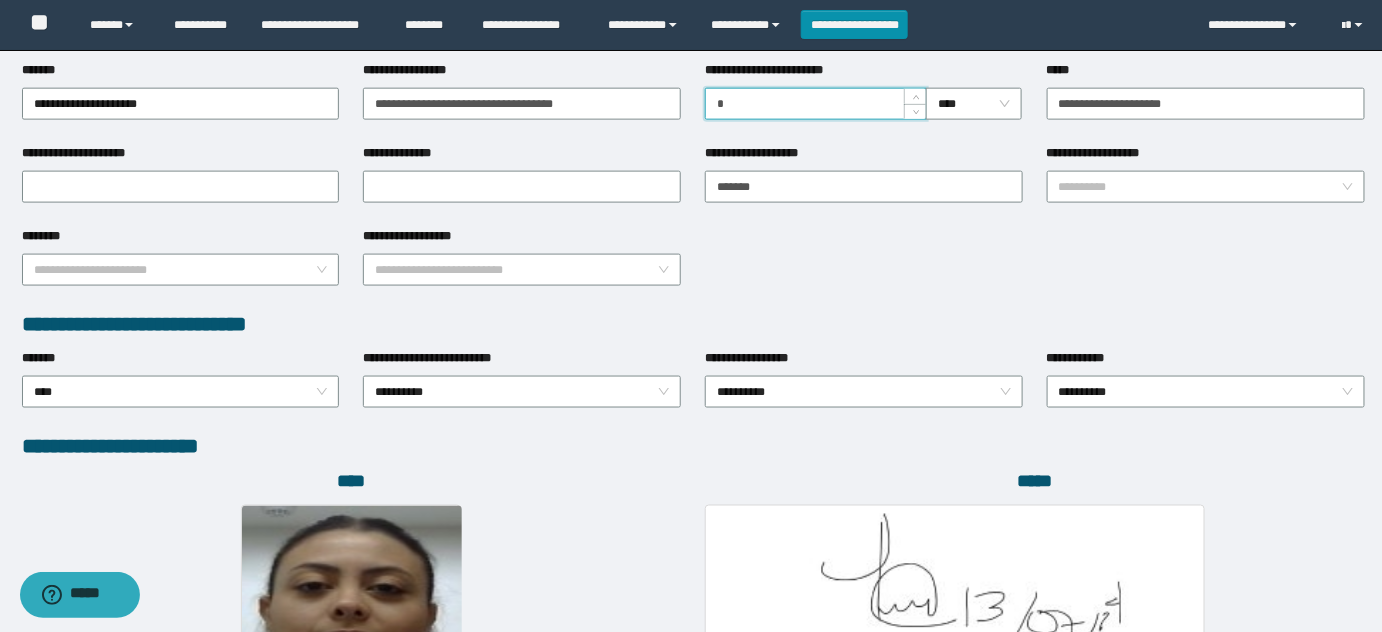 scroll, scrollTop: 1069, scrollLeft: 0, axis: vertical 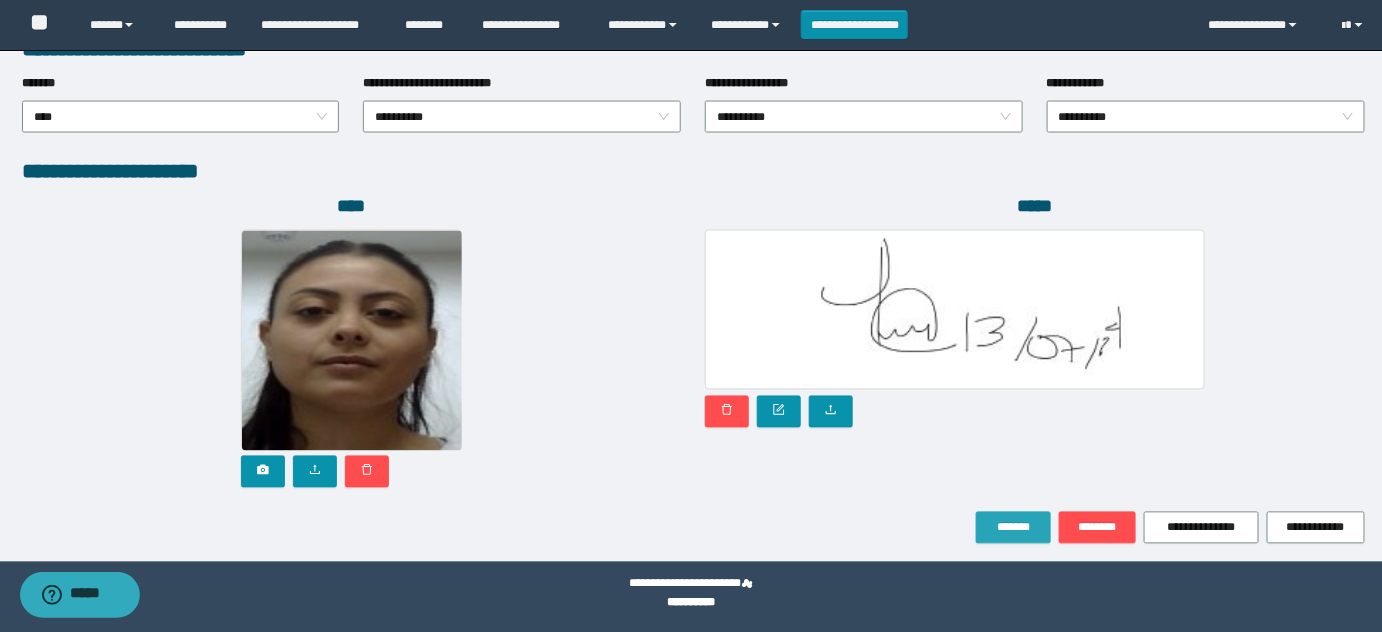 type on "*" 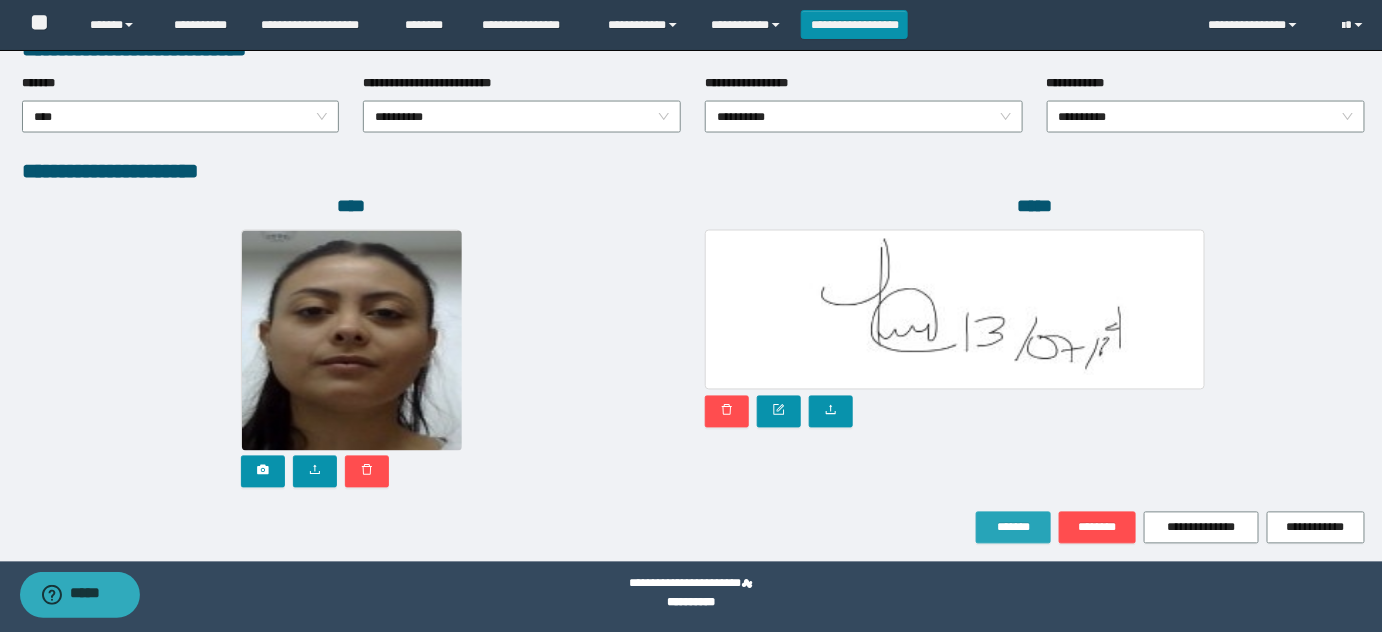click on "*******" at bounding box center [1013, 528] 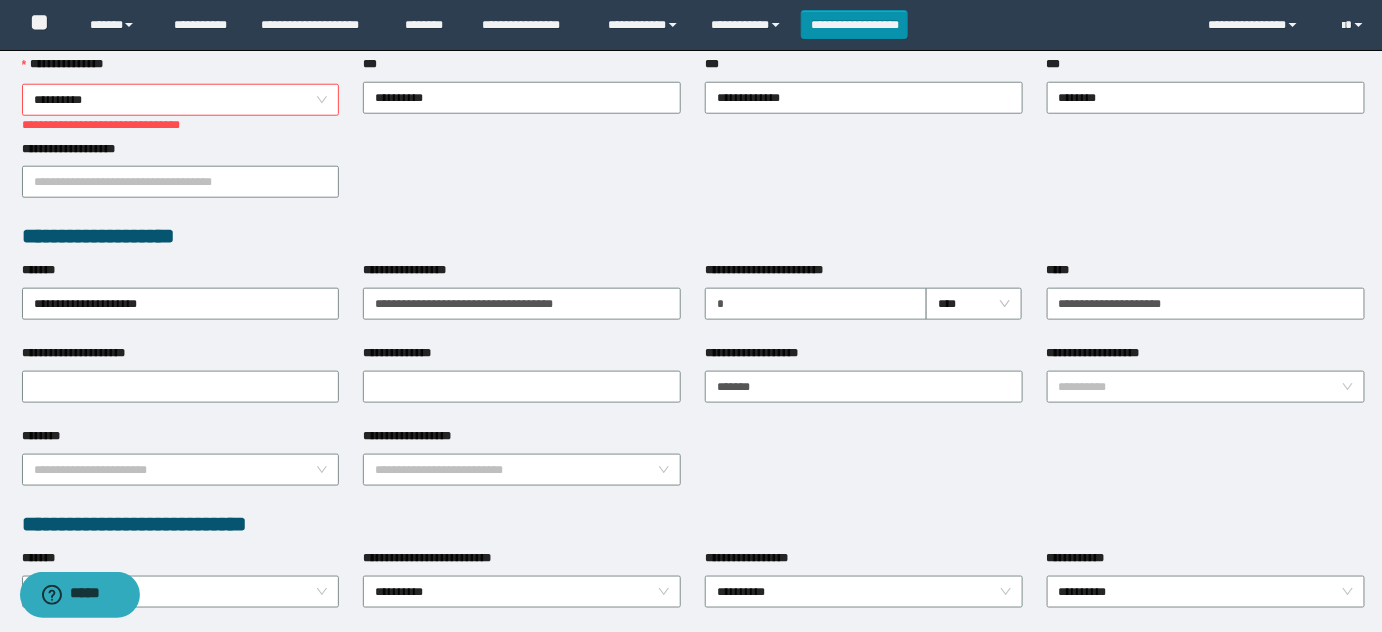 scroll, scrollTop: 433, scrollLeft: 0, axis: vertical 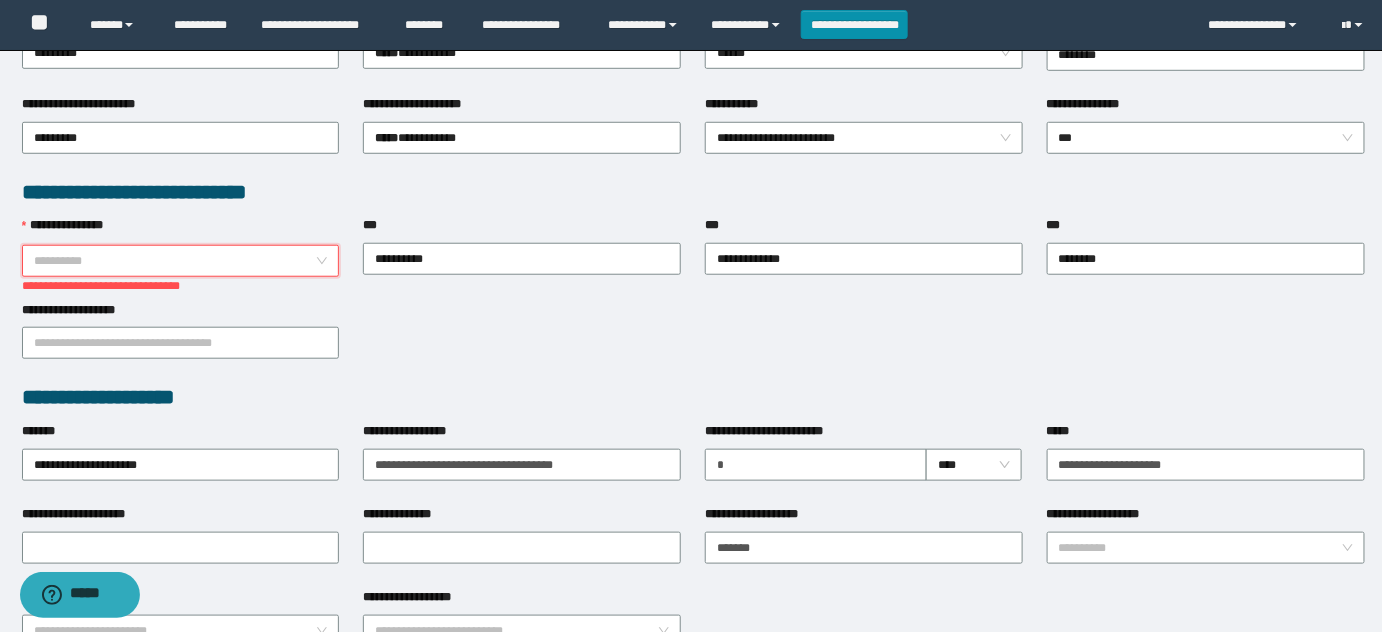 click on "**********" at bounding box center [181, 261] 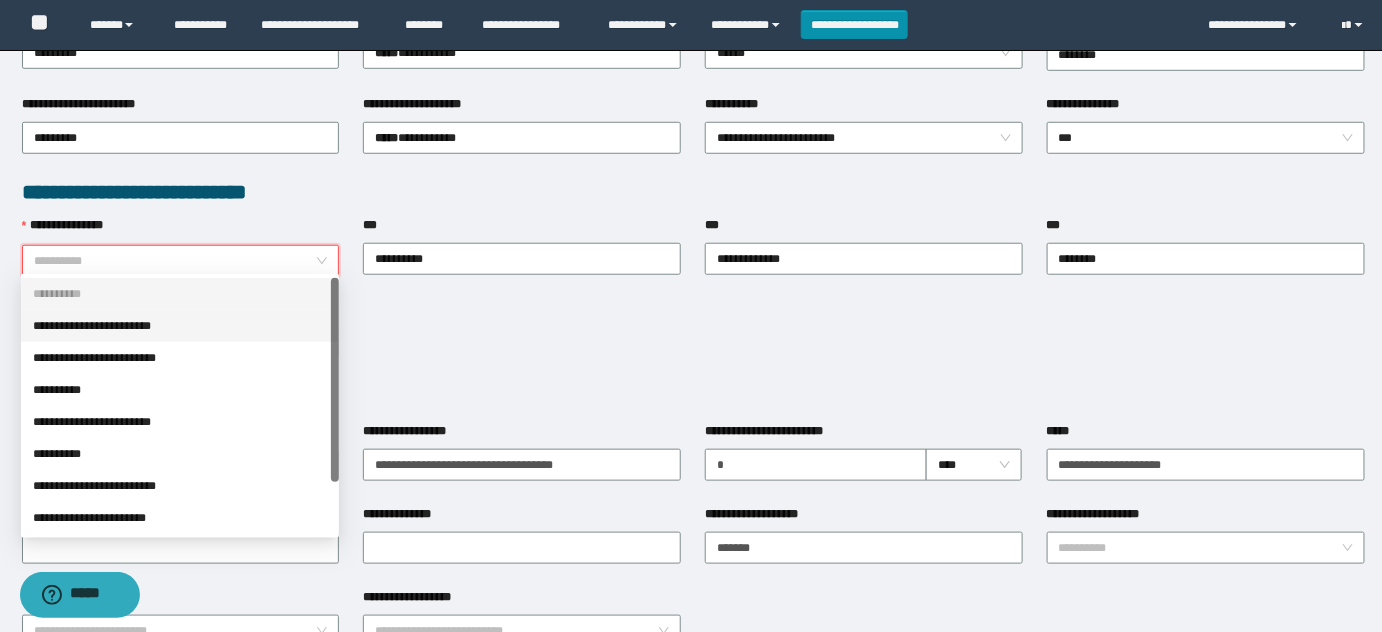 click on "**********" at bounding box center (180, 326) 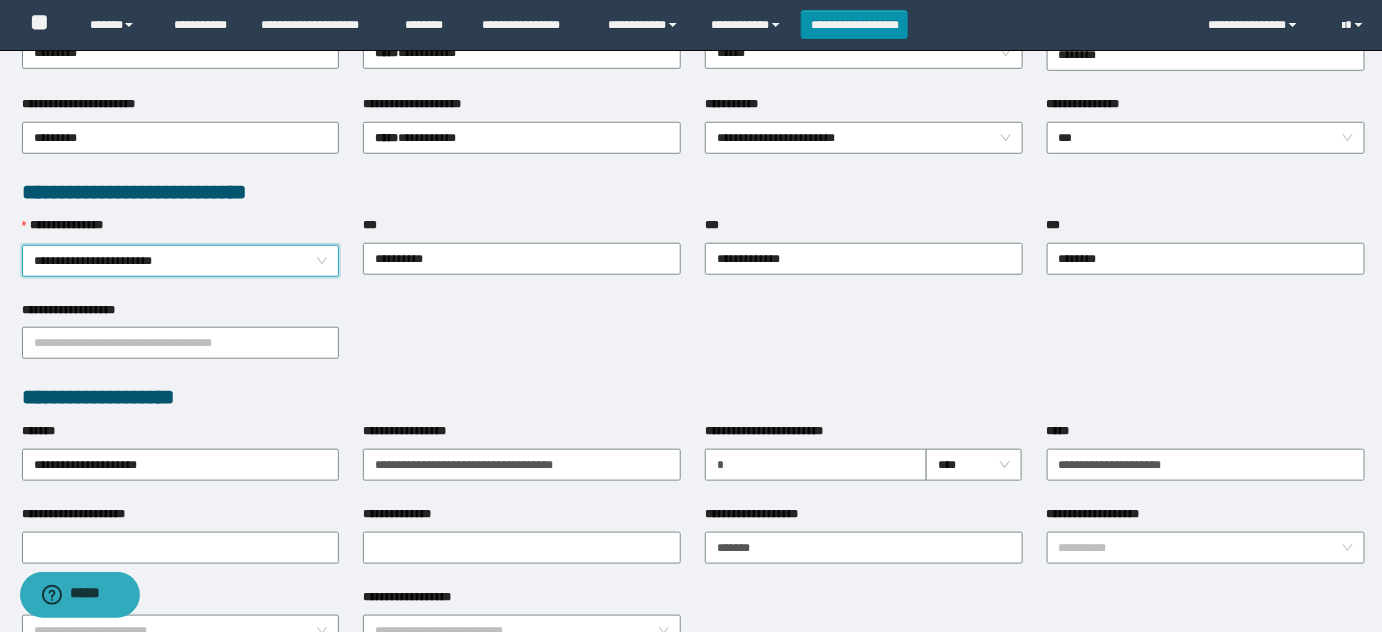 scroll, scrollTop: 1069, scrollLeft: 0, axis: vertical 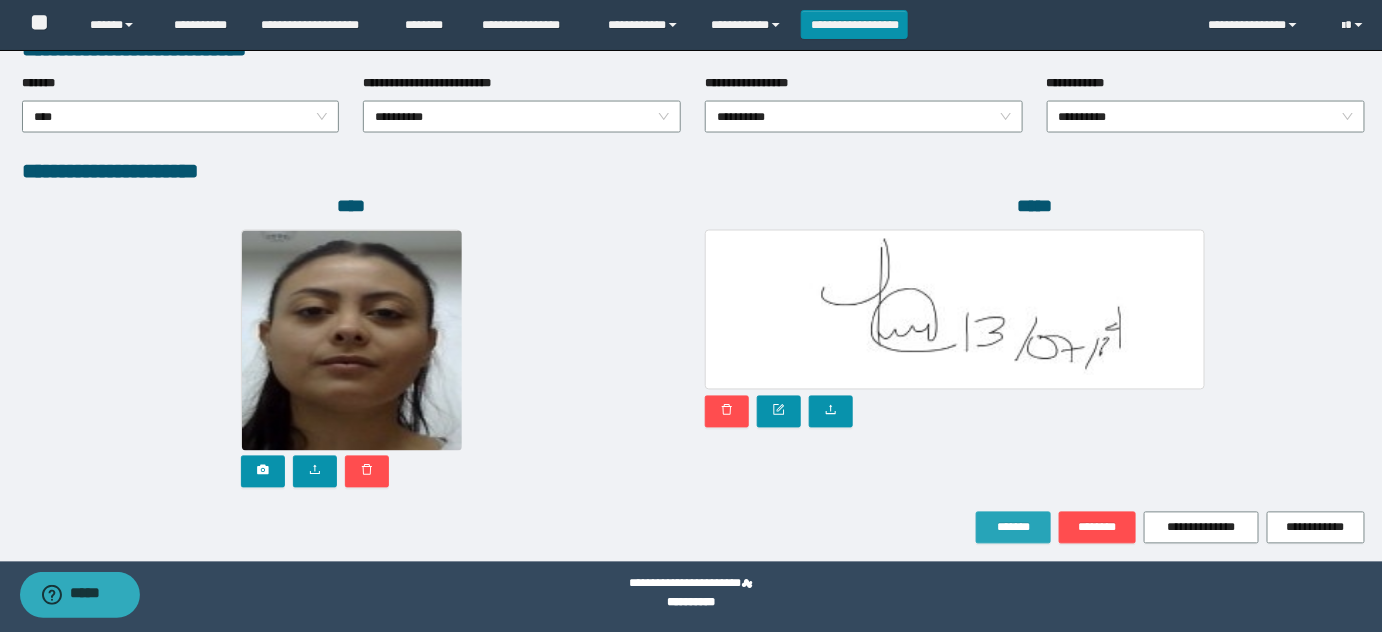 click on "*******" at bounding box center (1013, 528) 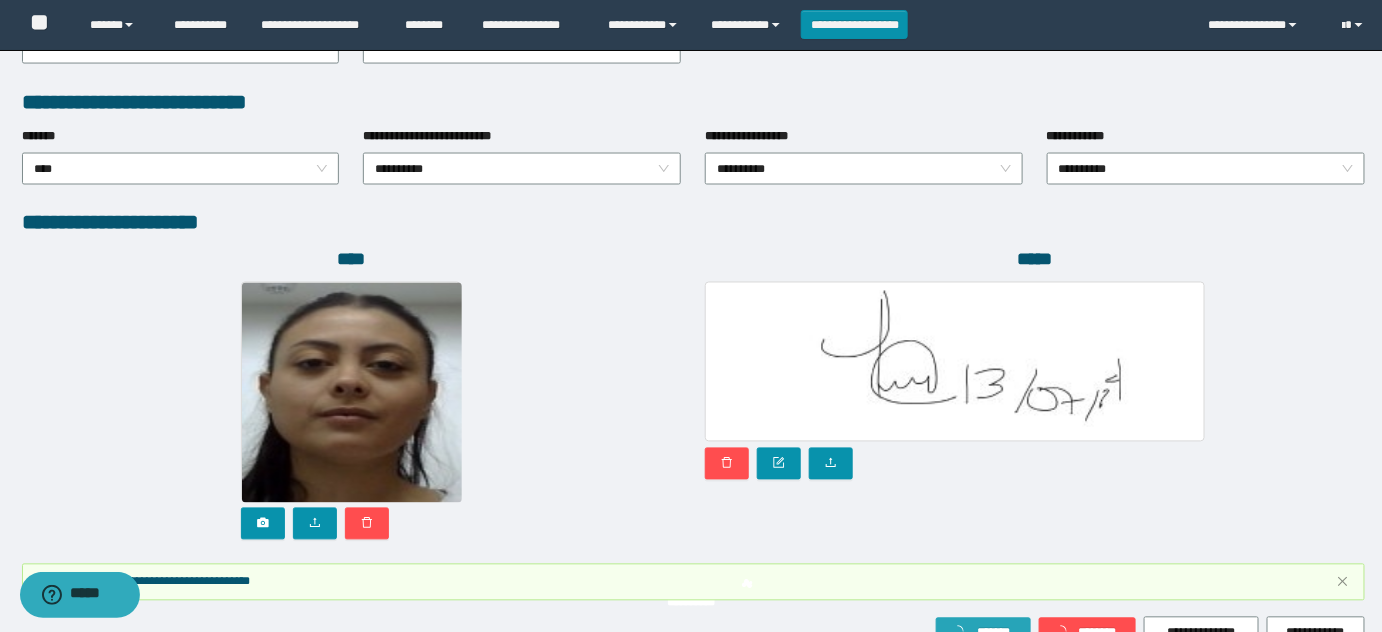scroll, scrollTop: 1122, scrollLeft: 0, axis: vertical 